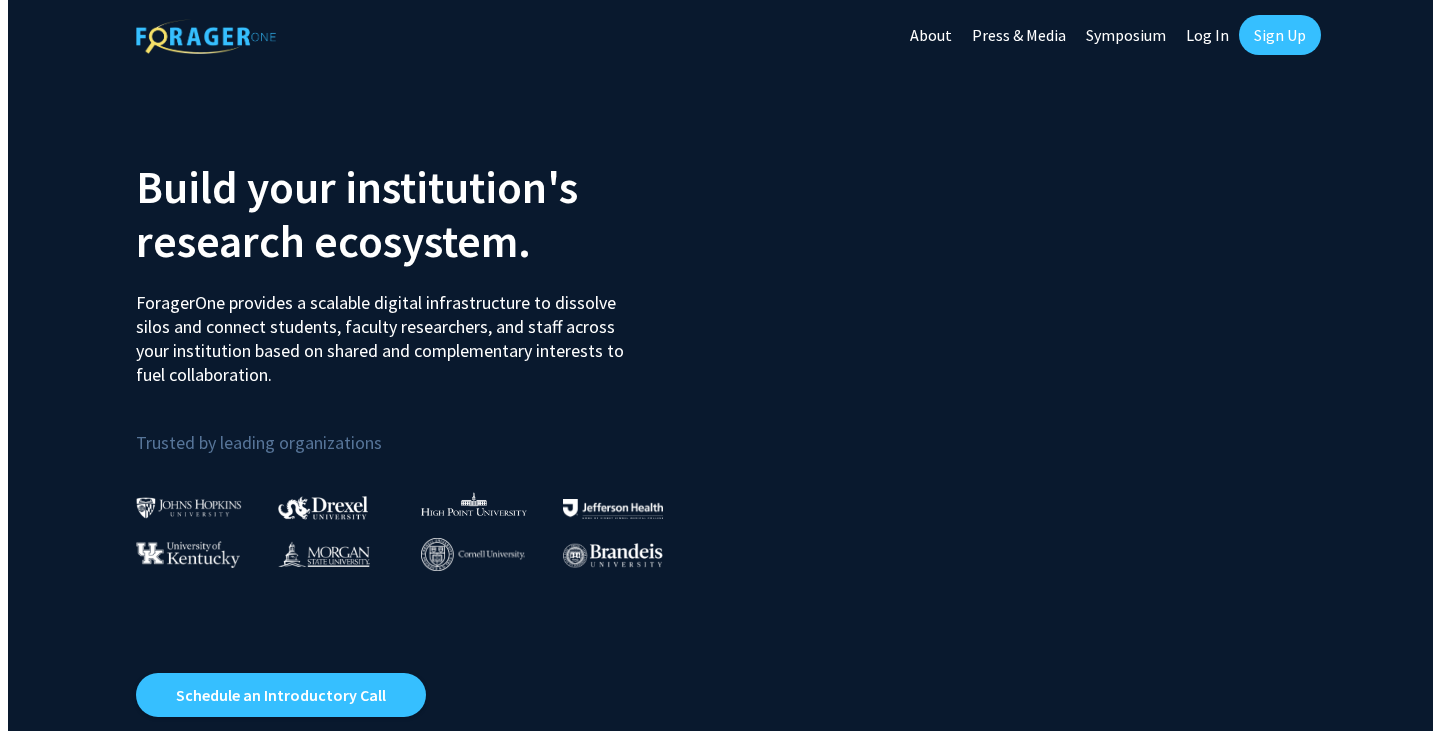scroll, scrollTop: 0, scrollLeft: 0, axis: both 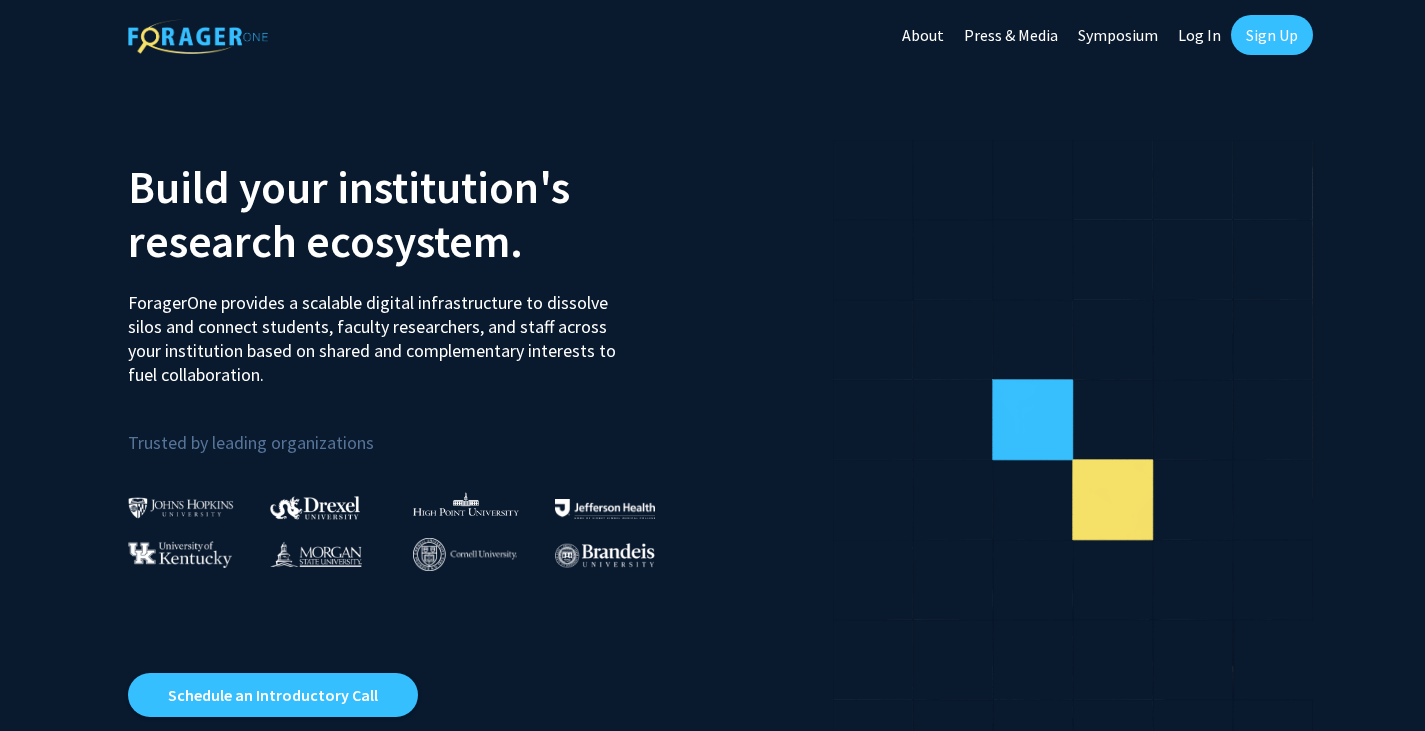 click on "Log In" 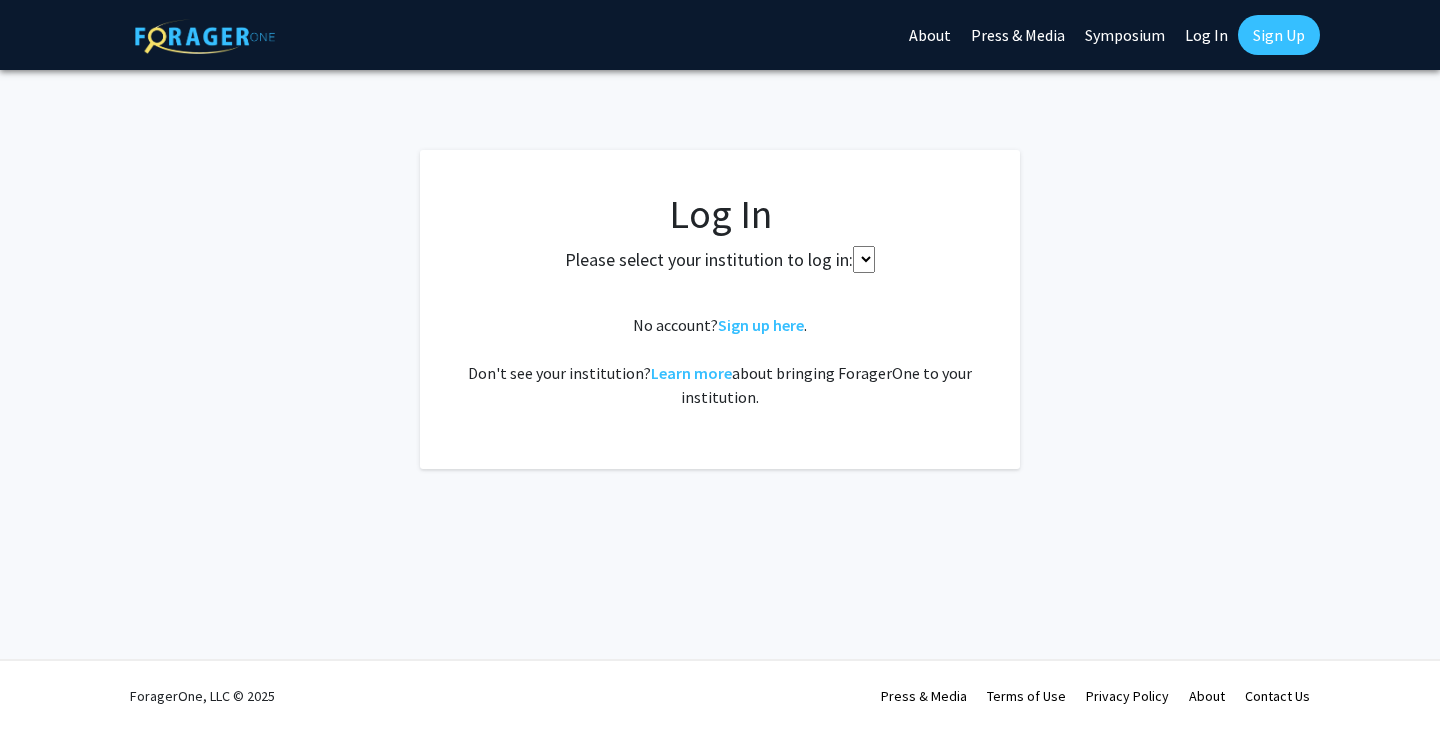 select 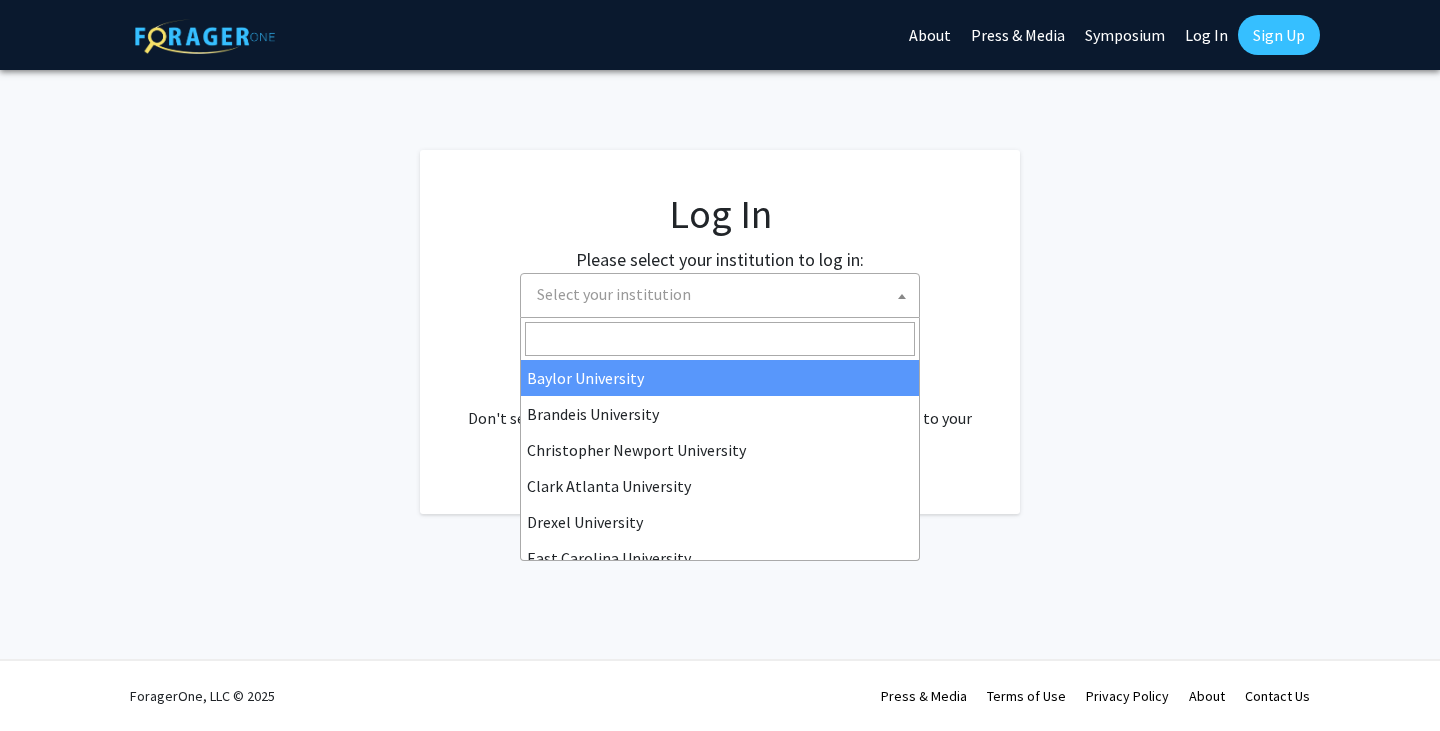 click on "Select your institution" at bounding box center [724, 294] 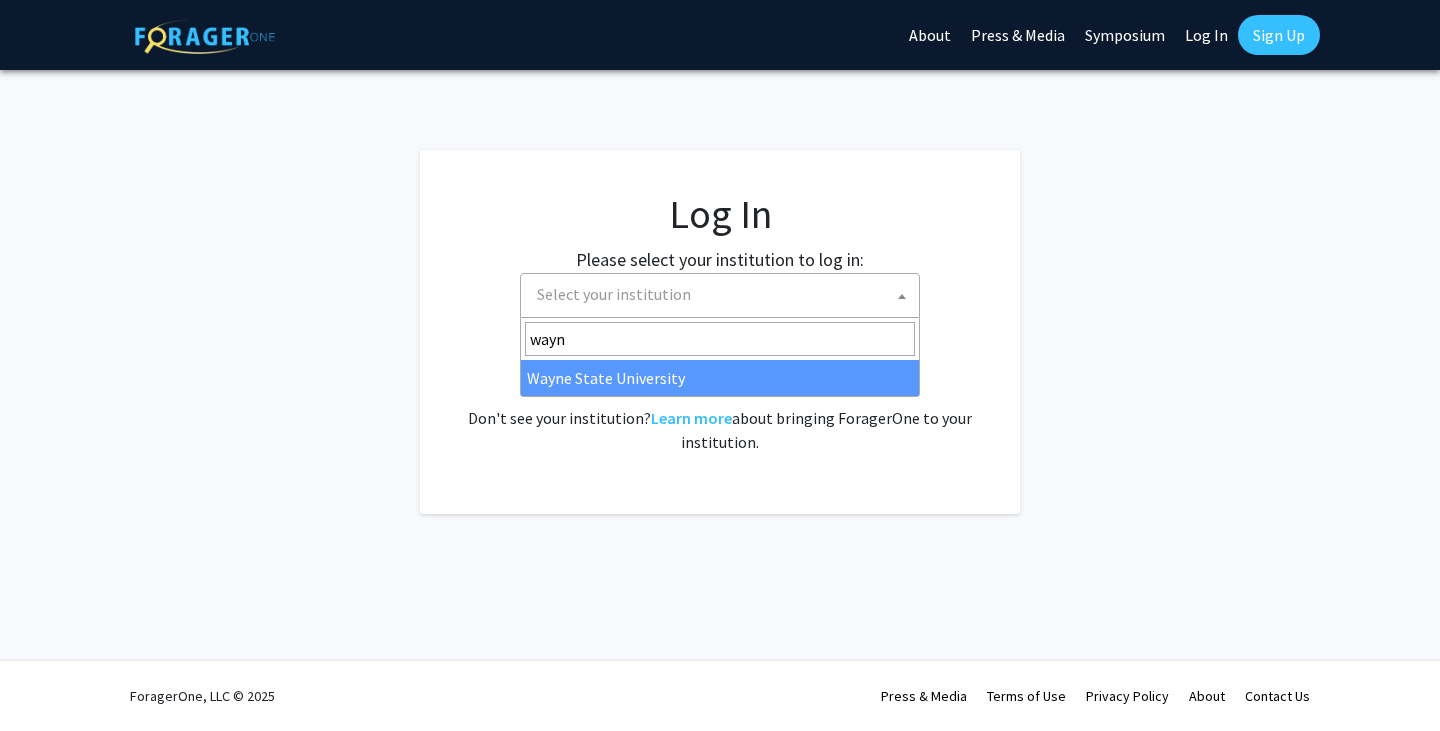 type on "wayn" 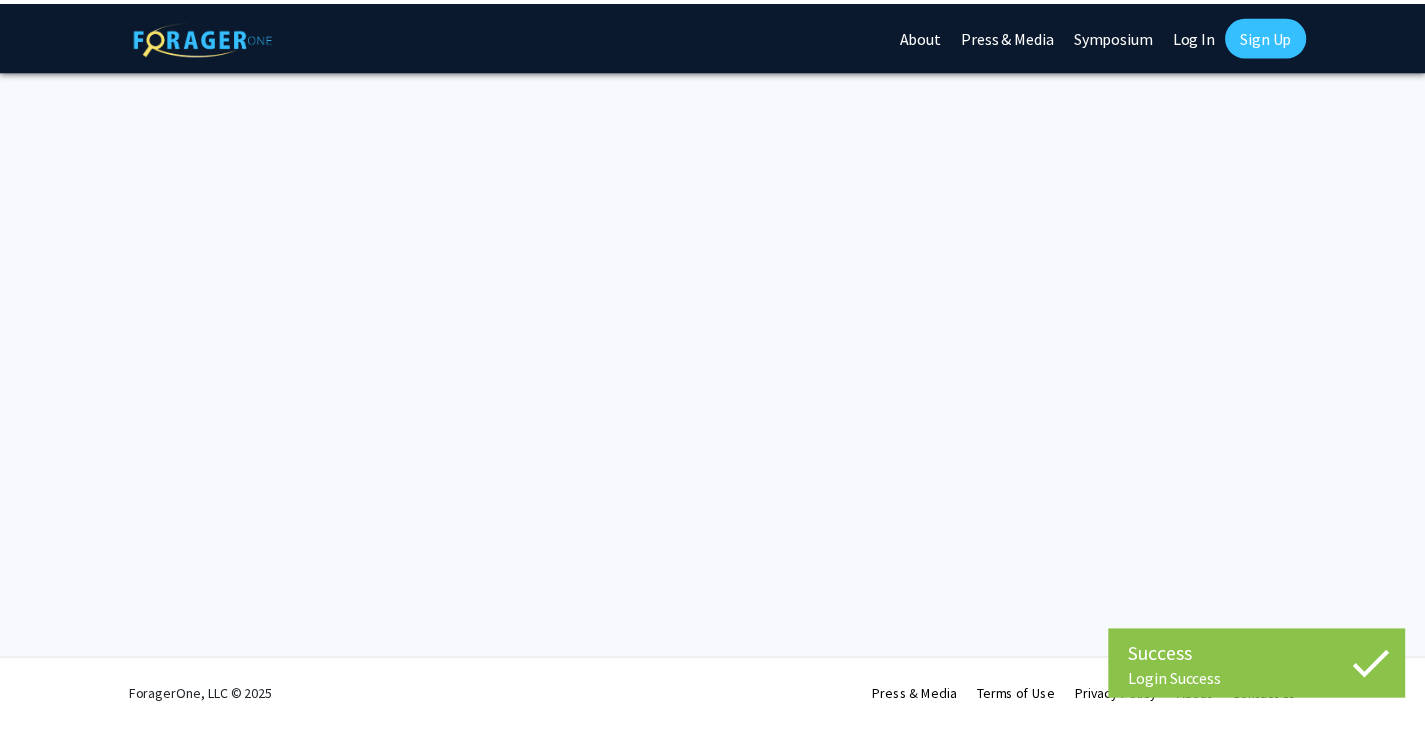 scroll, scrollTop: 0, scrollLeft: 0, axis: both 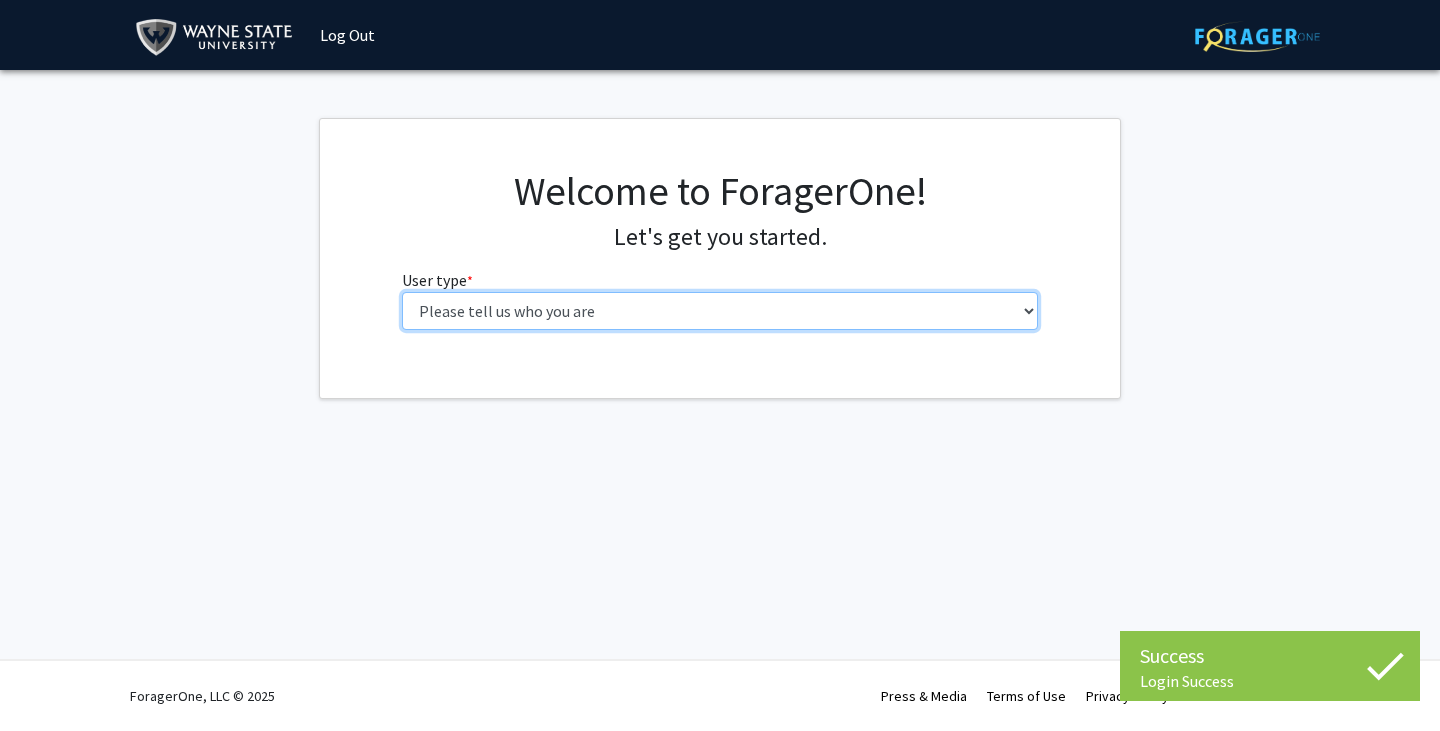 click on "Please tell us who you are  Undergraduate Student   Master's Student   Doctoral Candidate (PhD, MD, DMD, PharmD, etc.)   Postdoctoral Researcher / Research Staff / Medical Resident / Medical Fellow   Faculty   Administrative Staff" at bounding box center (720, 311) 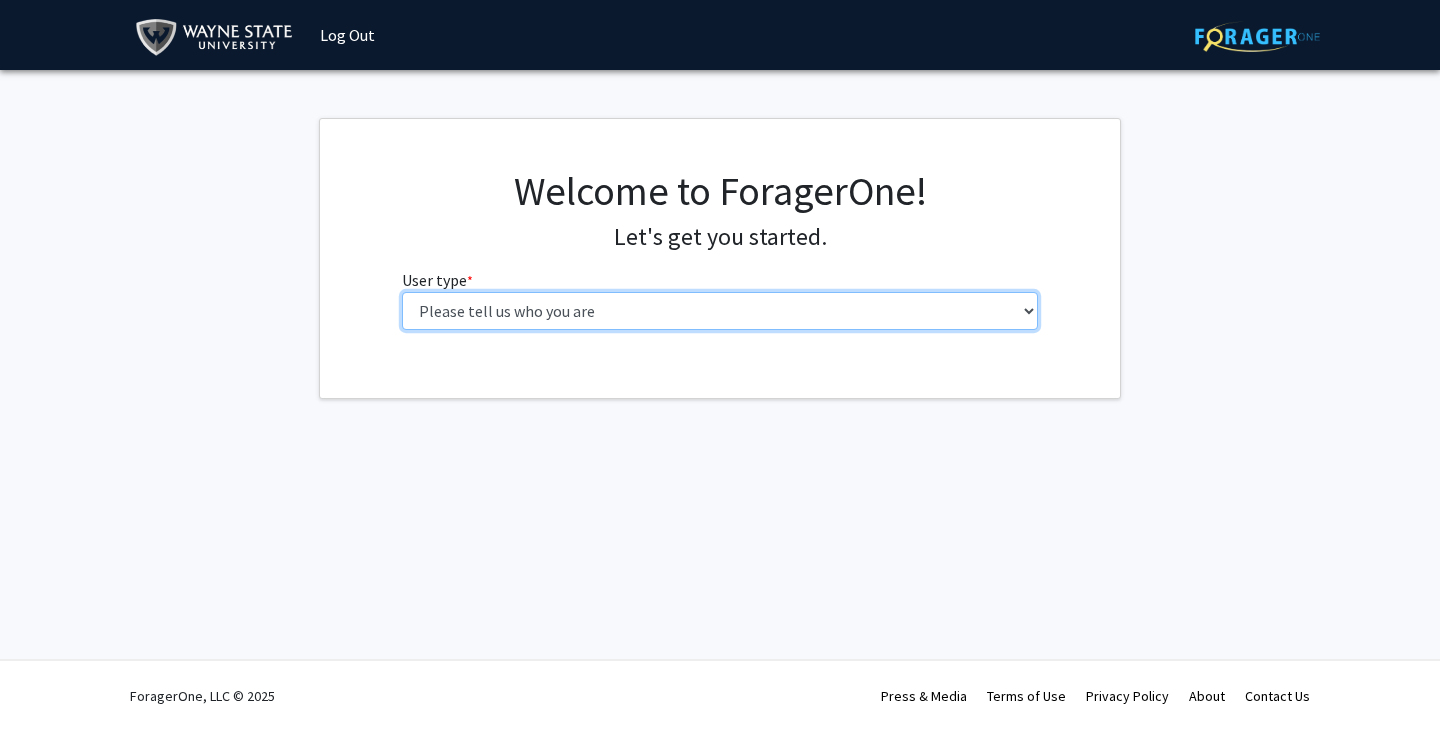 select on "3: doc" 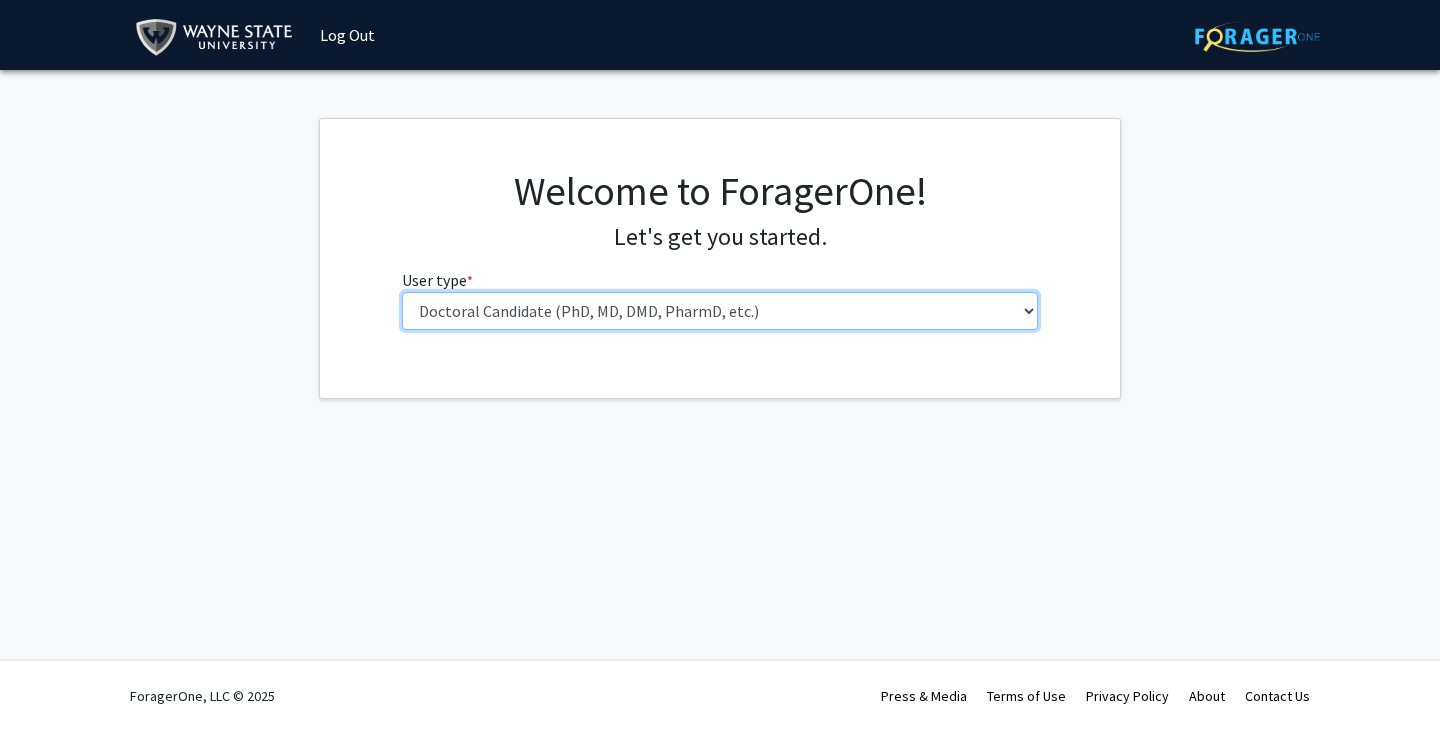 click on "Please tell us who you are  Undergraduate Student   Master's Student   Doctoral Candidate (PhD, MD, DMD, PharmD, etc.)   Postdoctoral Researcher / Research Staff / Medical Resident / Medical Fellow   Faculty   Administrative Staff" at bounding box center (720, 311) 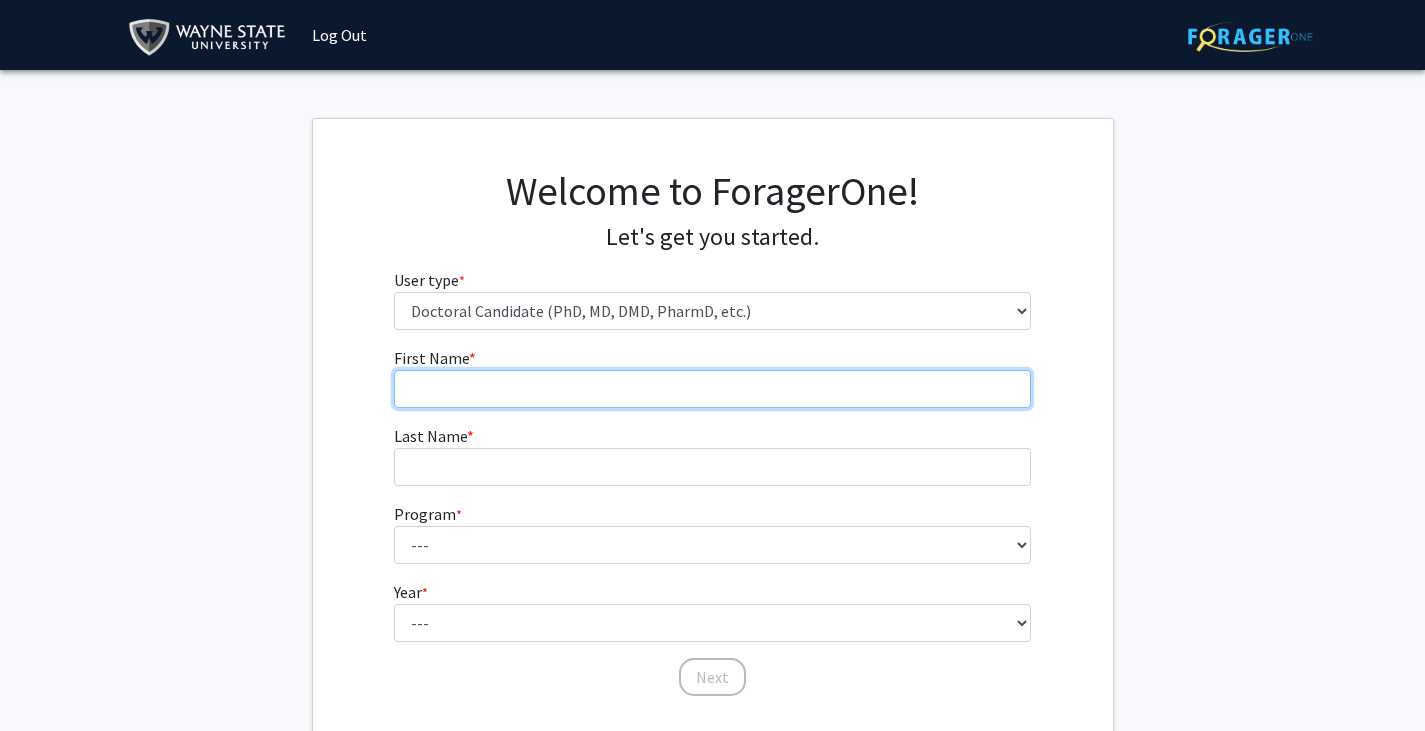 click on "First Name * required" at bounding box center (712, 389) 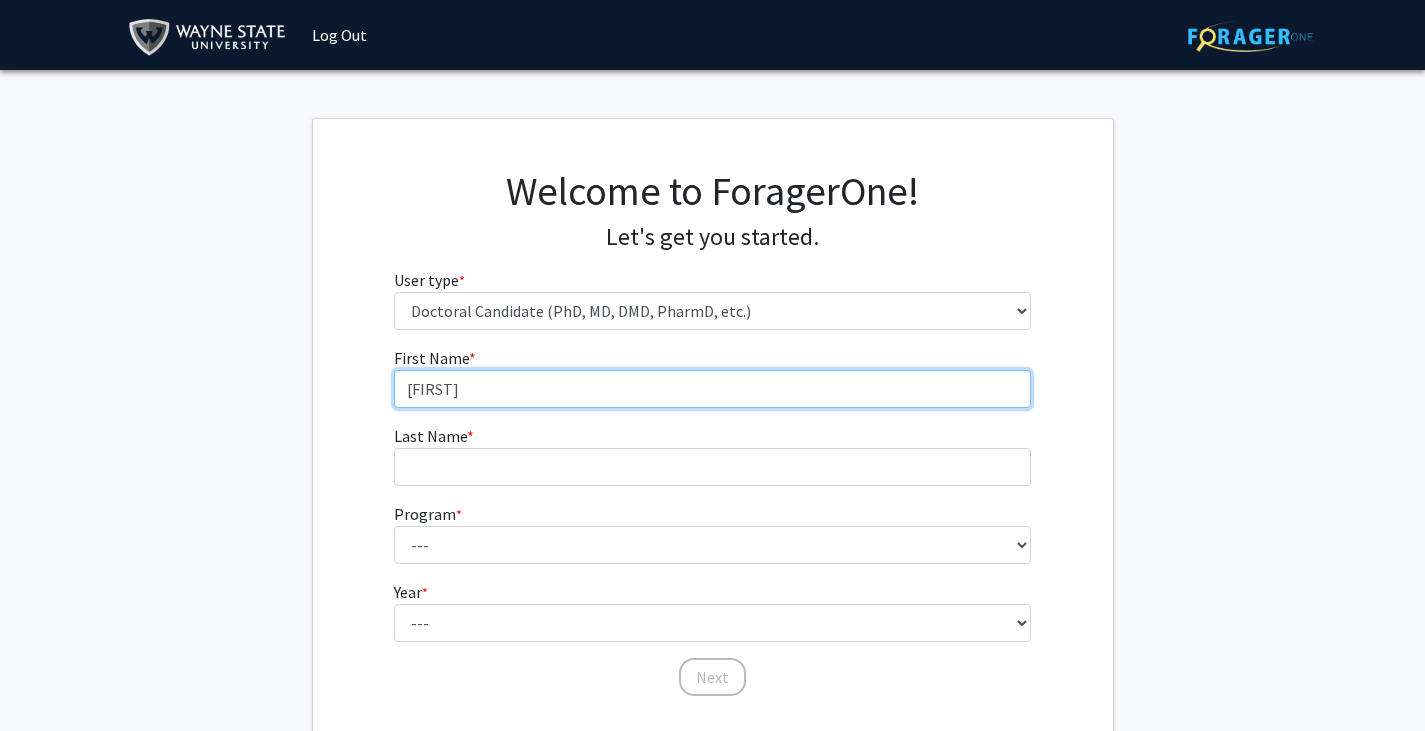 type on "[FIRST]" 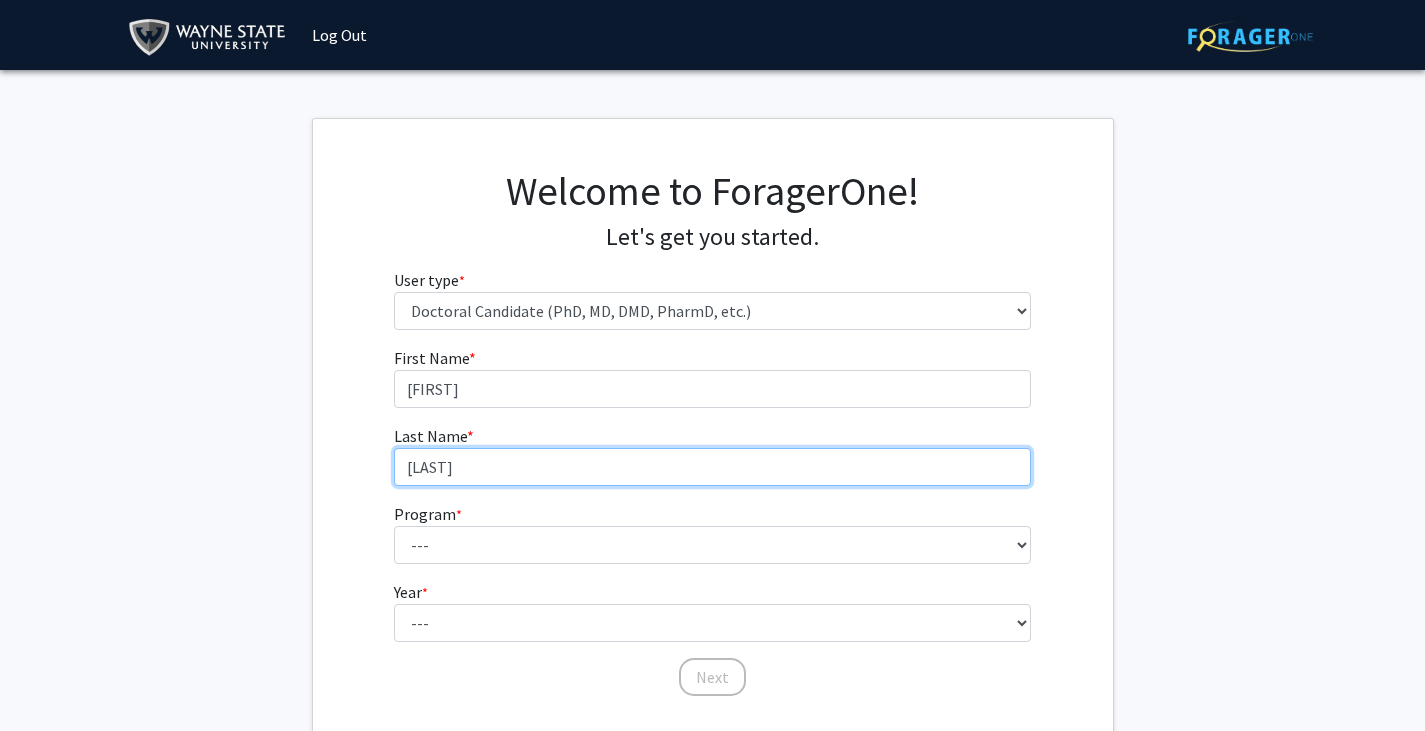 type on "[LAST]" 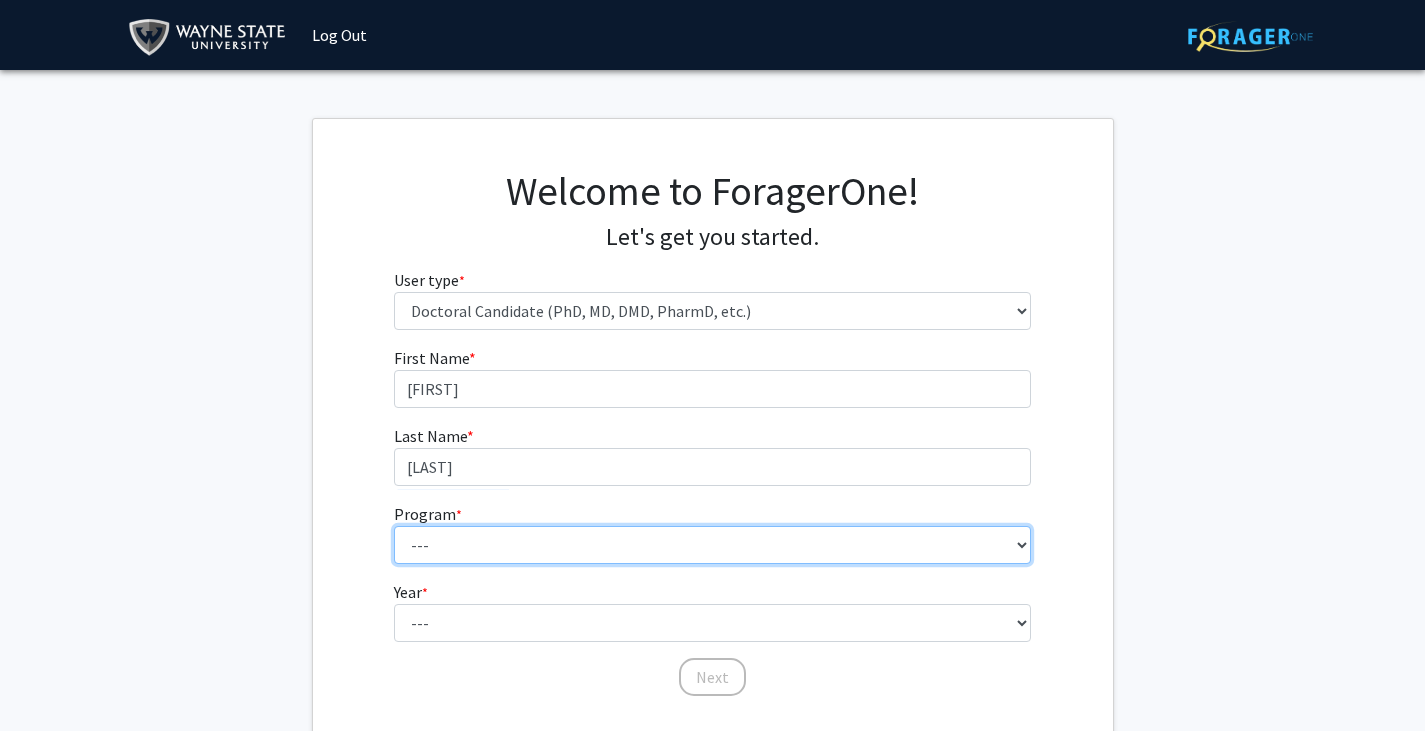 click on "---  Adult-Gerontology Acute Care Nurse Practitioner   Adult-Gerontology Primary Care Nurse Practitioner   Anatomy and Cell Biology   Anesthesia   Anthropology   Anthropology and Urban Sustainability (Dual title)   Audiology   Biochemistry and Molecular Biology   Biological Sciences   Biological Sciences and Urban Sustainability   Biomedical Engineering   Biomedical Imaging (Dual title)   Business Administration   Cancer Biology   Chemical Engineering   Chemistry   Civil Engineering   Communication   Communication and Urban Sustainability (Dual title)   Communication Sciences and Disorders   Computer Engineering   Computer Science   Counseling Psychology   Criminal Justice   Dispute Resolution   Economics   Educational Leadership & Policy Studies   Educational Studies   Electrical Engineering   English   Family Nurse Practitioner   French (Modern Languages)   German   Gerontology (Dual title)   History   Immunology and Microbiology   Industrial Engineering   Infant Mental Health (Dual title)   Kinesiology" at bounding box center [712, 545] 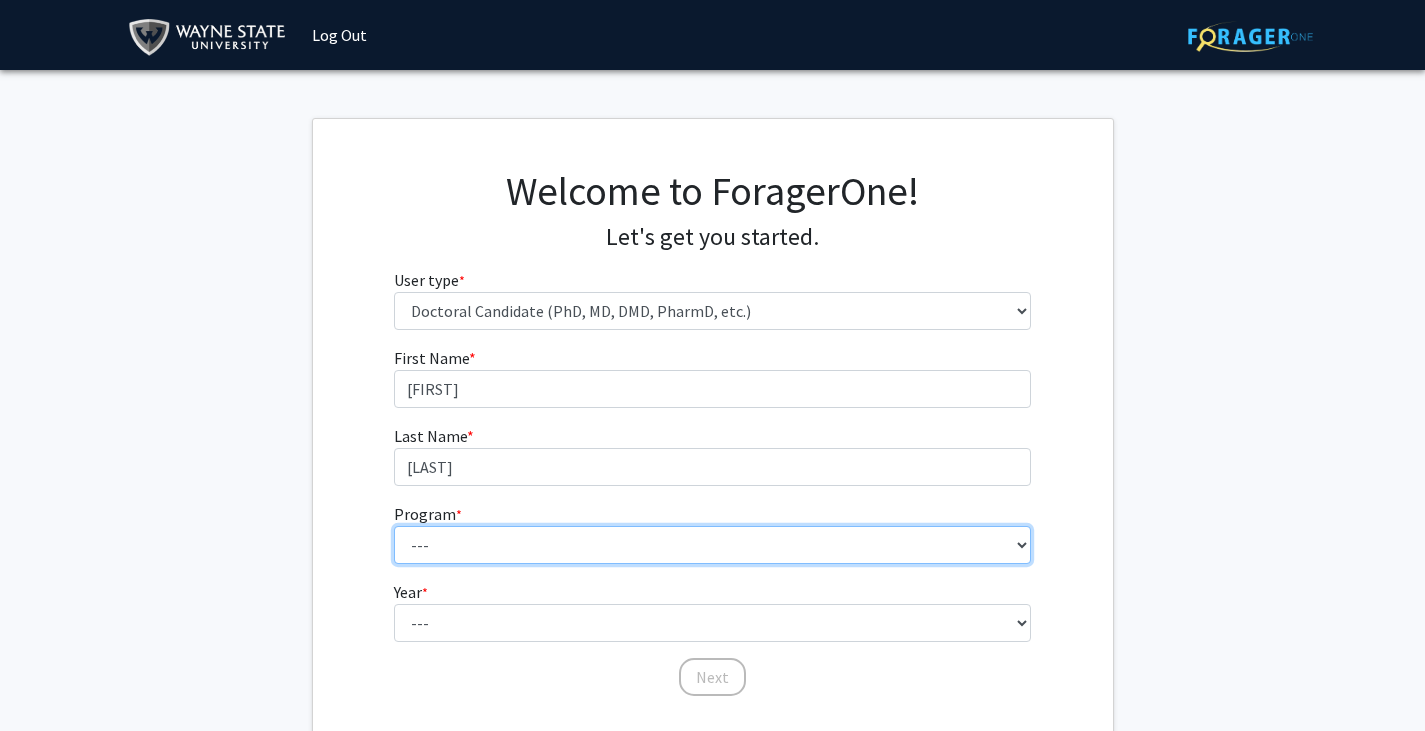 select on "46: 728" 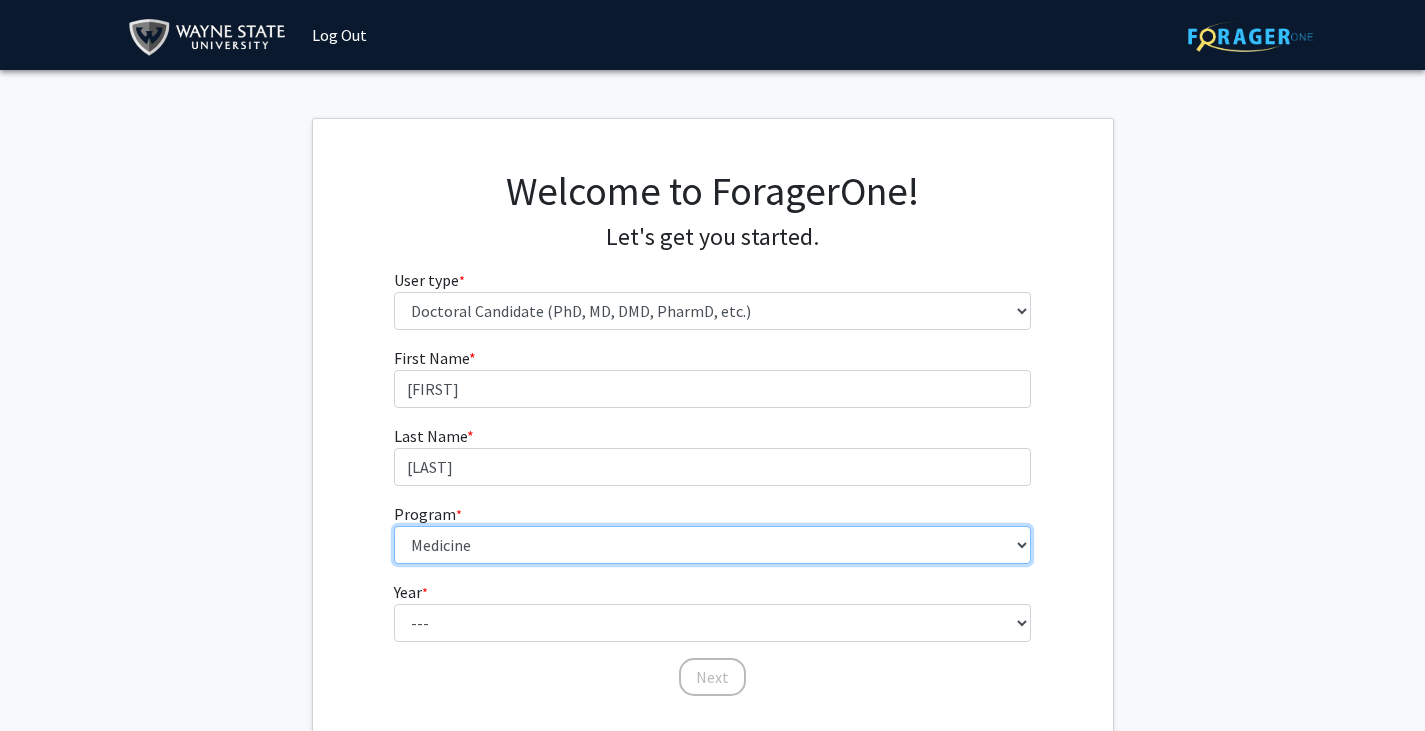 click on "---  Adult-Gerontology Acute Care Nurse Practitioner   Adult-Gerontology Primary Care Nurse Practitioner   Anatomy and Cell Biology   Anesthesia   Anthropology   Anthropology and Urban Sustainability (Dual title)   Audiology   Biochemistry and Molecular Biology   Biological Sciences   Biological Sciences and Urban Sustainability   Biomedical Engineering   Biomedical Imaging (Dual title)   Business Administration   Cancer Biology   Chemical Engineering   Chemistry   Civil Engineering   Communication   Communication and Urban Sustainability (Dual title)   Communication Sciences and Disorders   Computer Engineering   Computer Science   Counseling Psychology   Criminal Justice   Dispute Resolution   Economics   Educational Leadership & Policy Studies   Educational Studies   Electrical Engineering   English   Family Nurse Practitioner   French (Modern Languages)   German   Gerontology (Dual title)   History   Immunology and Microbiology   Industrial Engineering   Infant Mental Health (Dual title)   Kinesiology" at bounding box center [712, 545] 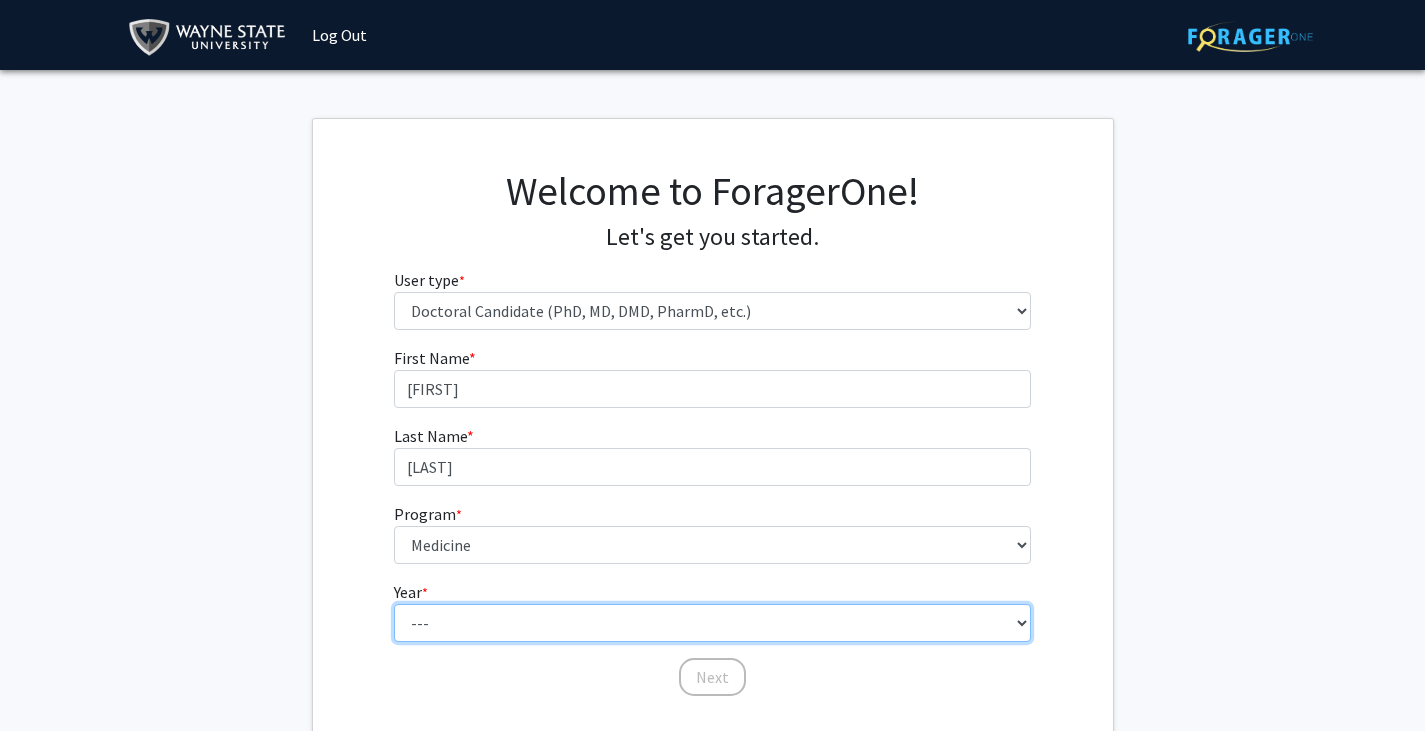 click on "---  First Year   Second Year   Third Year   Fourth Year   Fifth Year   Sixth Year   Seventh Year   Eighth Year   Ninth Year   Tenth Year" at bounding box center (712, 623) 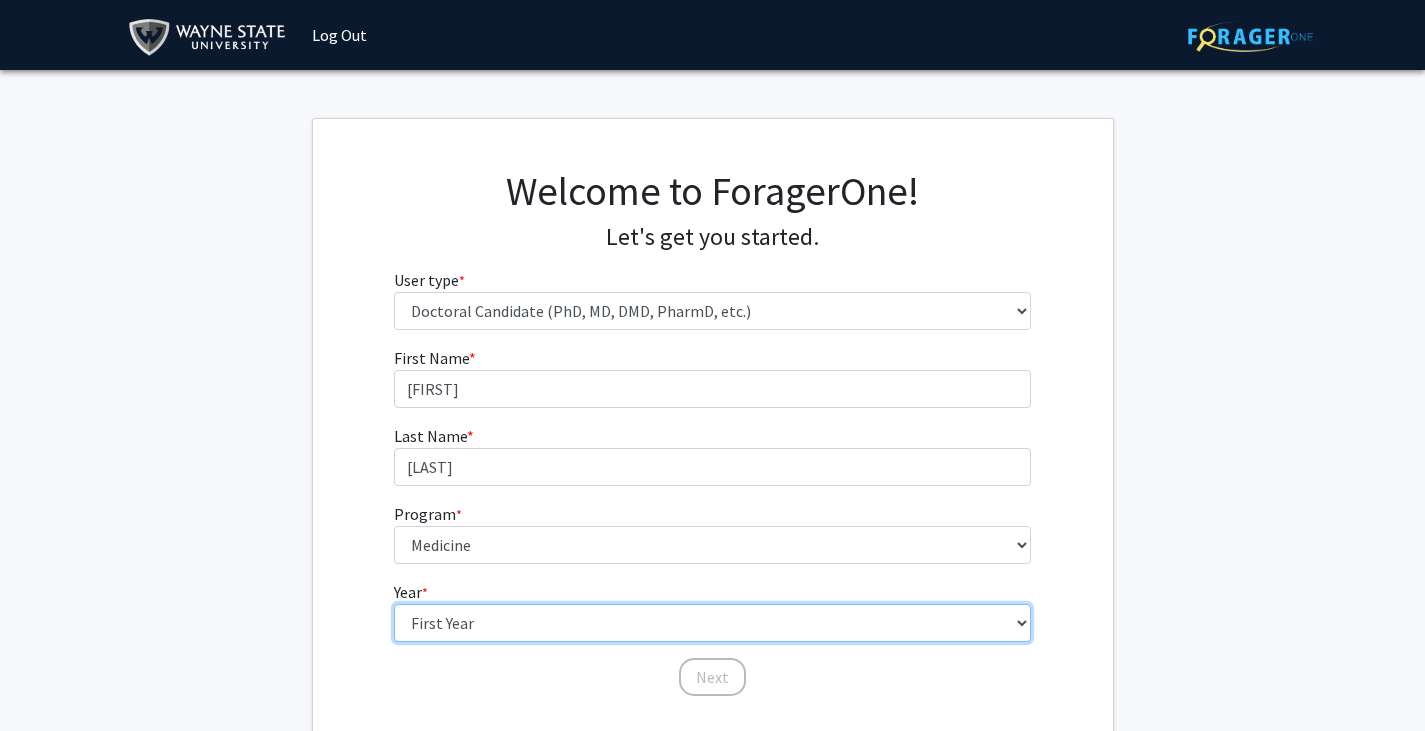 click on "---  First Year   Second Year   Third Year   Fourth Year   Fifth Year   Sixth Year   Seventh Year   Eighth Year   Ninth Year   Tenth Year" at bounding box center [712, 623] 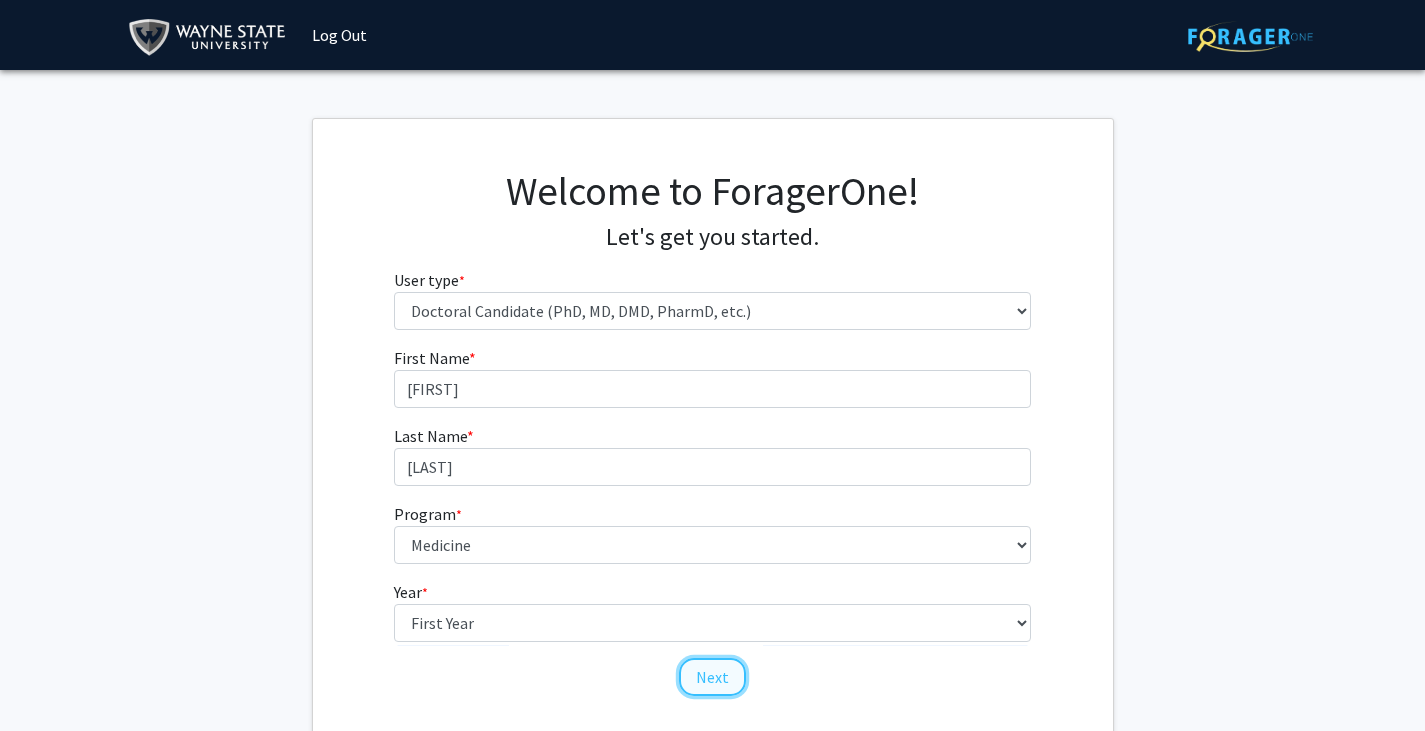click on "Next" 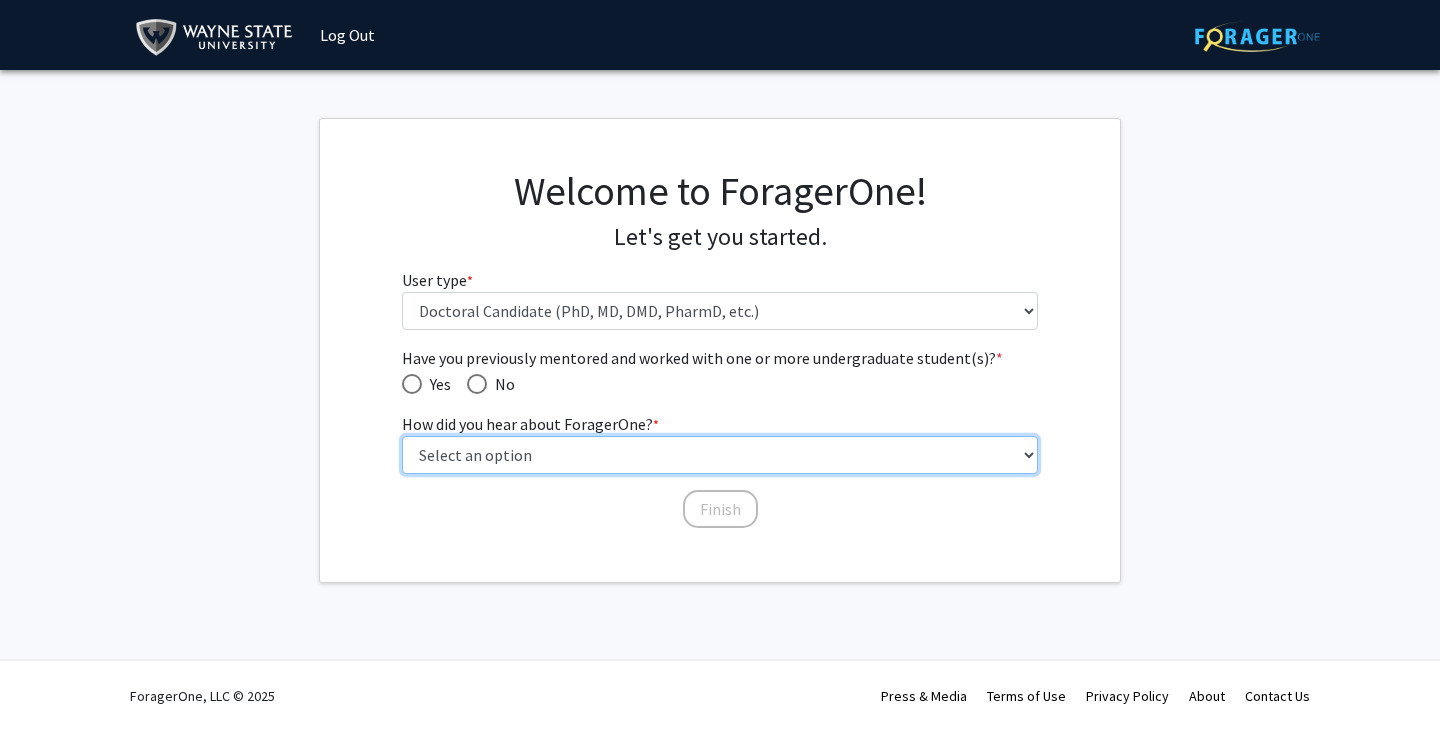 click on "Select an option  Peer/student recommendation   Faculty/staff recommendation   University website   University email or newsletter   Other" at bounding box center [720, 455] 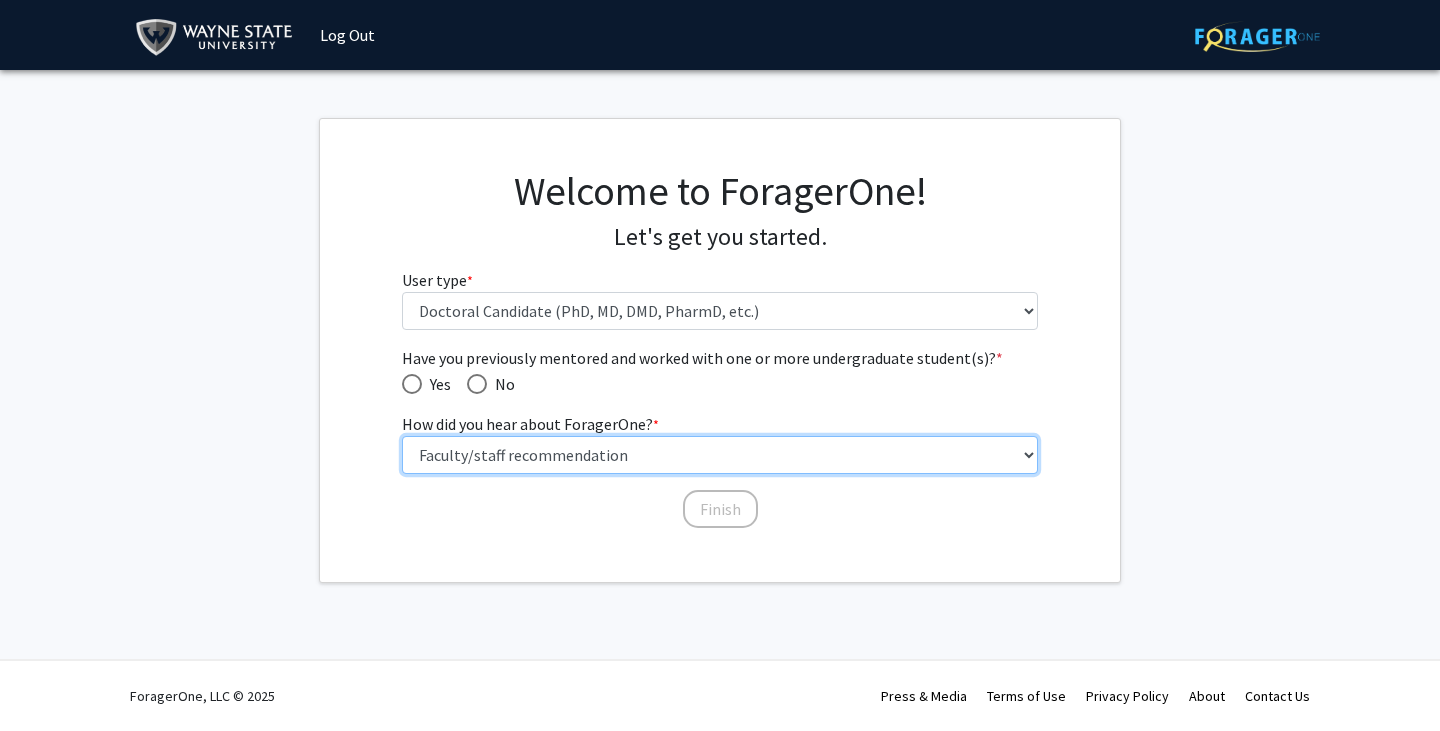 click on "Select an option  Peer/student recommendation   Faculty/staff recommendation   University website   University email or newsletter   Other" at bounding box center (720, 455) 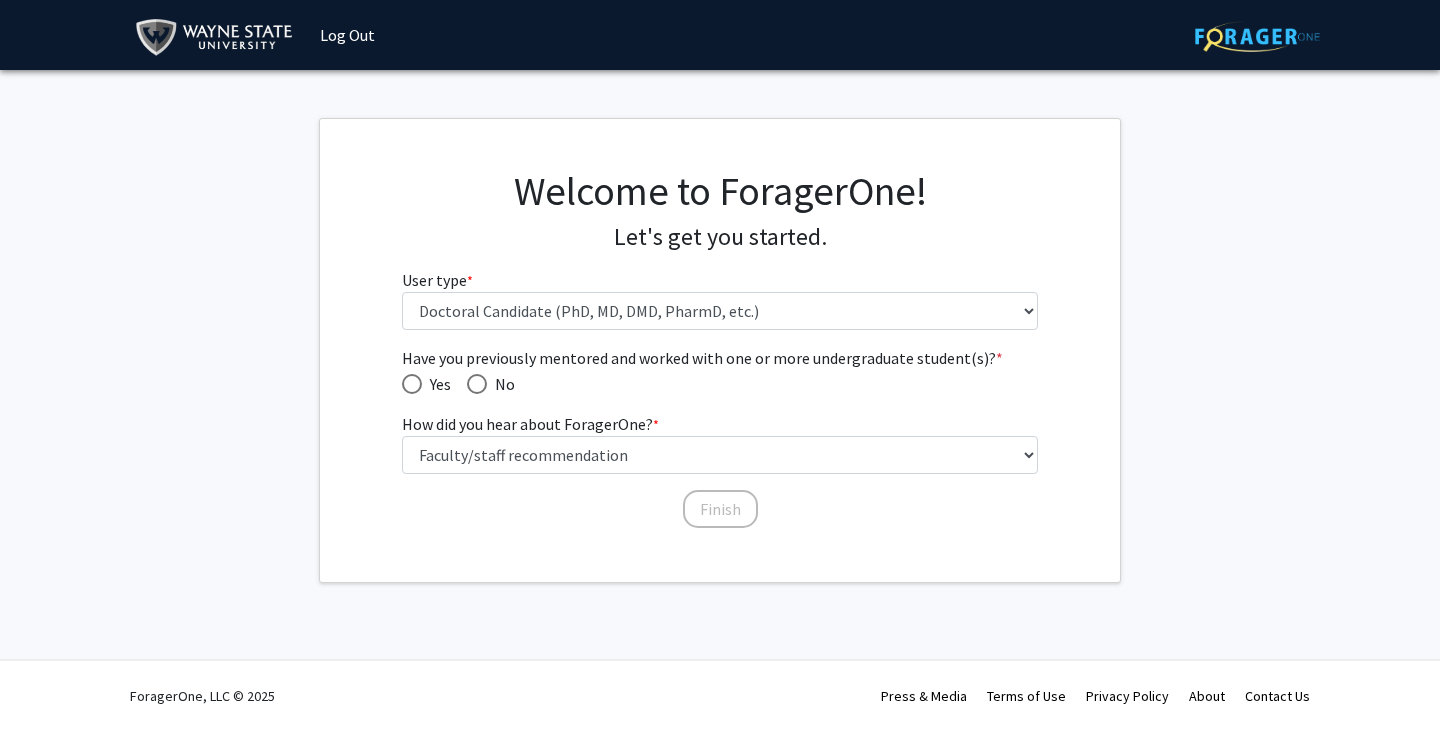 click at bounding box center [477, 384] 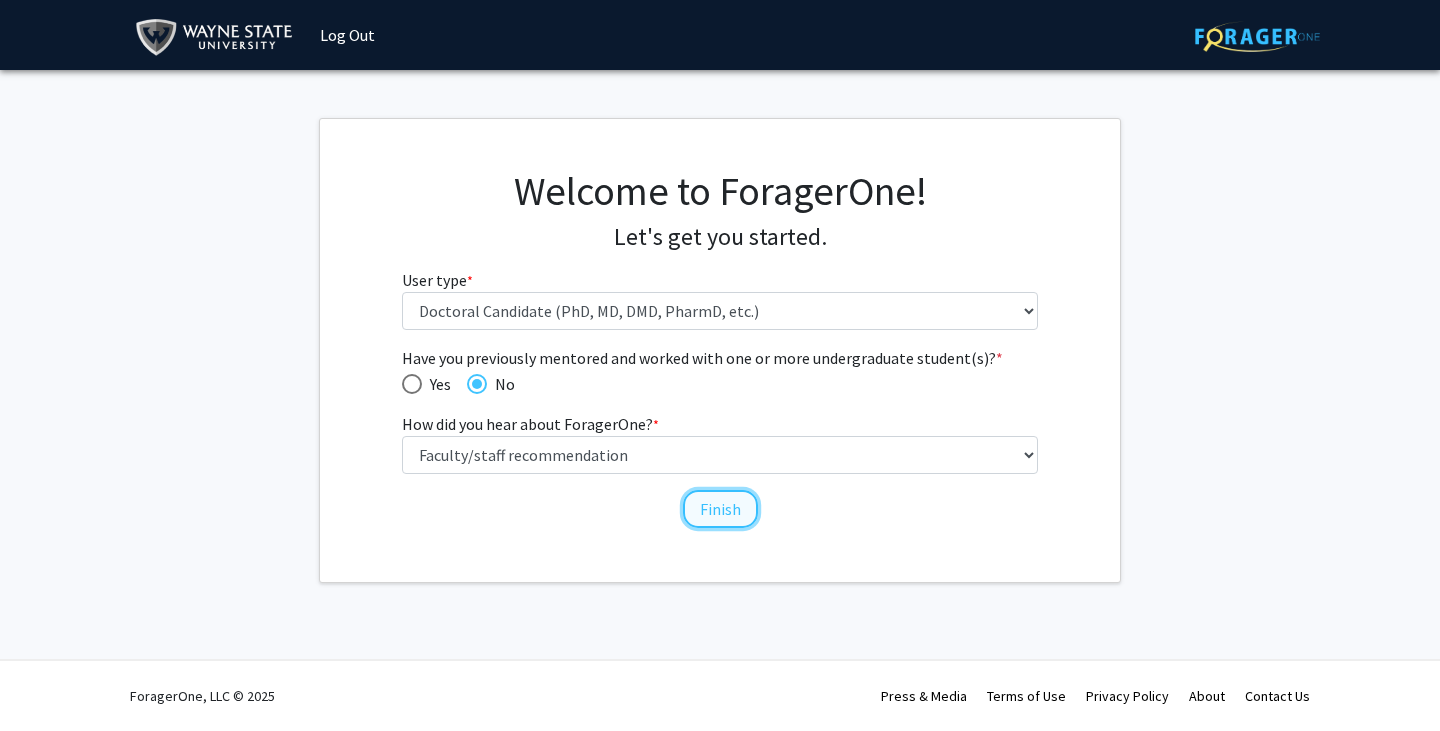 click on "Finish" 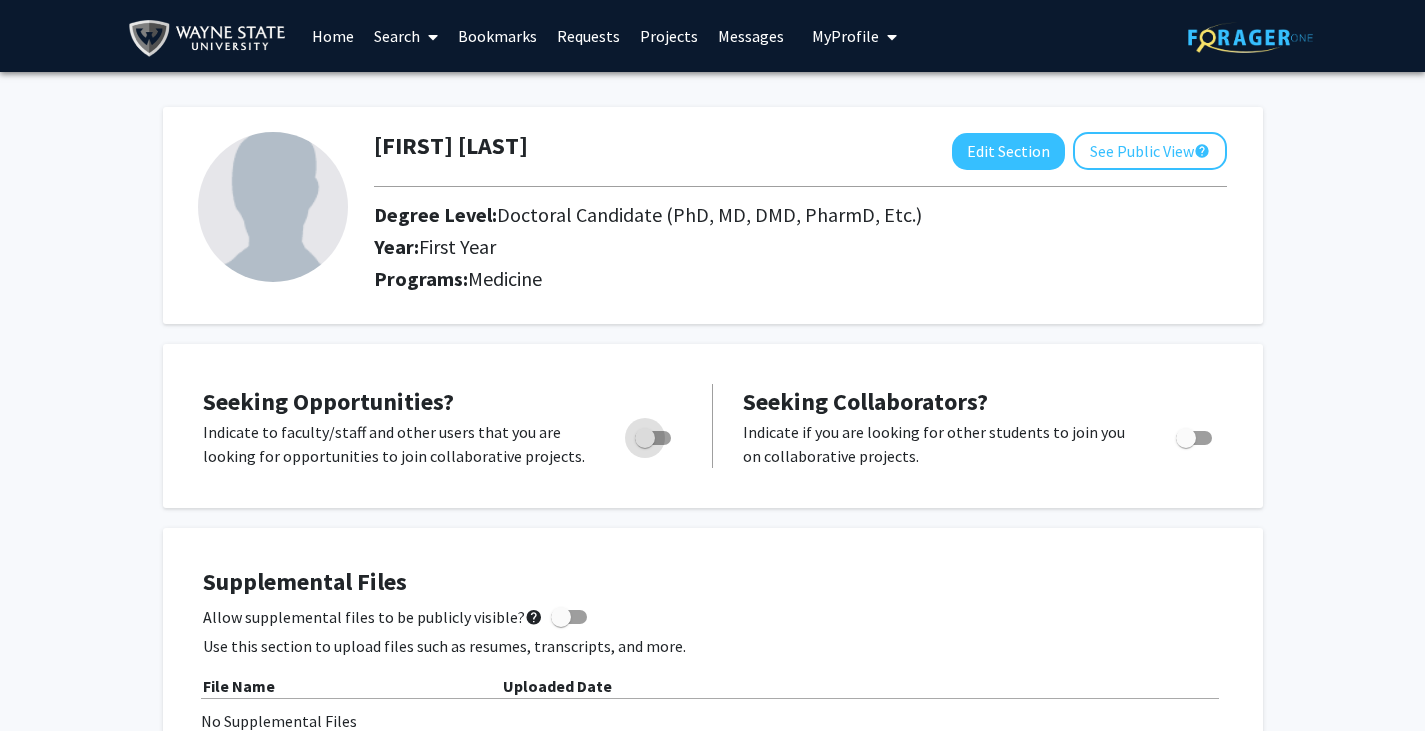 click at bounding box center [645, 438] 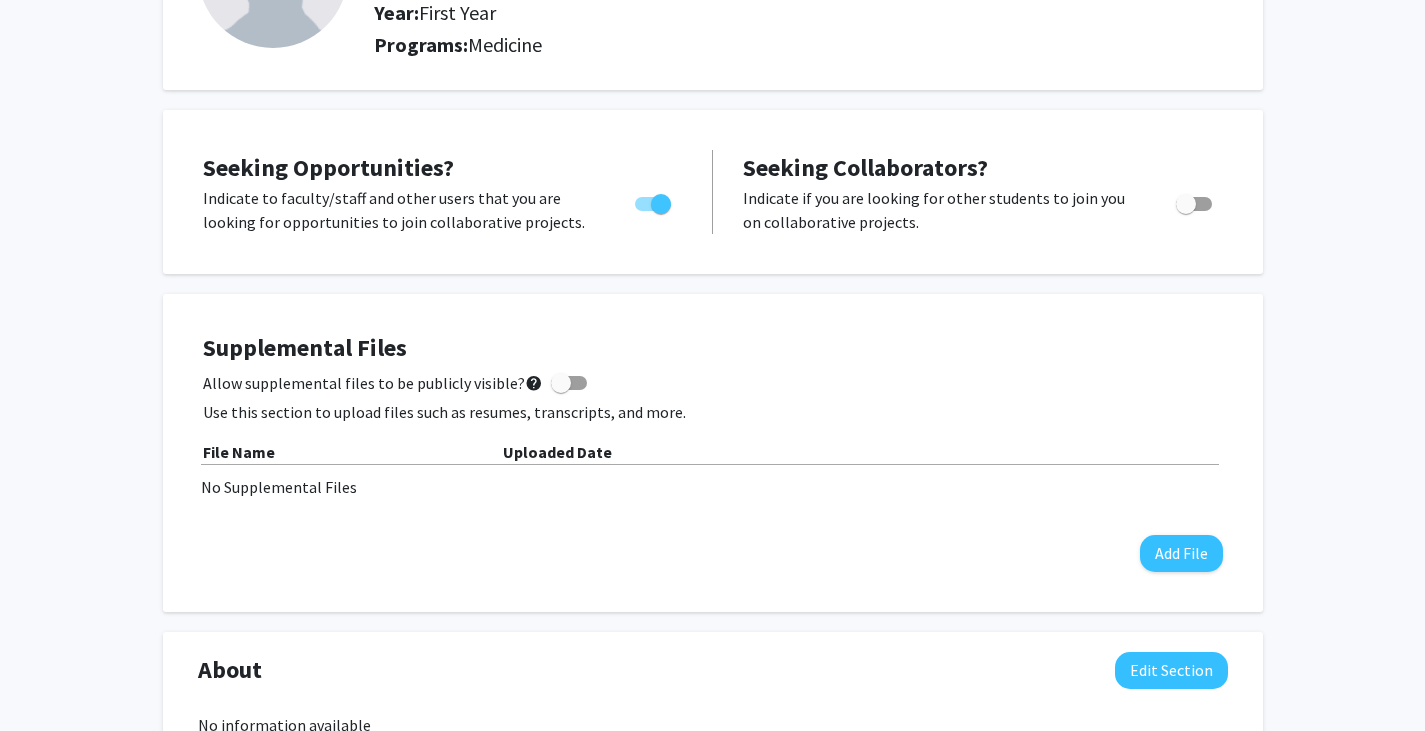 scroll, scrollTop: 235, scrollLeft: 0, axis: vertical 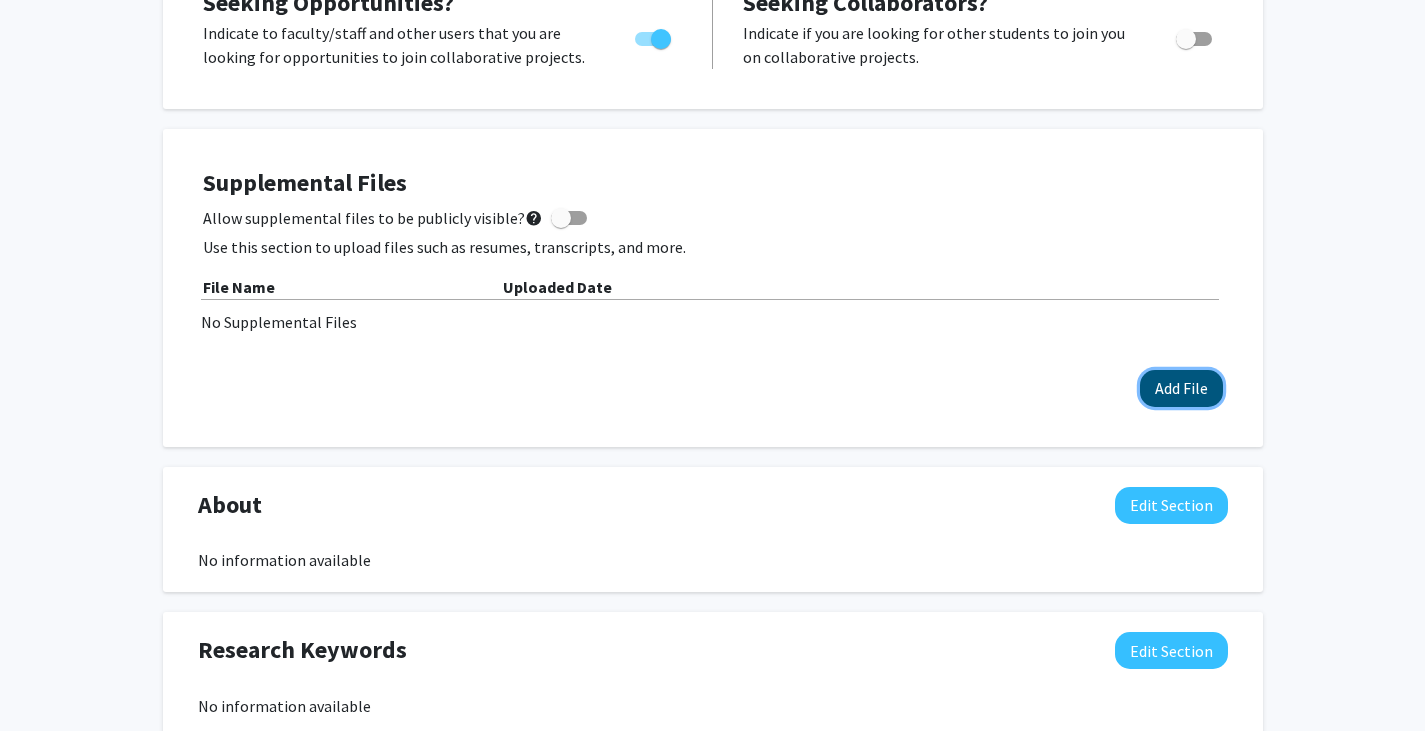 click on "Add File" 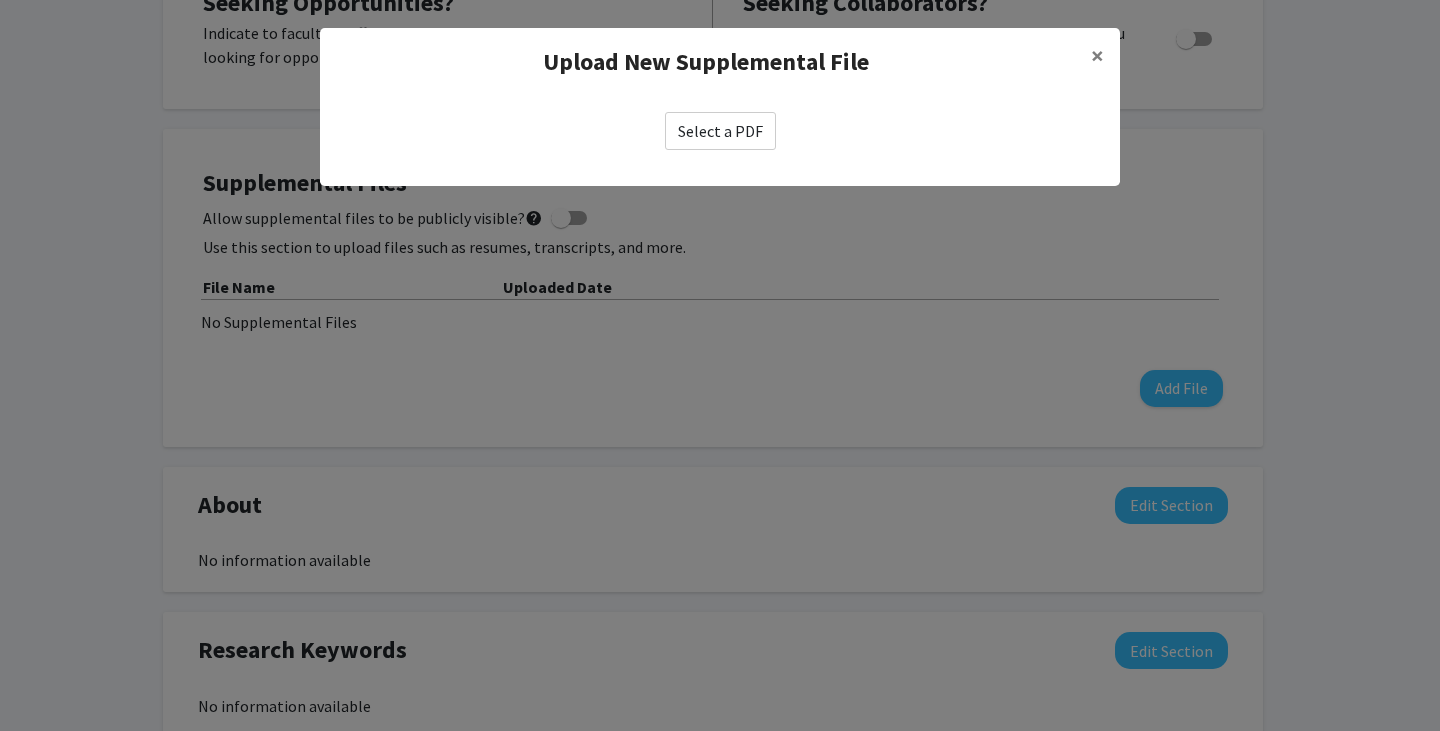 click on "Select a PDF" 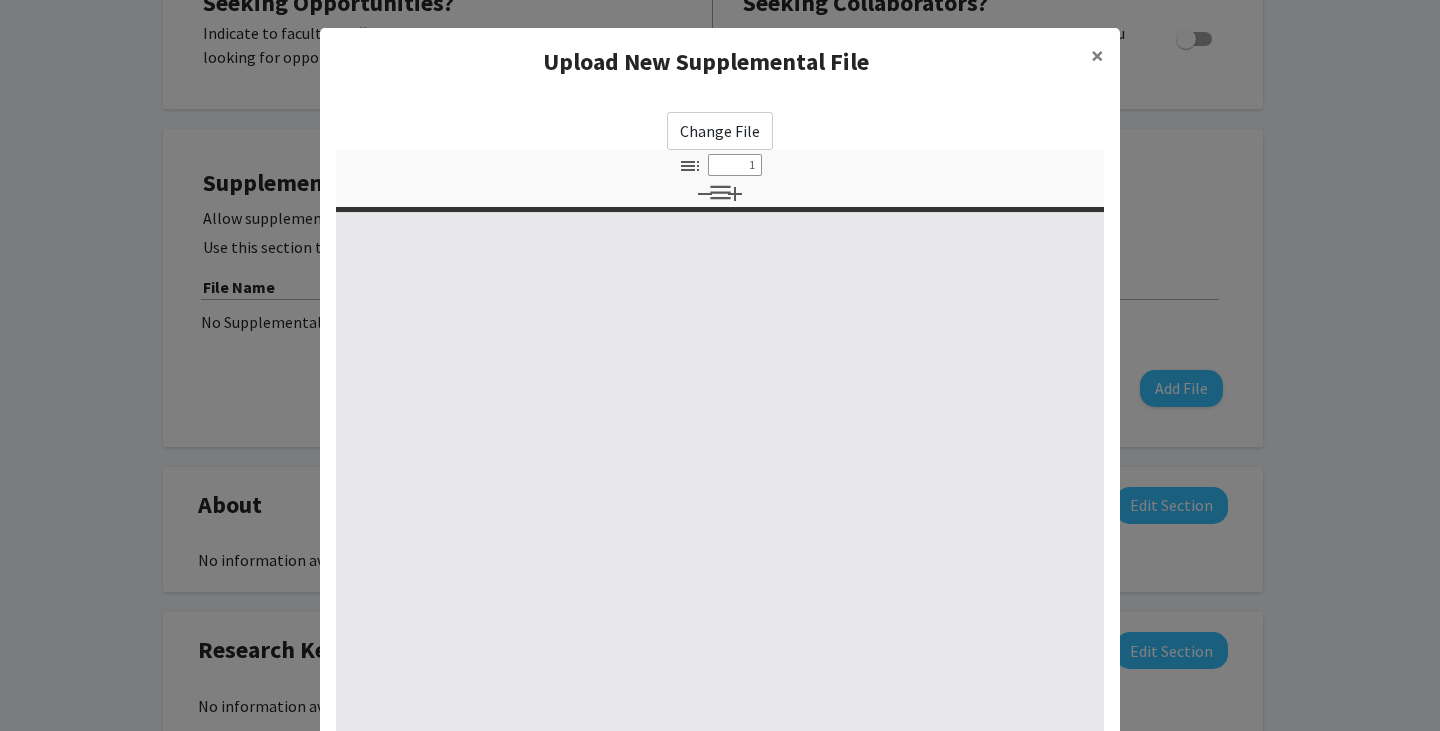 select on "custom" 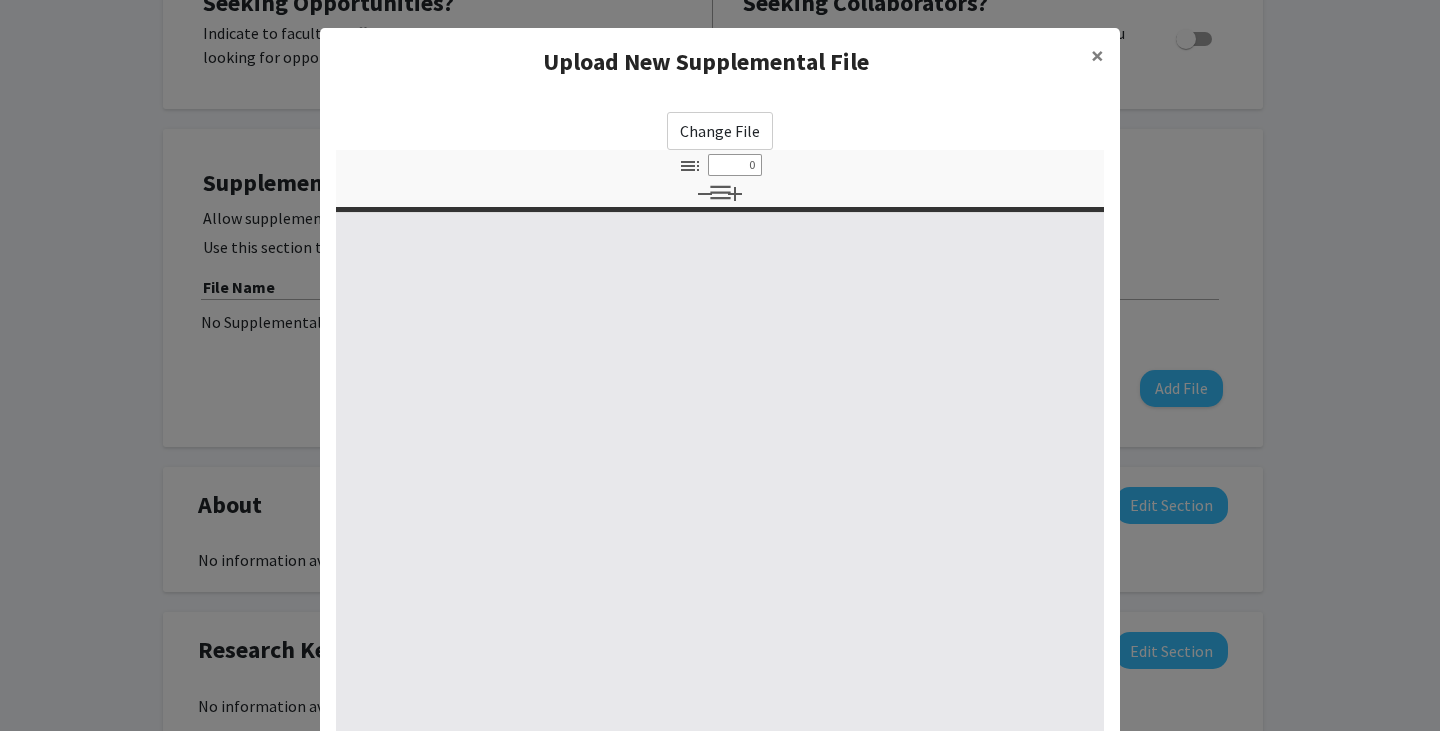 select on "custom" 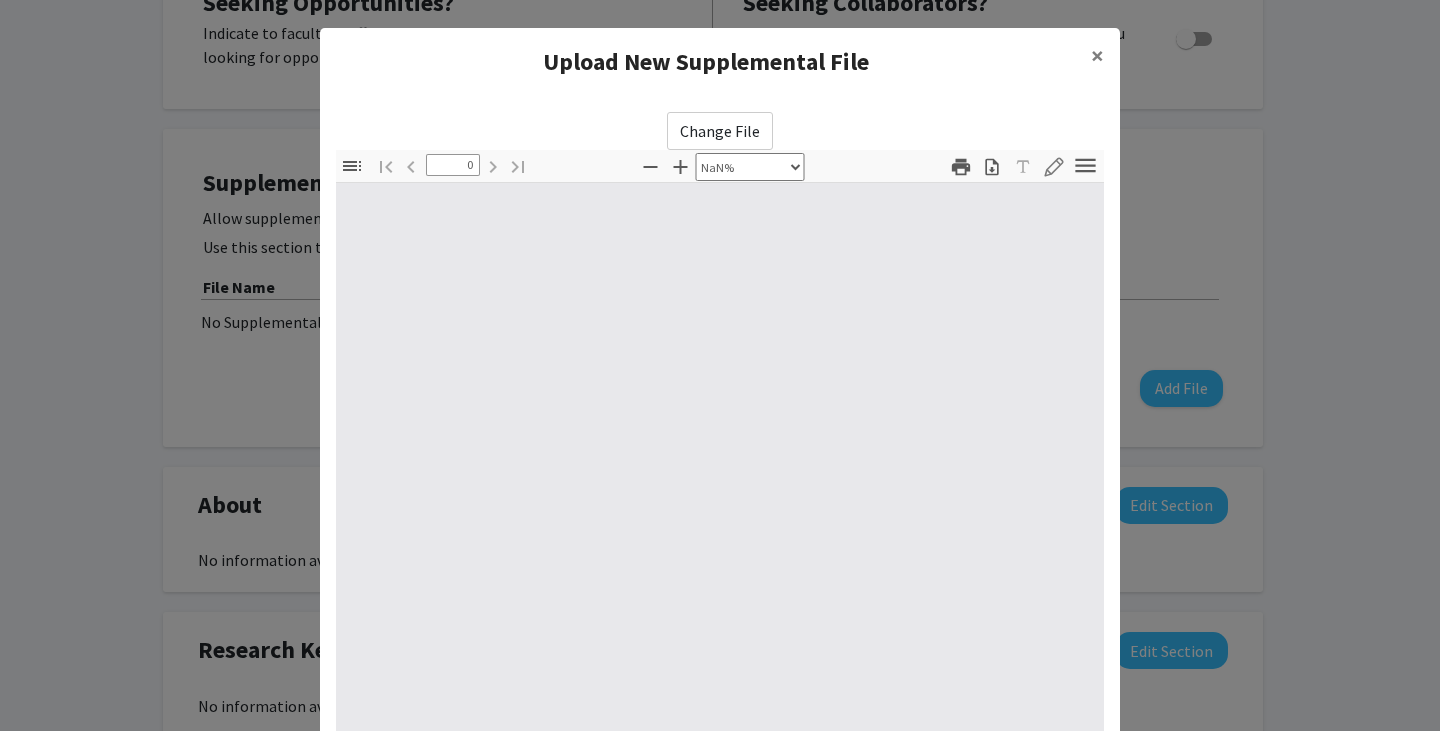 type on "1" 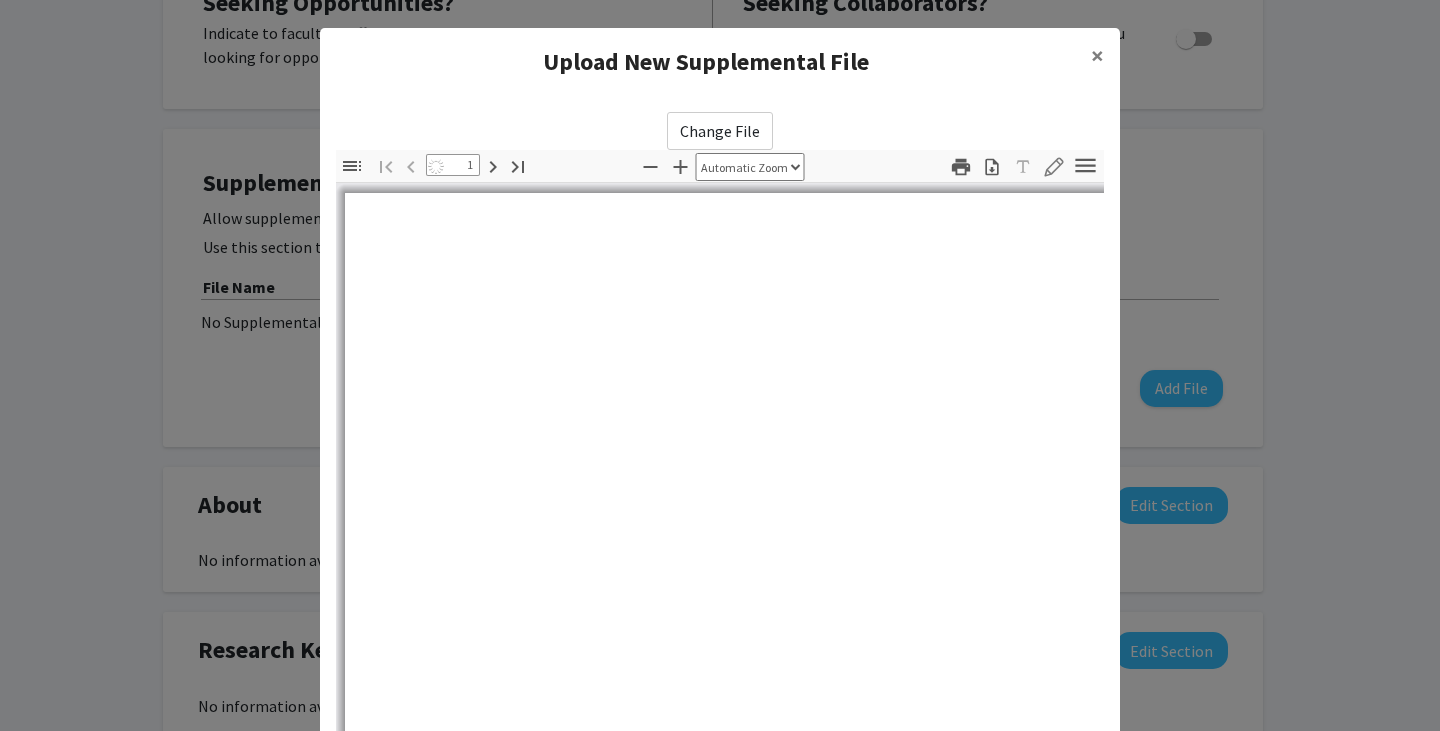 select on "auto" 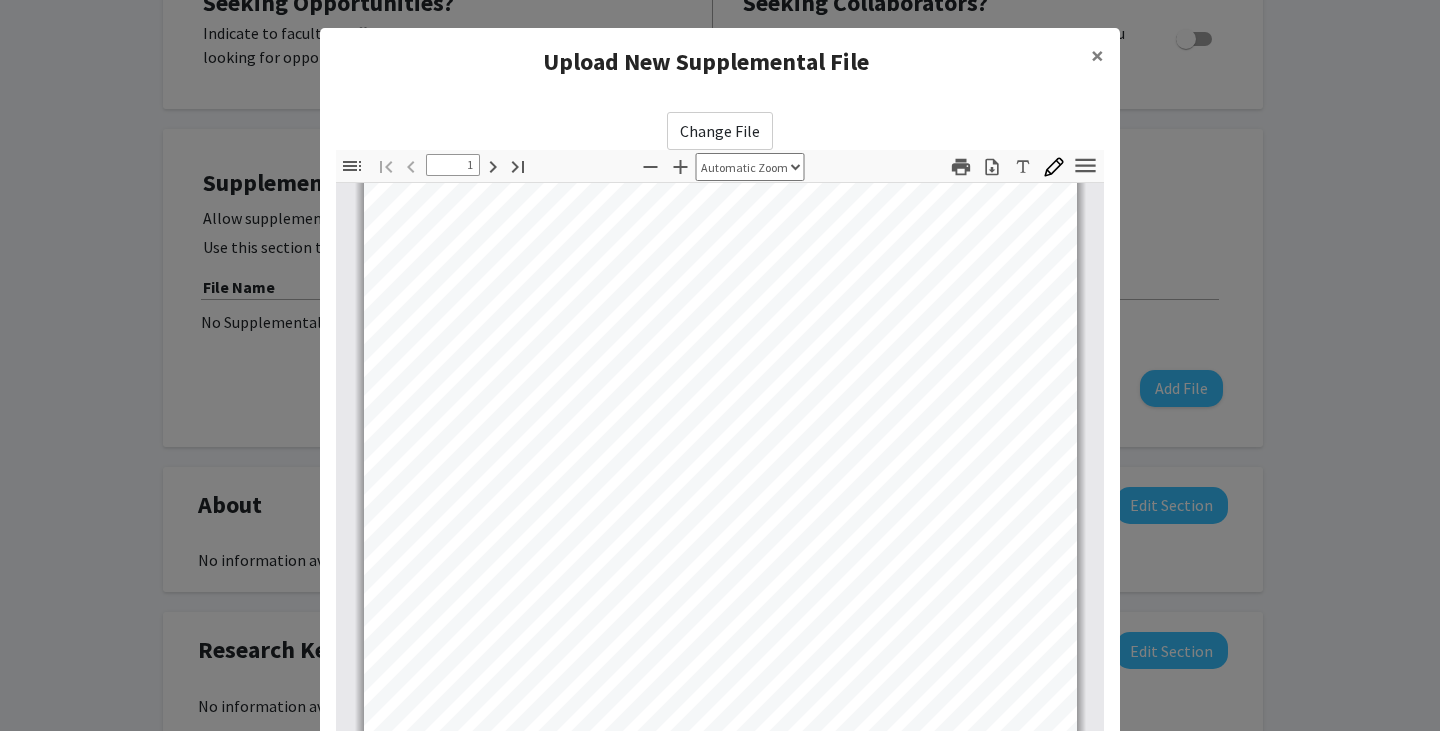 scroll, scrollTop: 180, scrollLeft: 0, axis: vertical 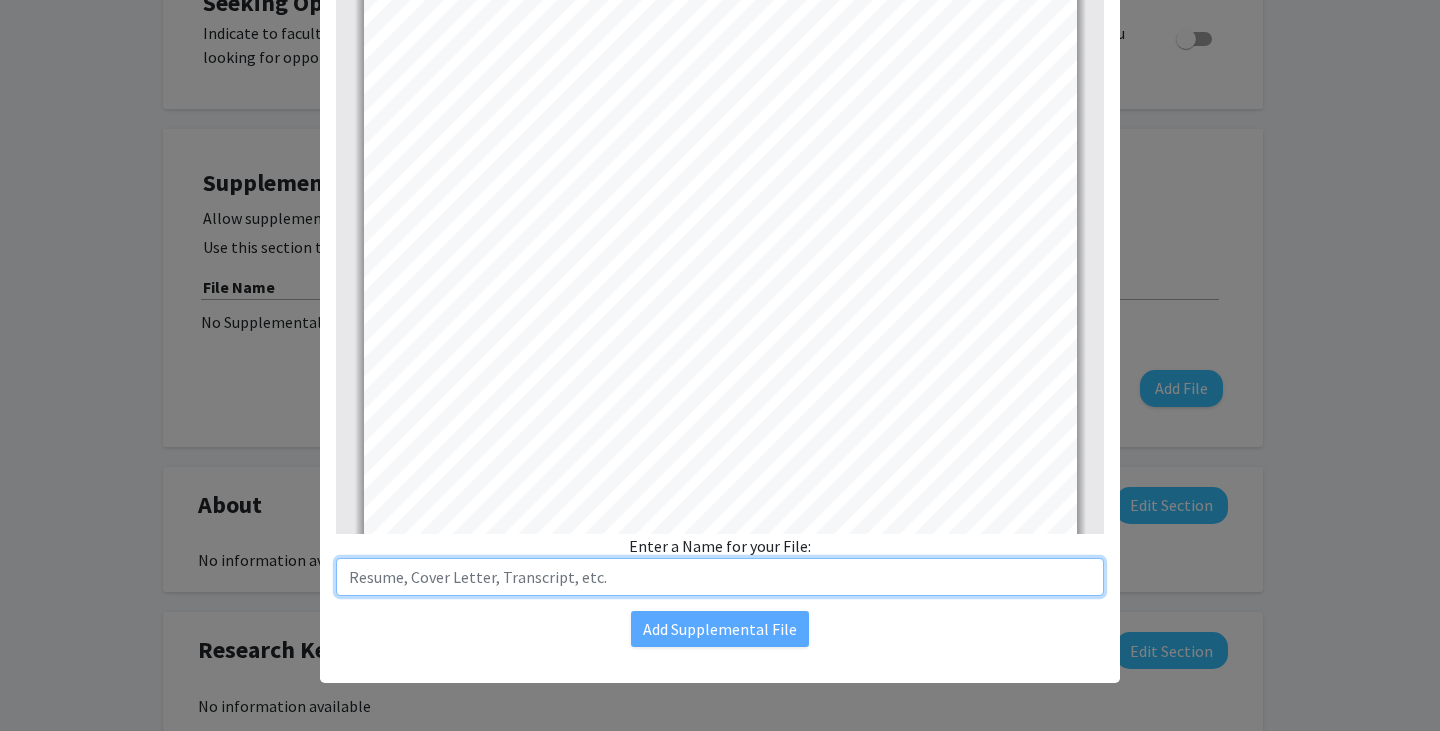click at bounding box center [720, 577] 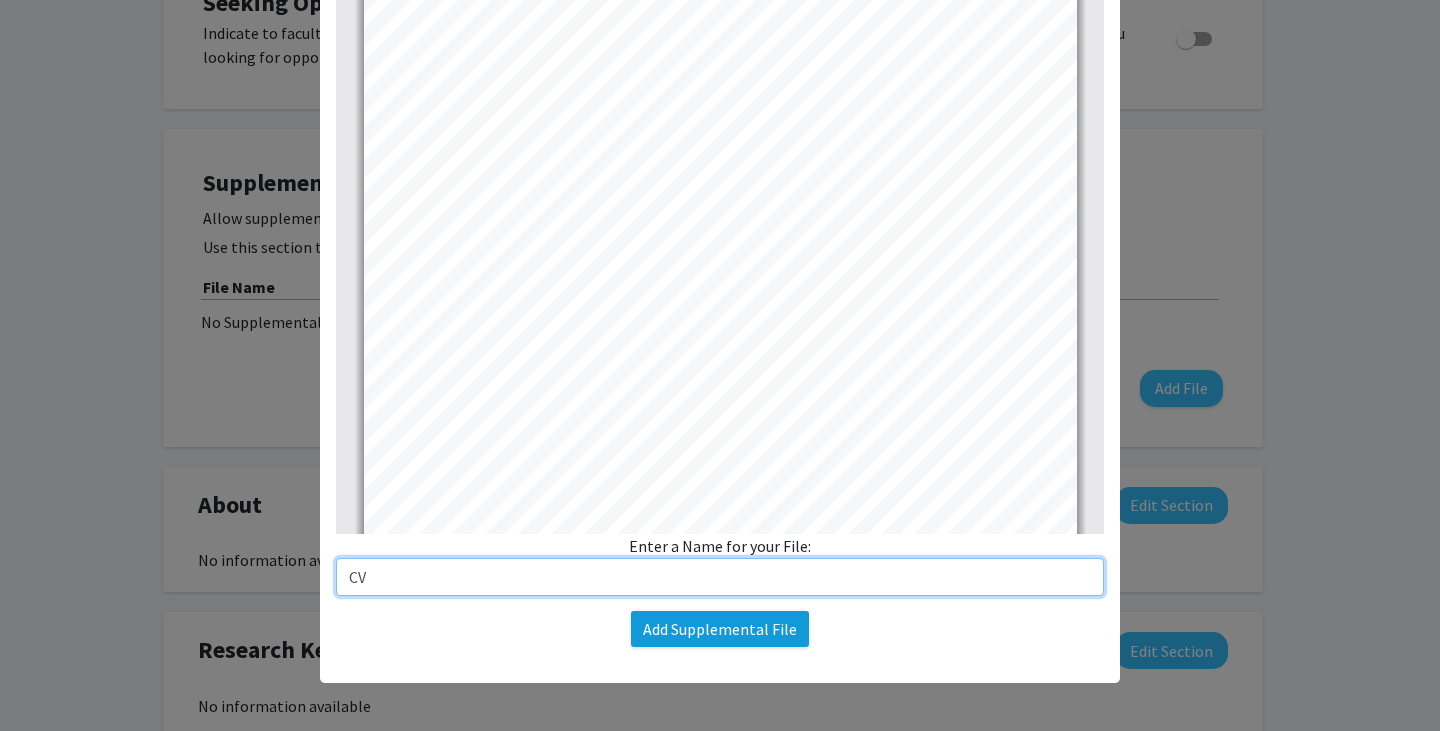 type on "CV" 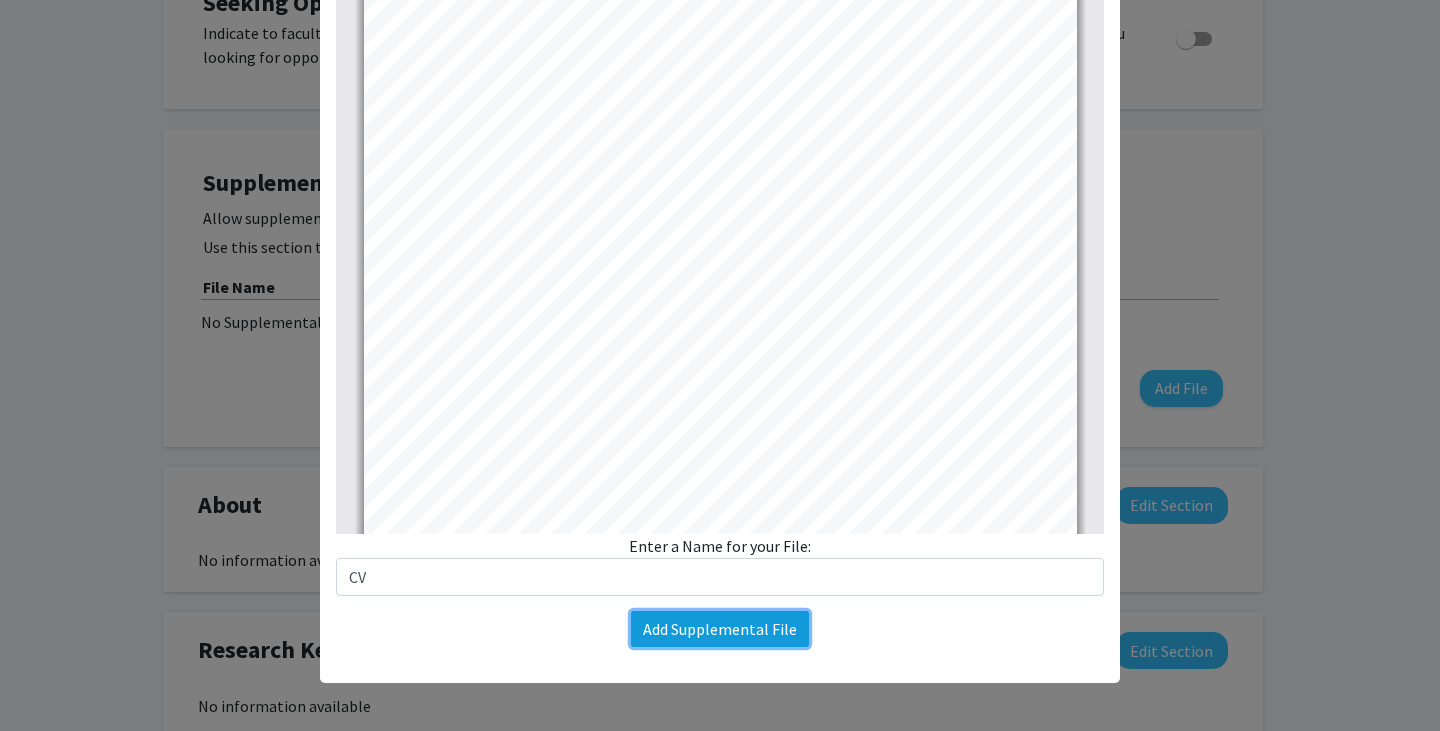 click on "Add Supplemental File" 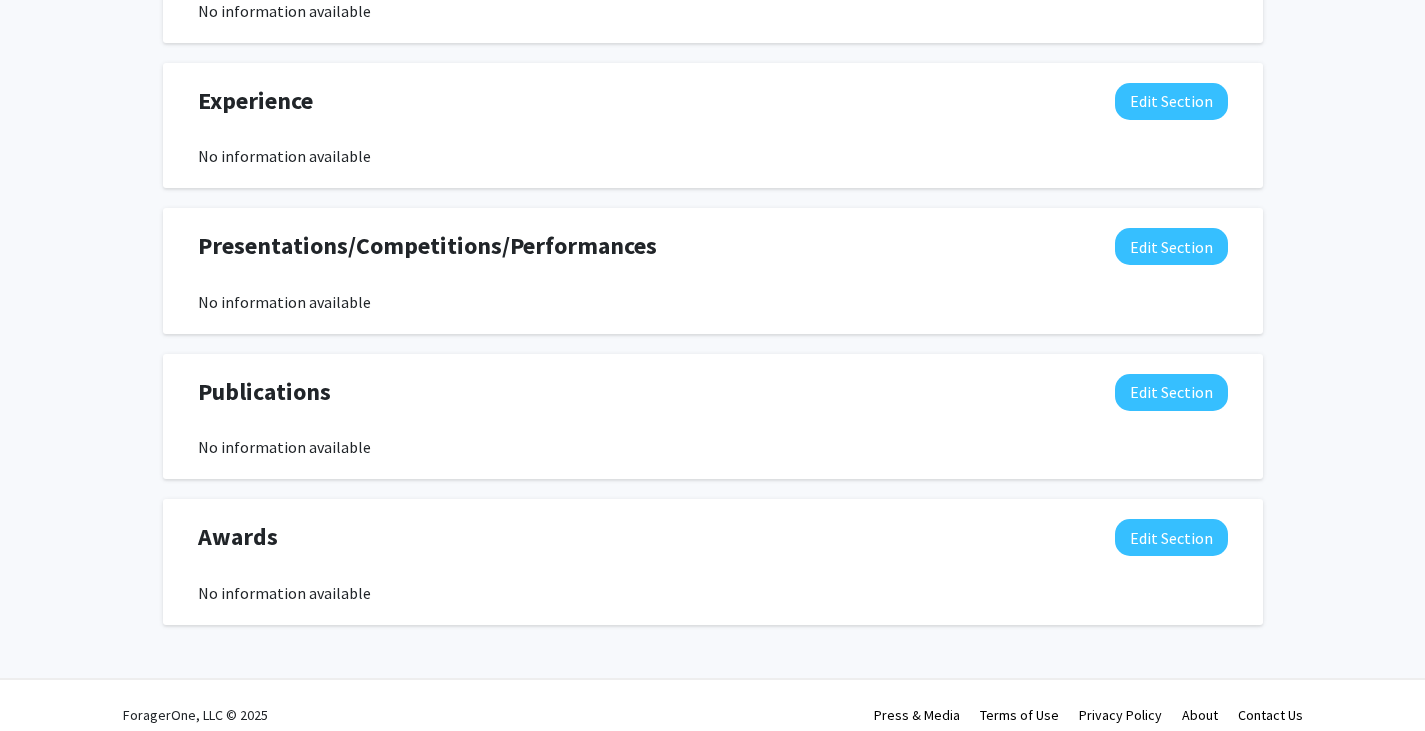 scroll, scrollTop: 1275, scrollLeft: 0, axis: vertical 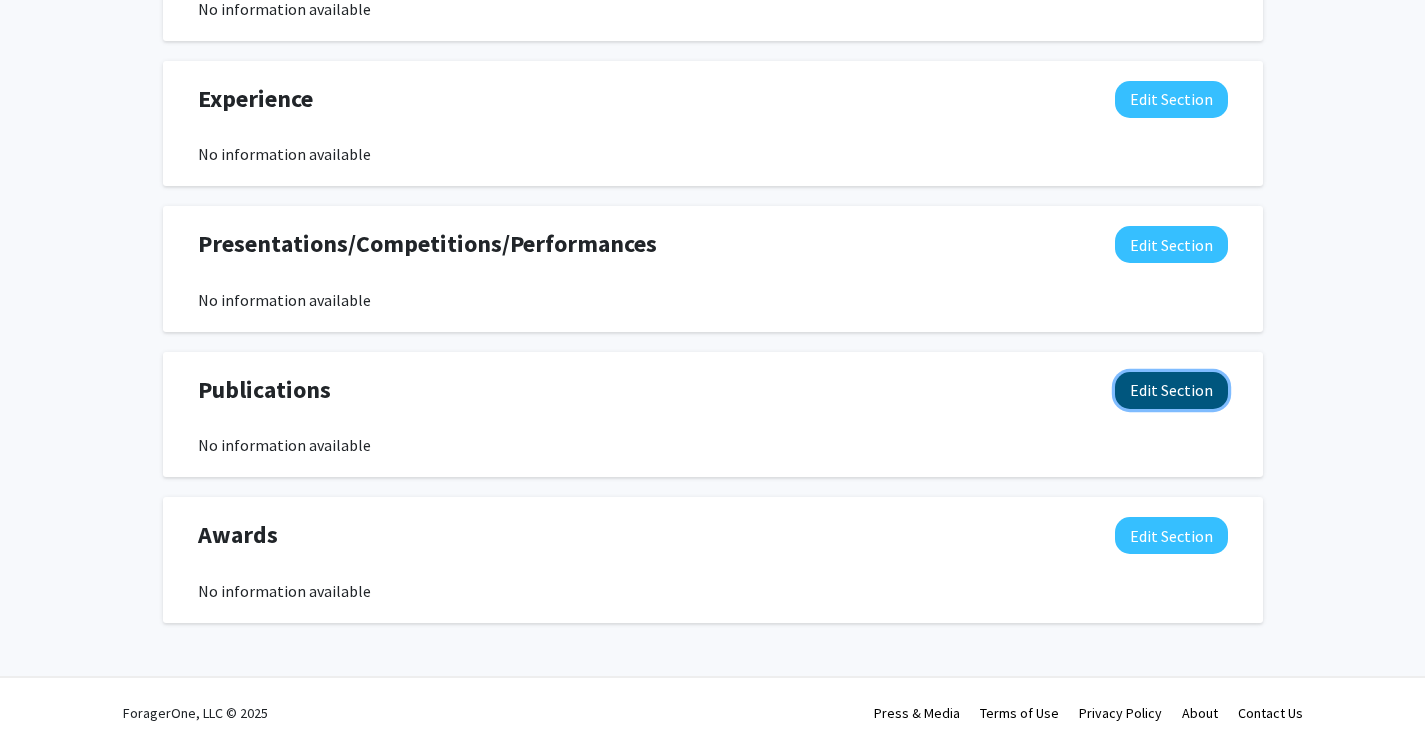 click on "Edit Section" 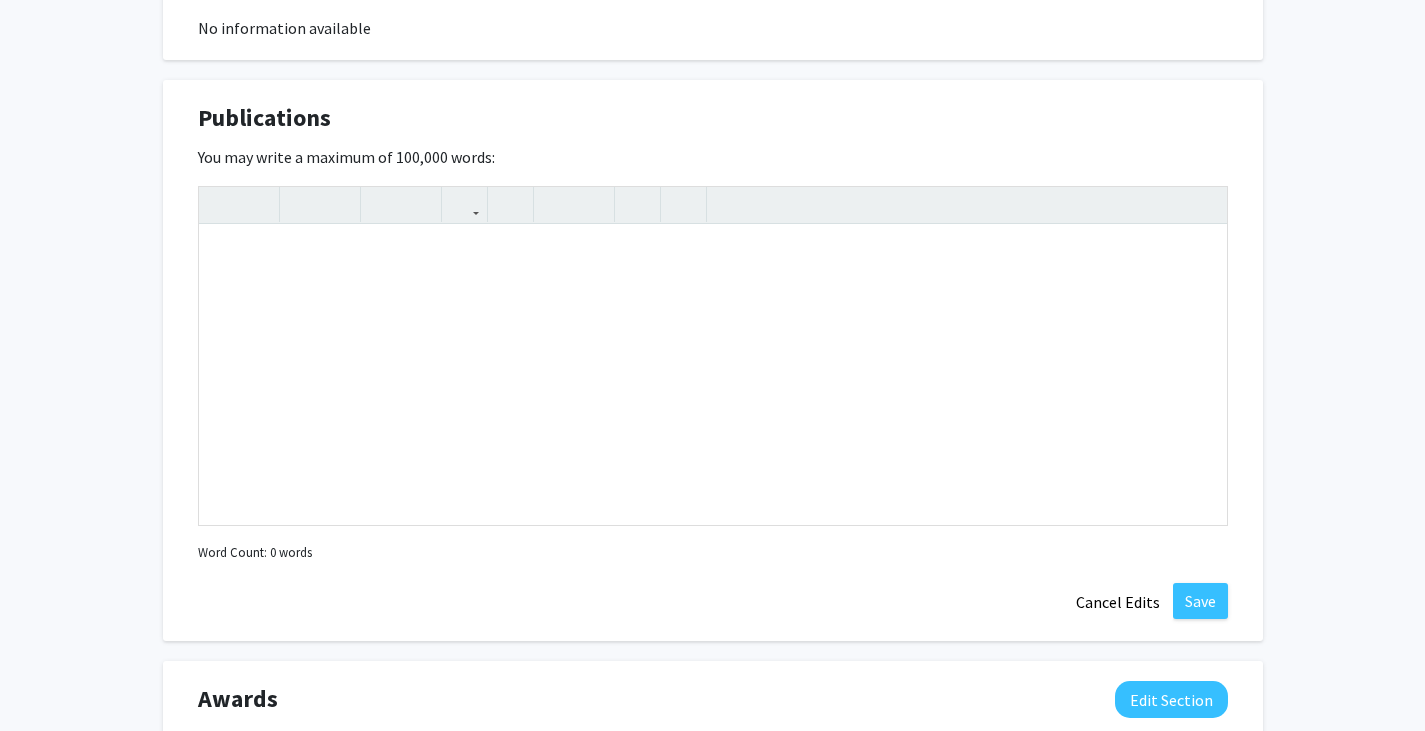 scroll, scrollTop: 1546, scrollLeft: 0, axis: vertical 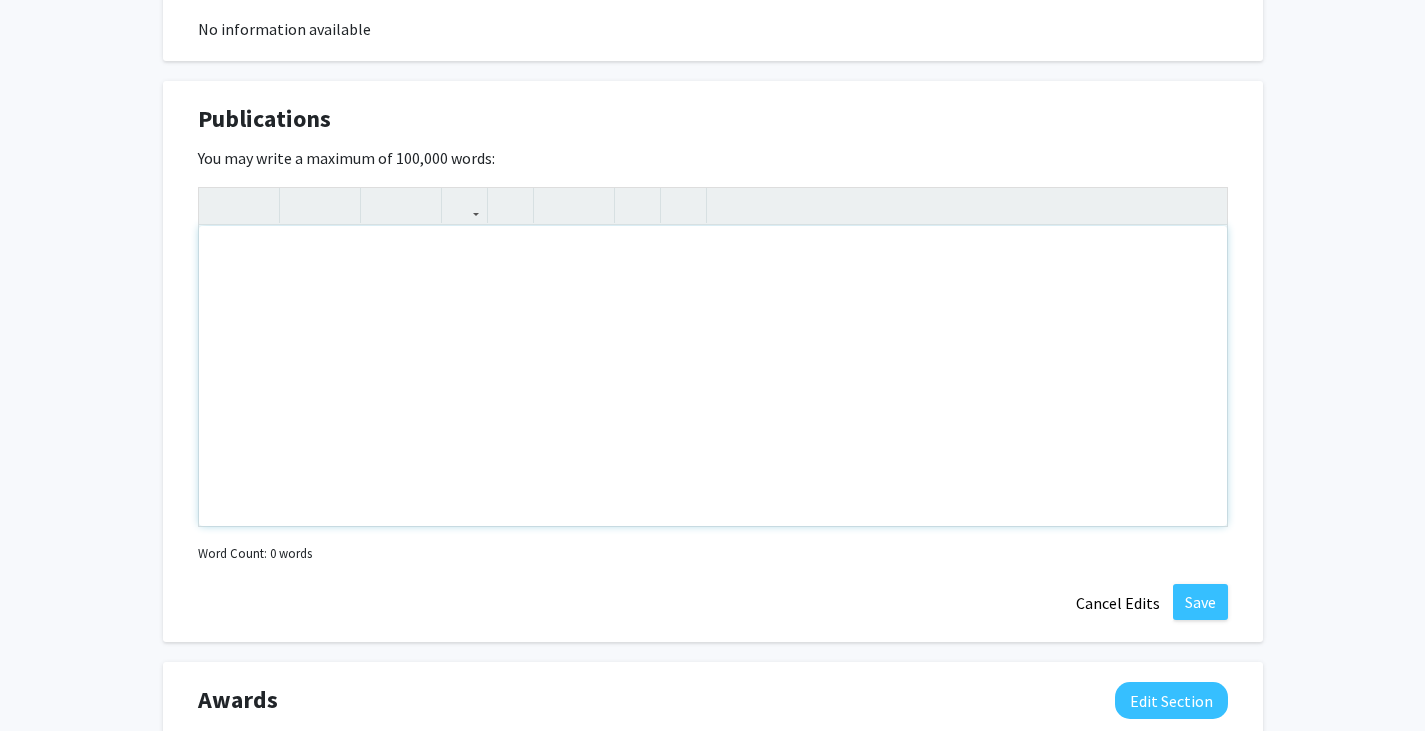 click at bounding box center (713, 376) 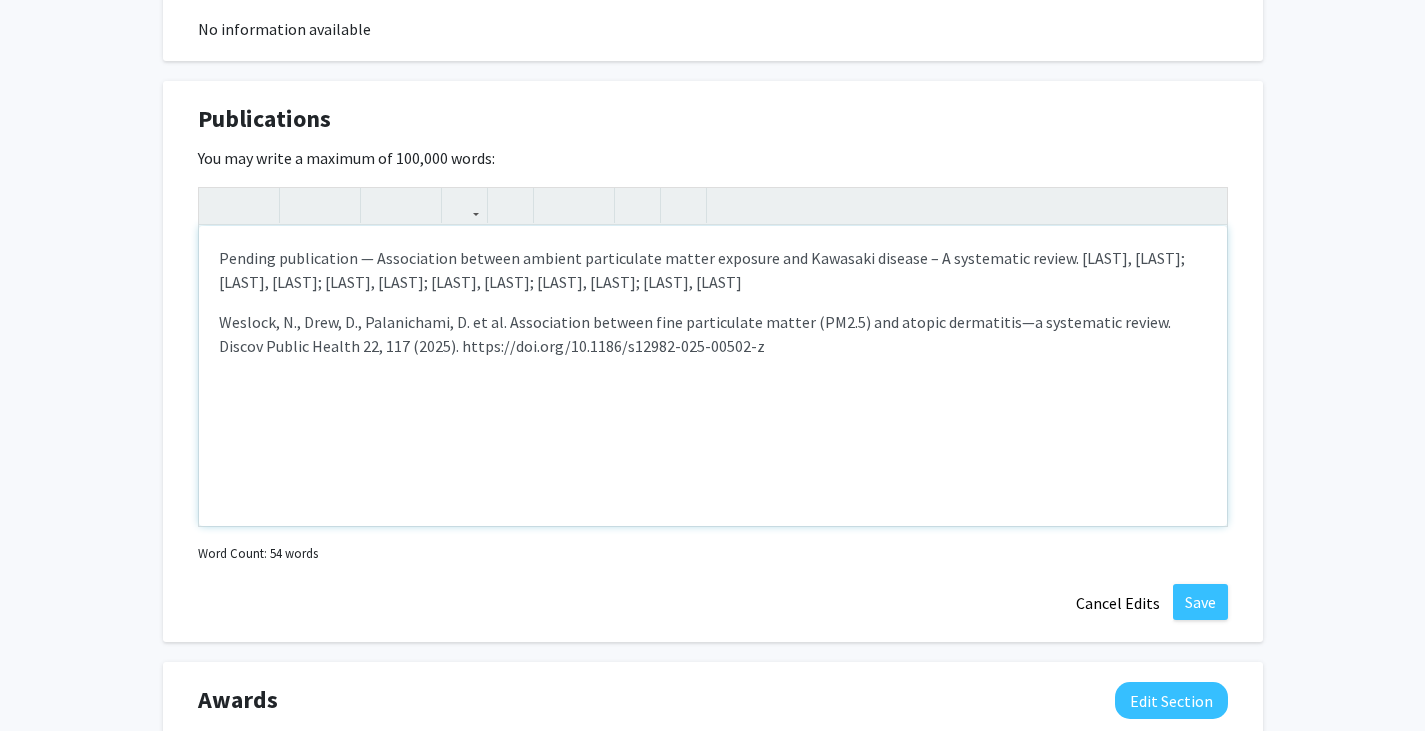 type on "Pending publication — Association between ambient particulate matter exposure and Kawasaki disease – A systematic review. [LAST], [LAST]; [LAST], [LAST]; [LAST], [LAST]; [LAST], [LAST]; [LAST], [LAST]; [LAST], [LAST]
</p><p>[LAST], [LAST], [LAST], [LAST], [LAST]. Association between fine particulate matter (PM2.5) and atopic dermatitis—a systematic review. Discov Public Health [NUMBER], [NUMBER] ([YEAR]). https://doi.org/10.1186/s12982-025-00502-z</p>" 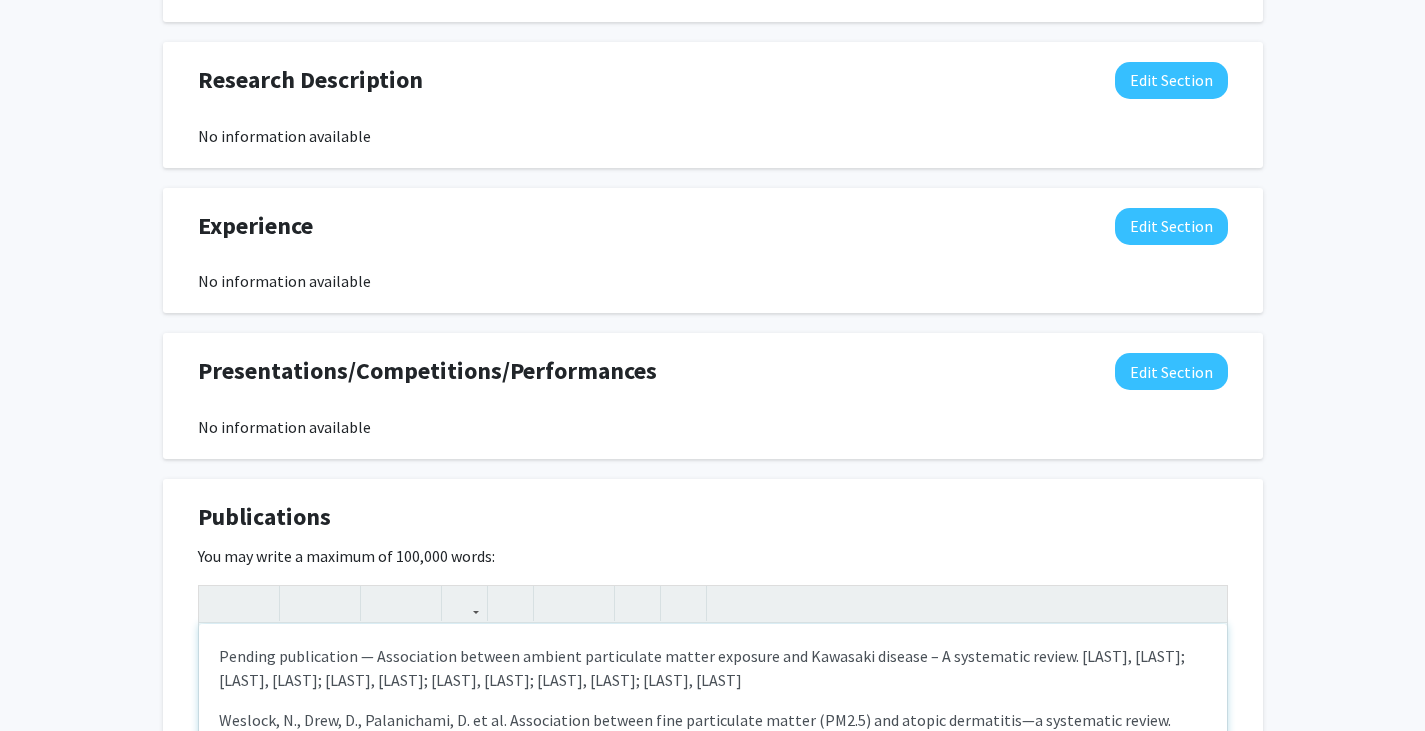 scroll, scrollTop: 1147, scrollLeft: 0, axis: vertical 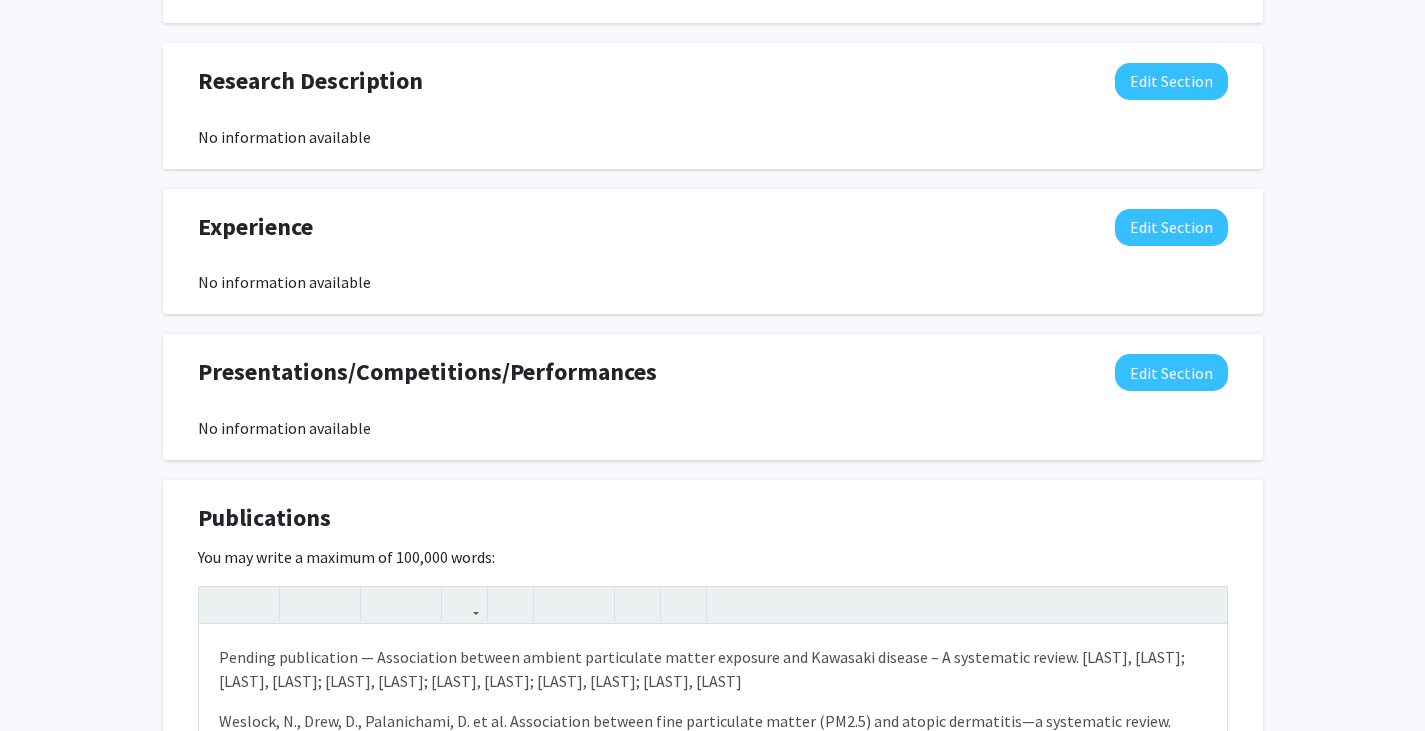 click on "[FIRST] [LAST]  Edit Section  See Public View  help  Degree Level:   Doctoral Candidate (PhD, MD, DMD, PharmD, Etc.)   Year:   First Year   Programs:  Medicine Seeking Opportunities?  Indicate to faculty/staff and other users that you are looking for opportunities to join collaborative projects.    Seeking Collaborators?  Indicate if you are looking for other students to join you on collaborative projects.       Supplemental Files    Allow supplemental files to be publicly visible?  help  Use this section to upload files such as resumes, transcripts, and more. File Name Uploaded Date  CV   08/06/2025   Remove File   Add File  About  Edit Section  No information available  You may write a maximum of 1,000 words:  Insert link Remove link Word Count: 0 words Save  Cancel Edits  Research Keywords  Edit Section  No information available  You may write a maximum of 200 words:  Insert link Remove link Word Count: 0 words Save  Cancel Edits  Research Description  Edit Section  No information available Insert link" 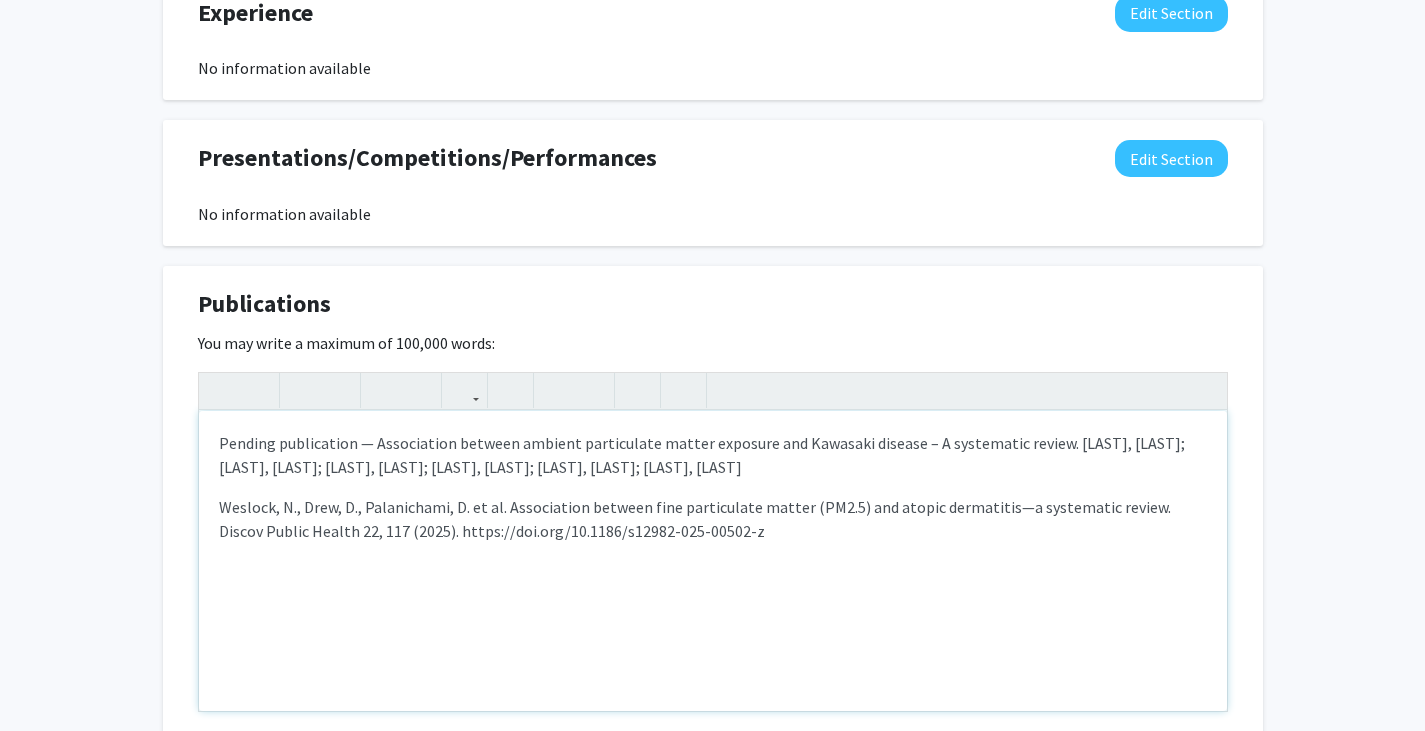 scroll, scrollTop: 1454, scrollLeft: 0, axis: vertical 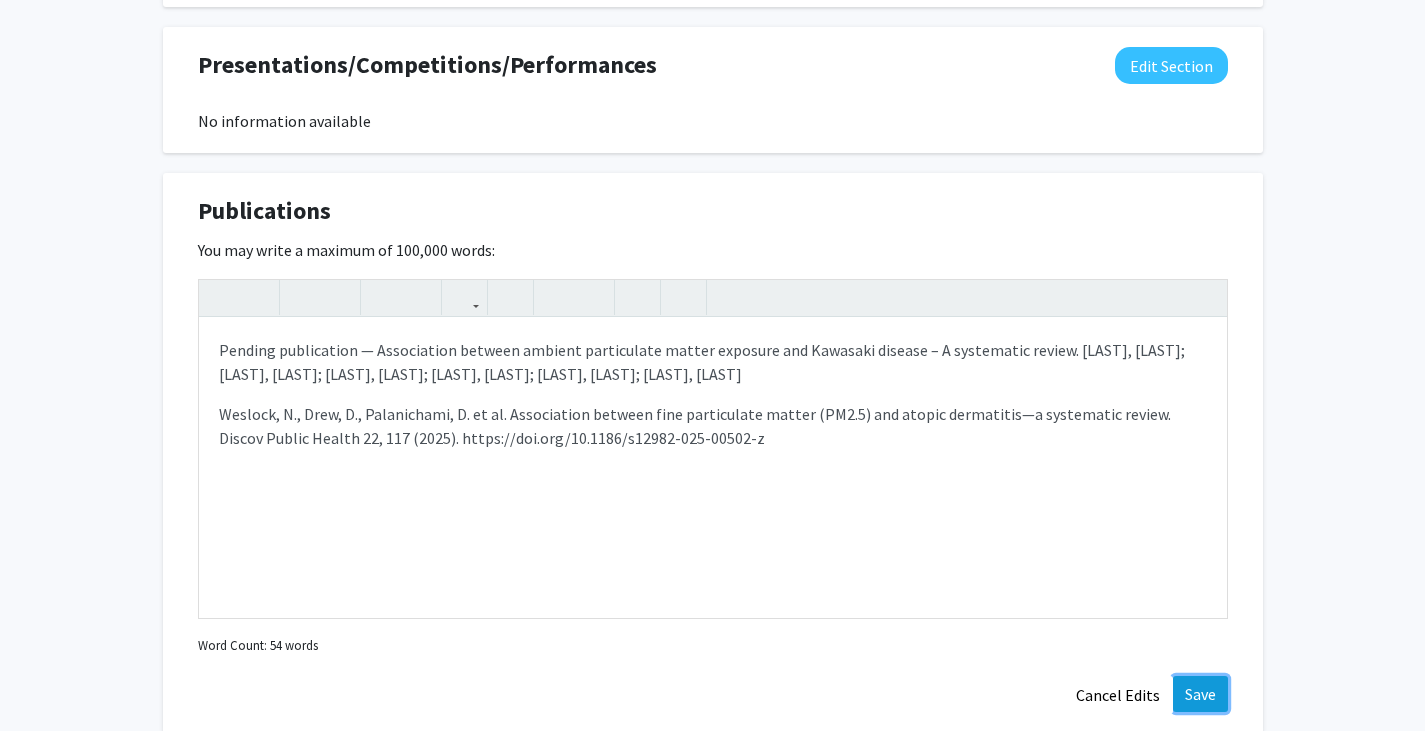 click on "Save" 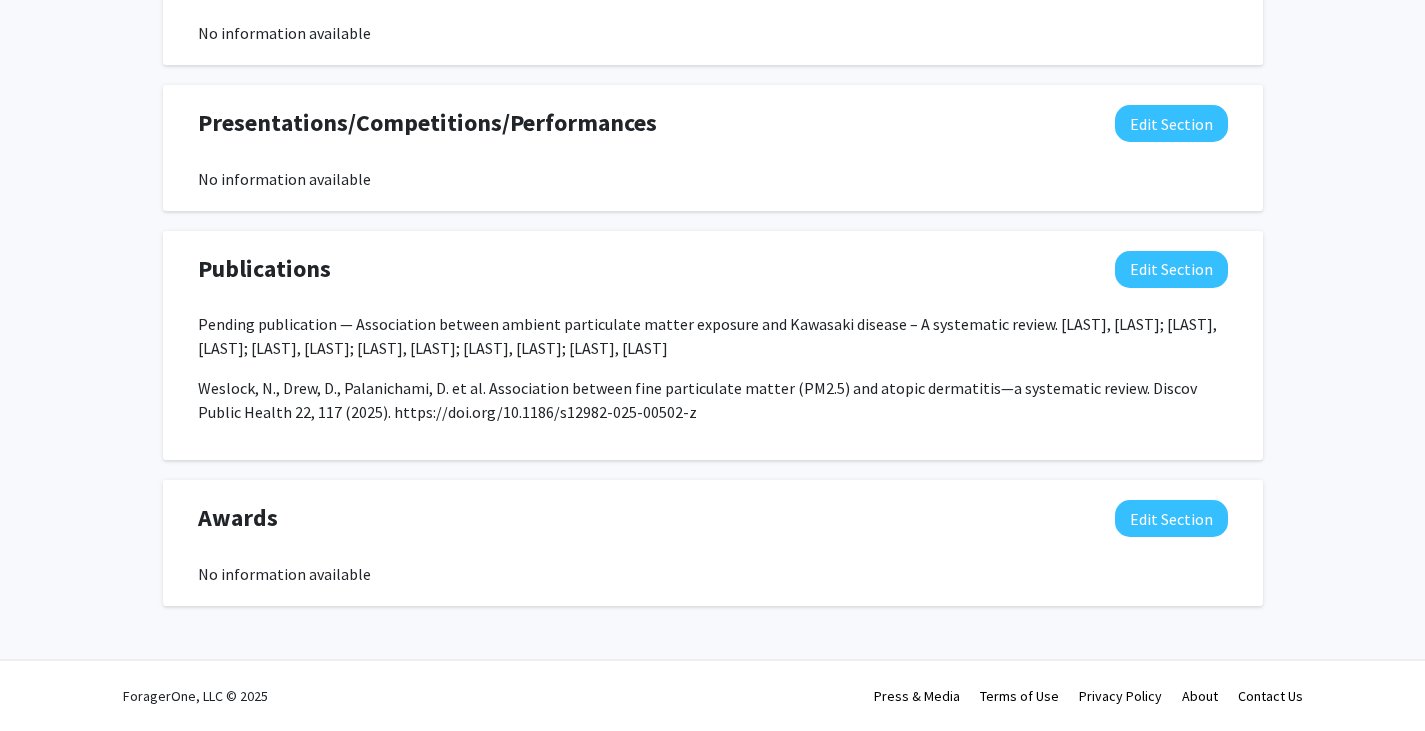 scroll, scrollTop: 1396, scrollLeft: 0, axis: vertical 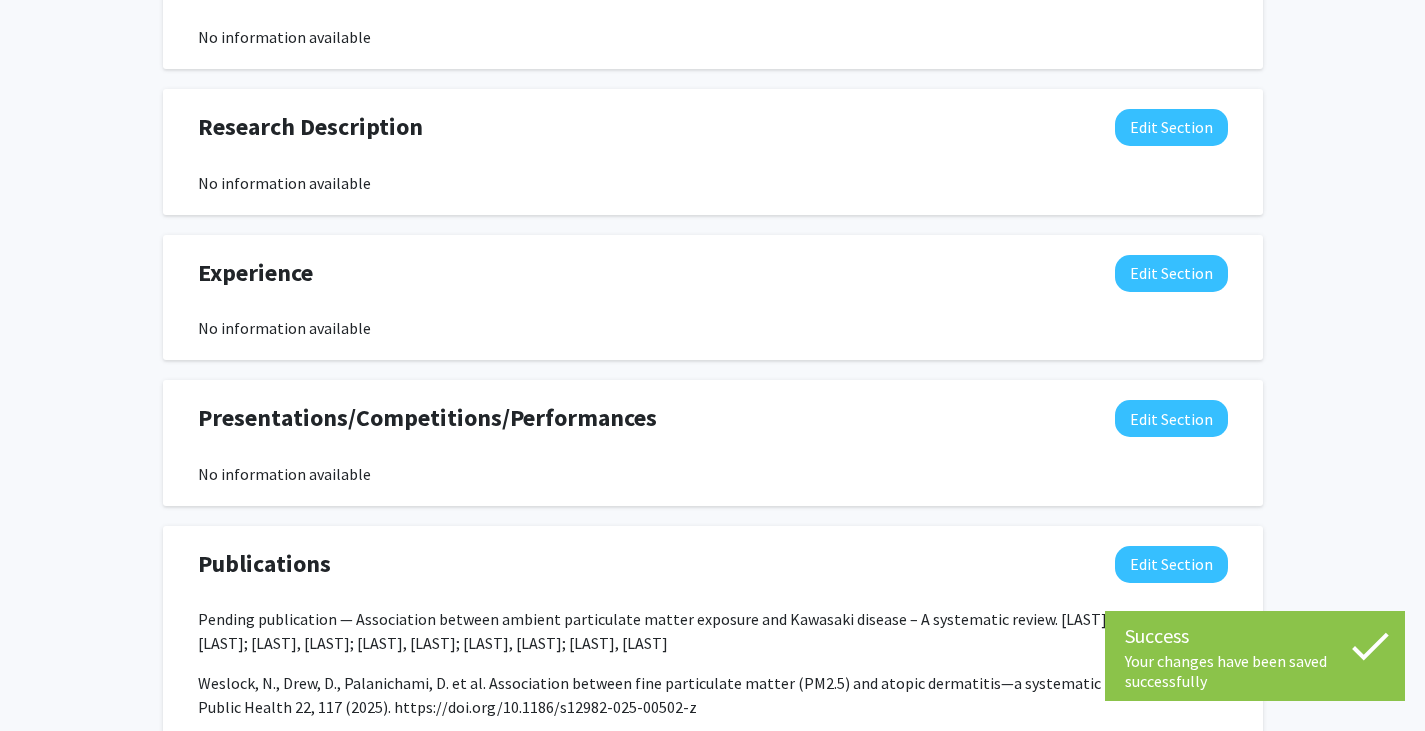 click on "Experience  Edit Section  No information available  You may write a maximum of 750 words:  Insert link Remove link Word Count: 0 words Save  Cancel Edits" 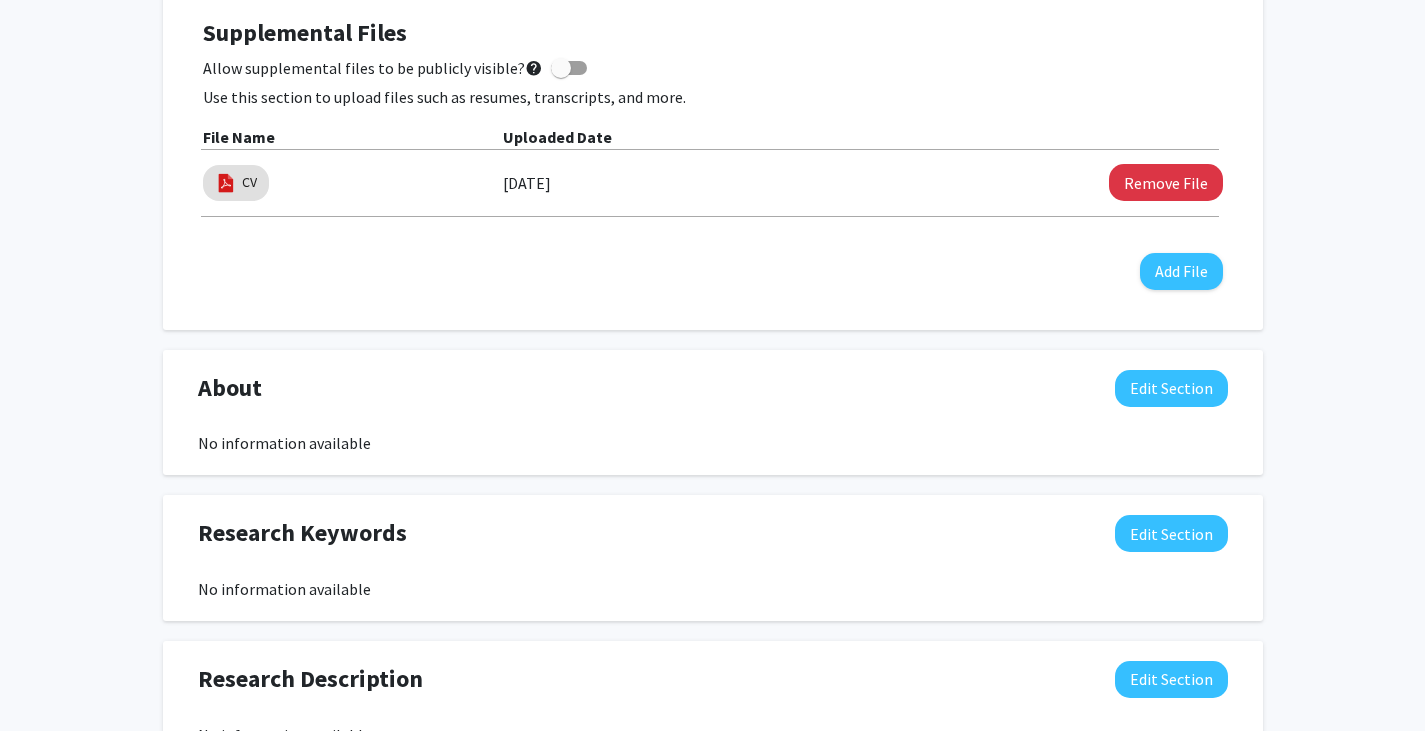 scroll, scrollTop: 554, scrollLeft: 0, axis: vertical 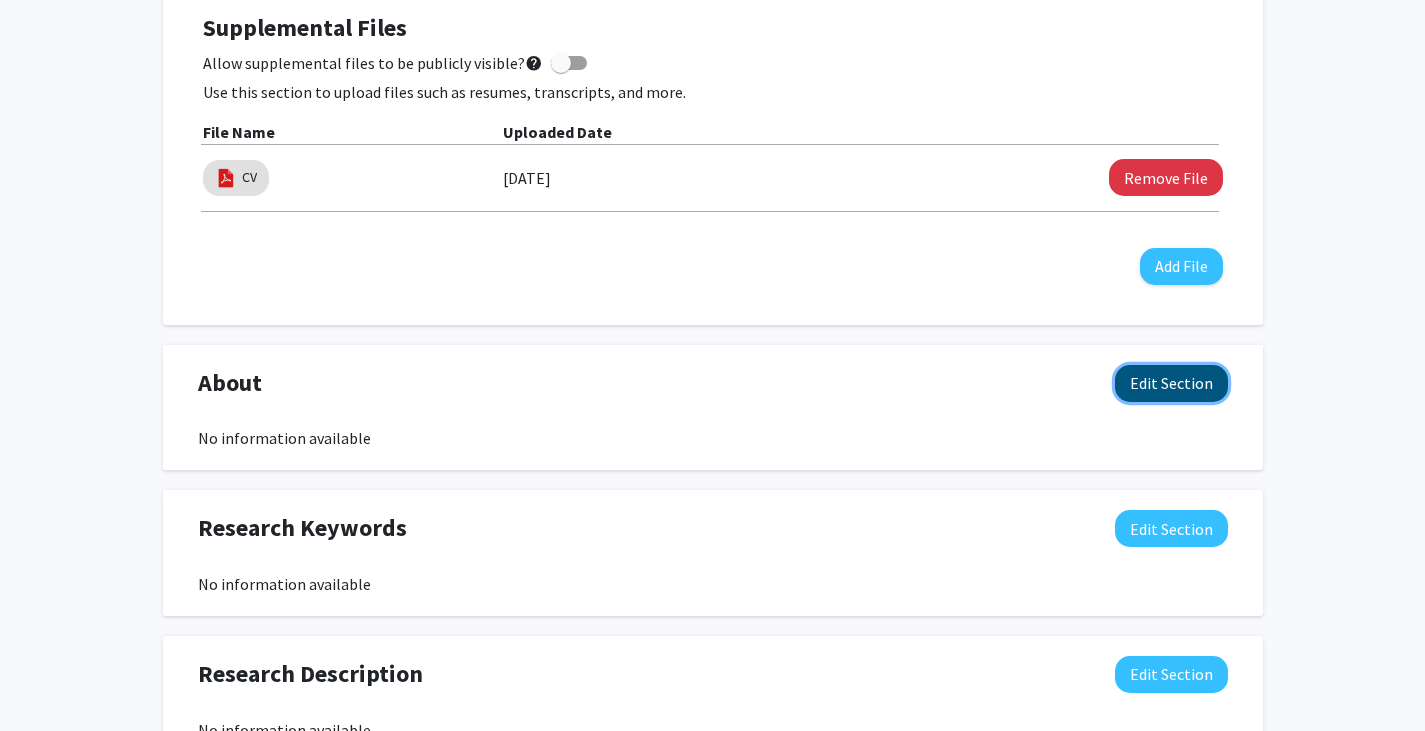 click on "Edit Section" 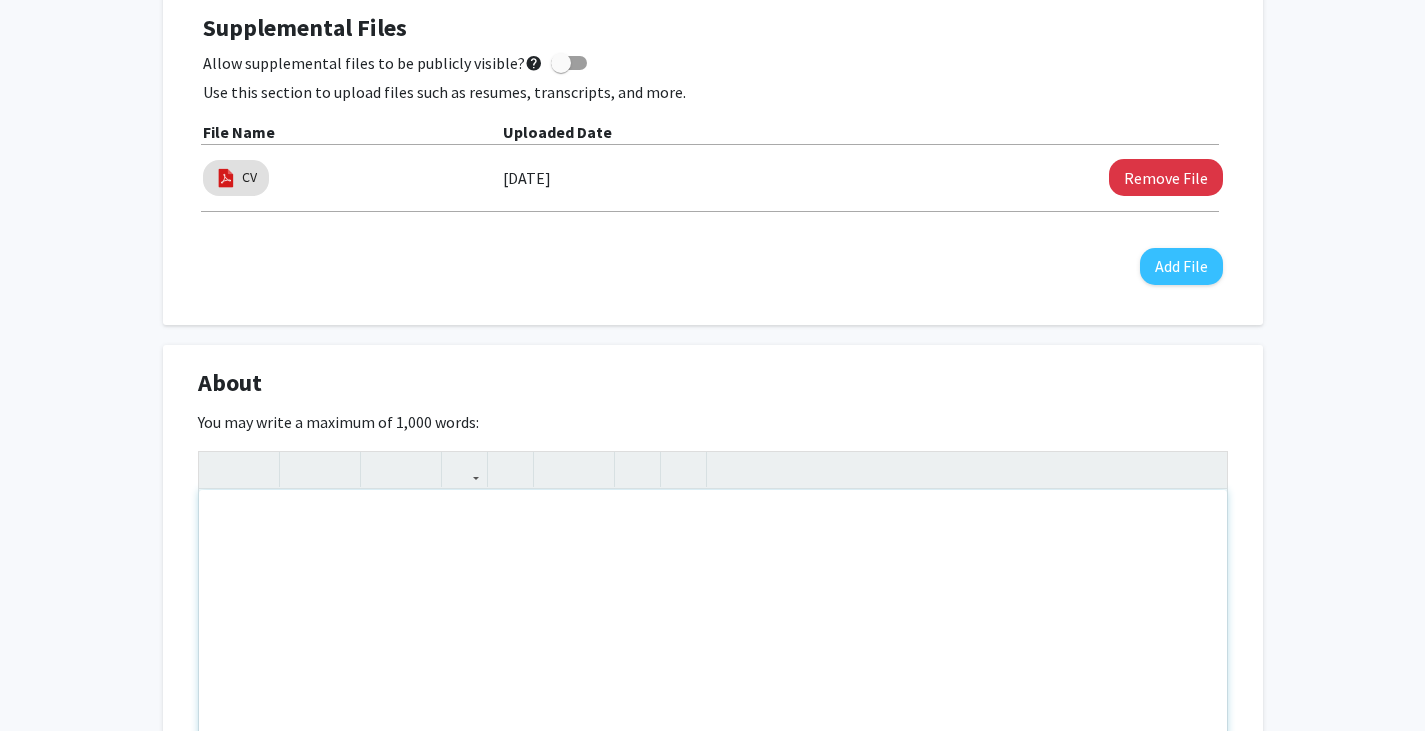 click at bounding box center (713, 640) 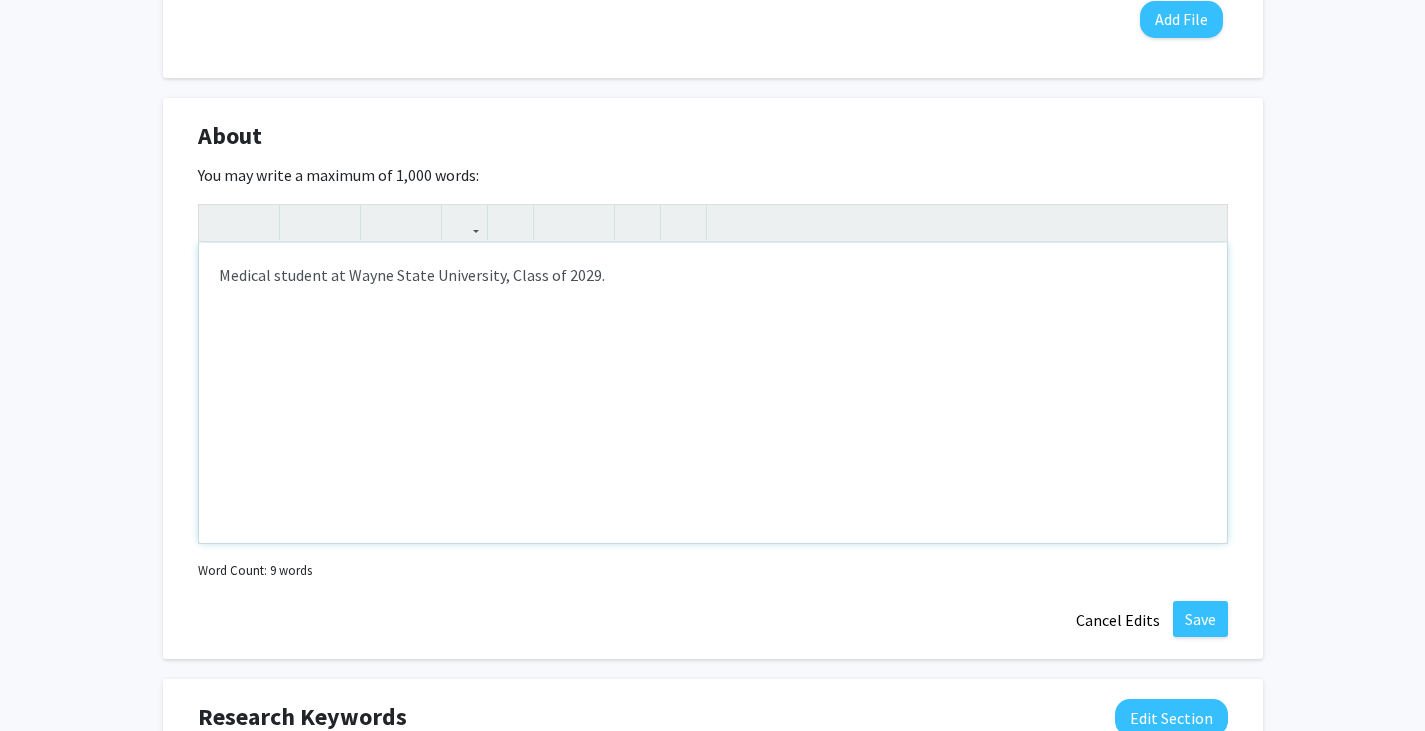 scroll, scrollTop: 802, scrollLeft: 0, axis: vertical 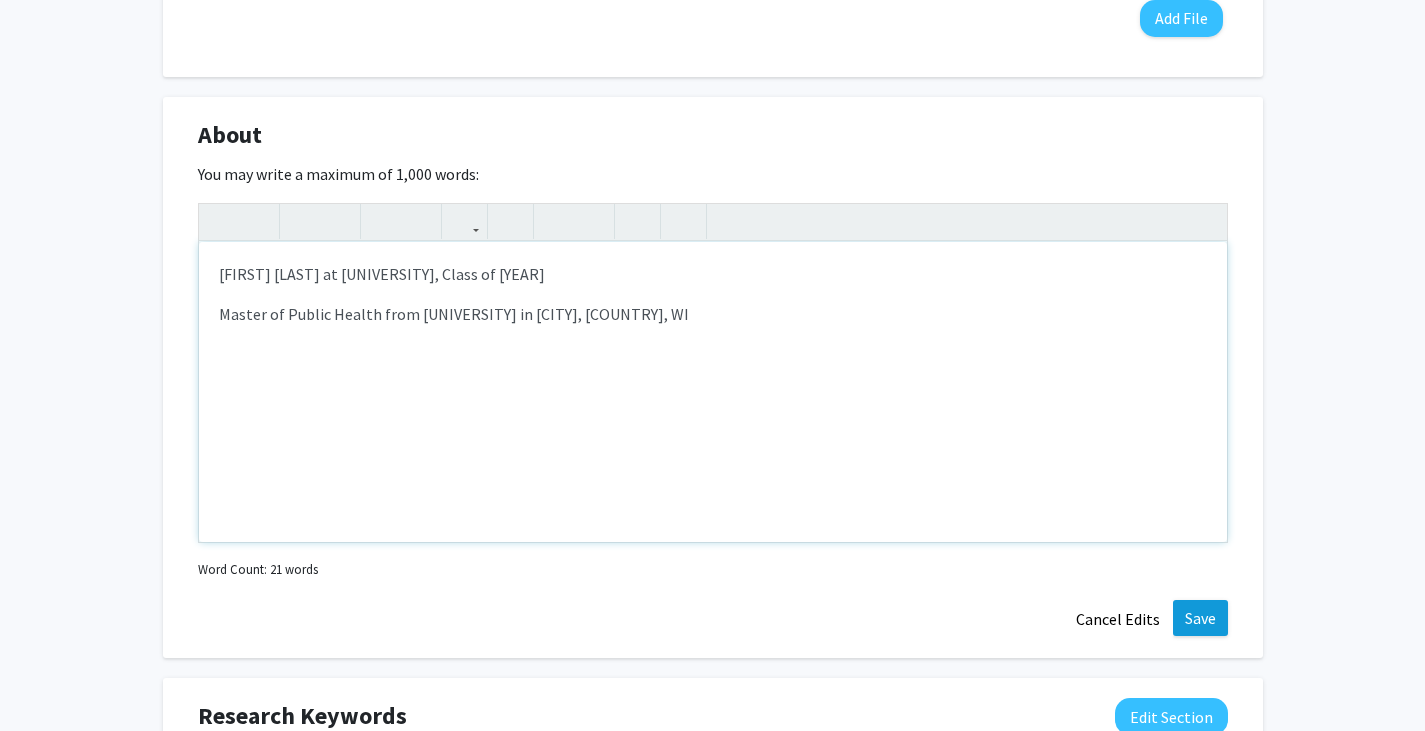 type on "<p>Medical student at Wayne State University, Class of 2029</p><p>Master of Public Health from St. George's University in True Blue, Grenada, WI</p>" 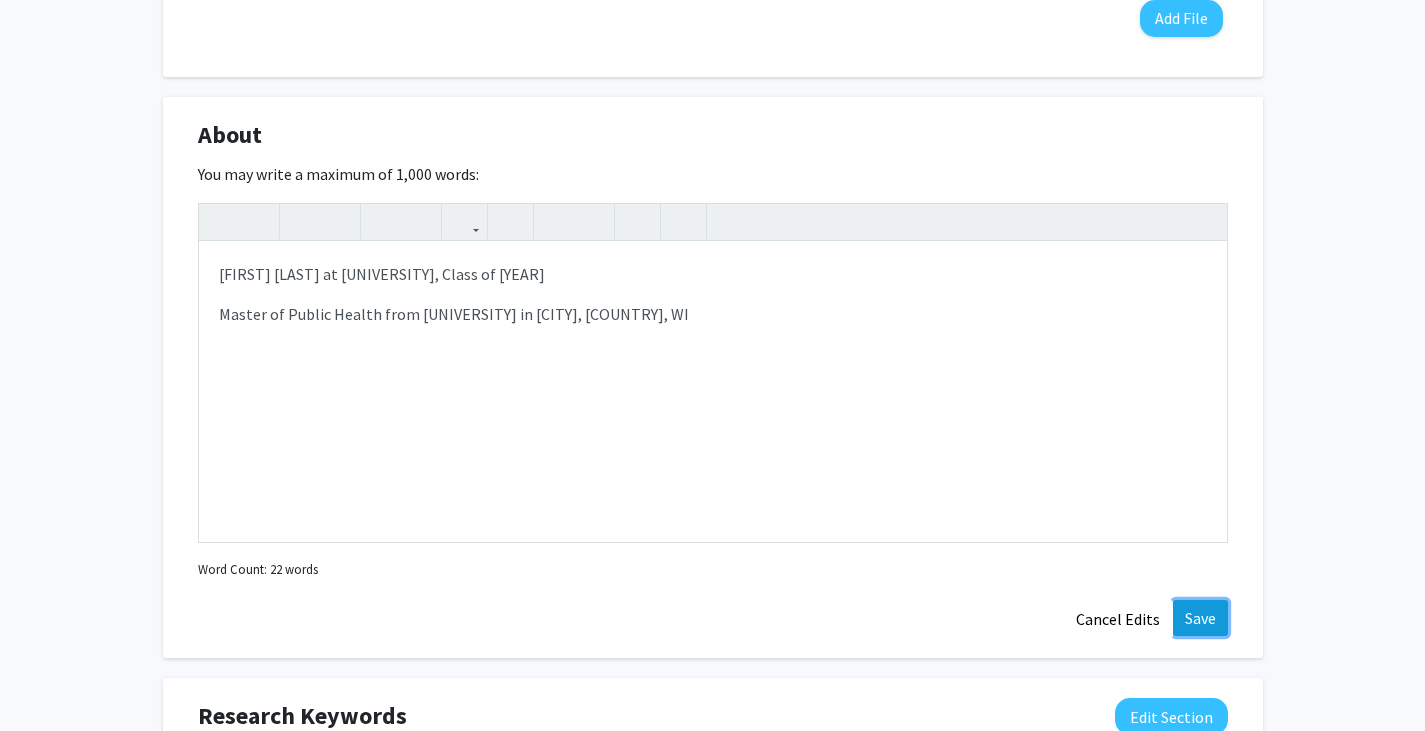 click on "Save" 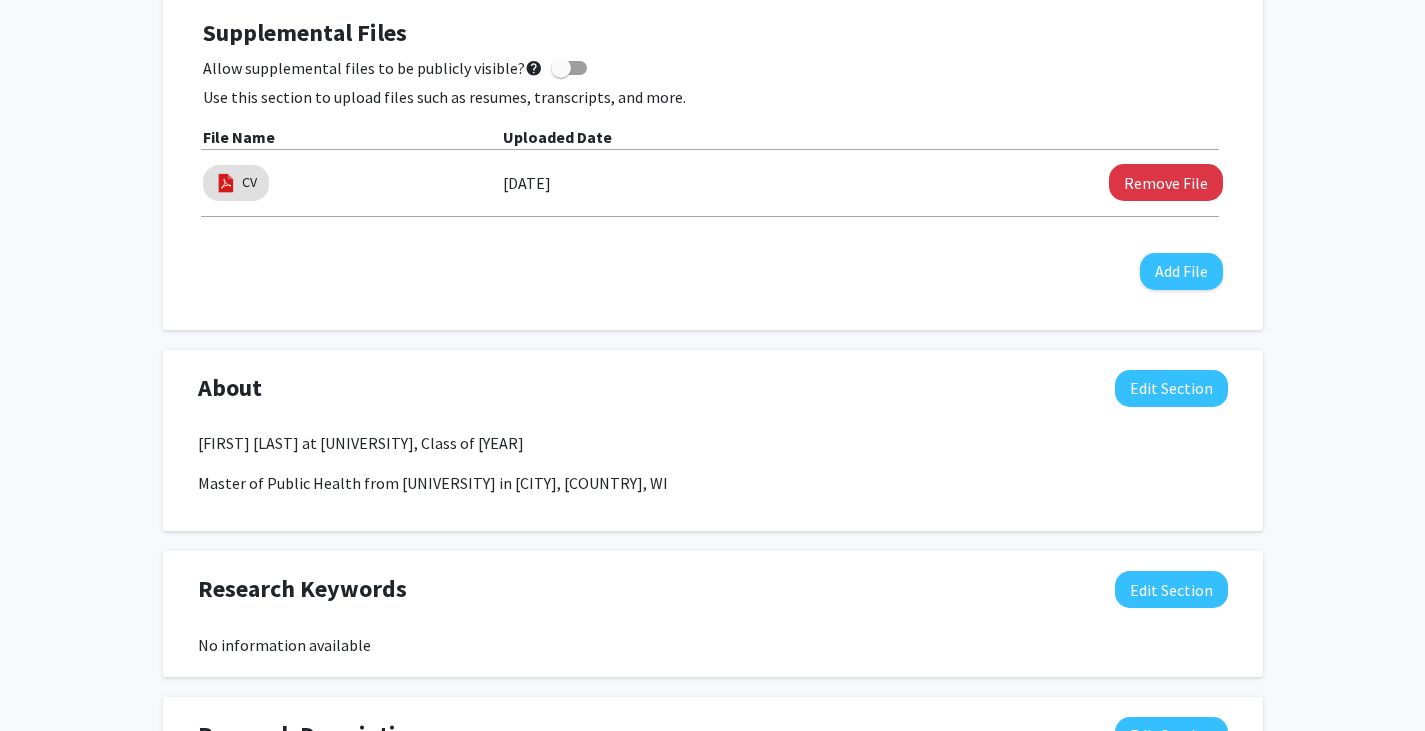 scroll, scrollTop: 555, scrollLeft: 0, axis: vertical 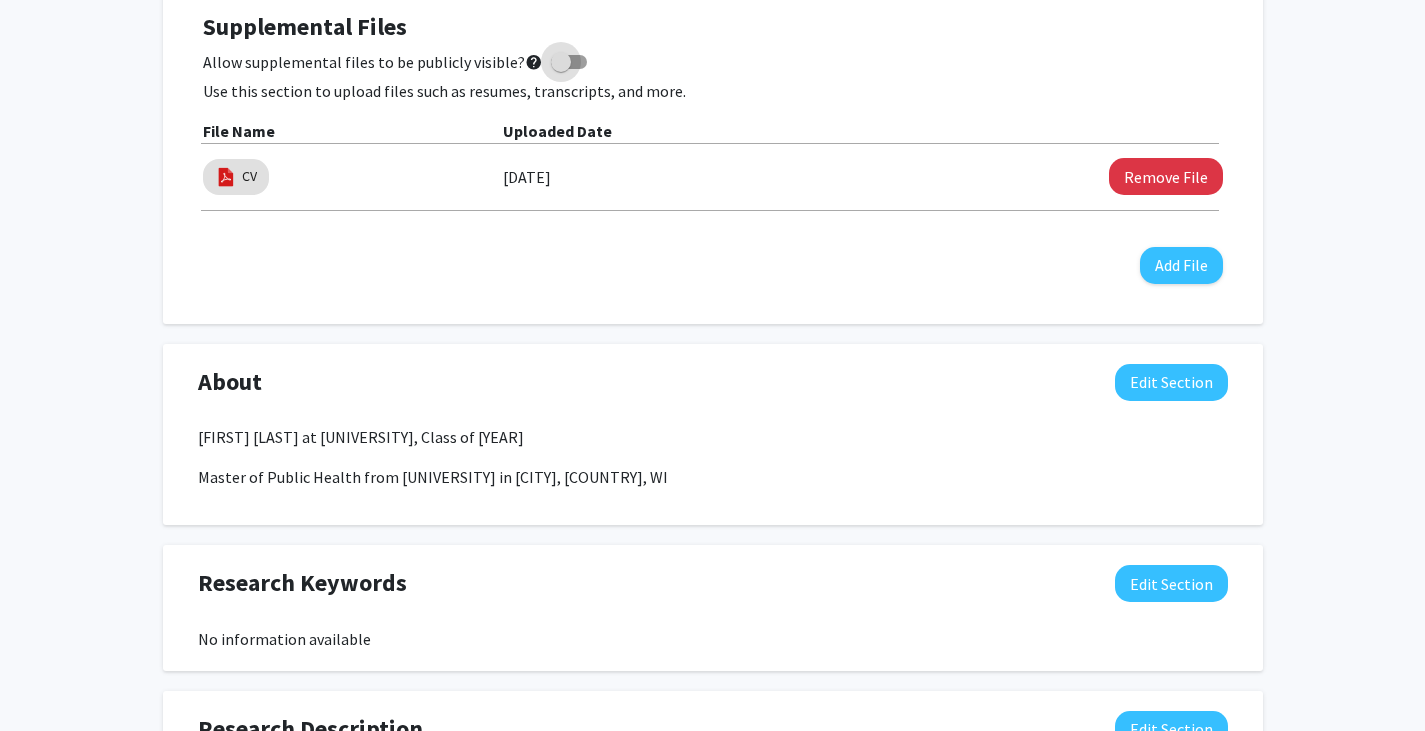 click at bounding box center (569, 62) 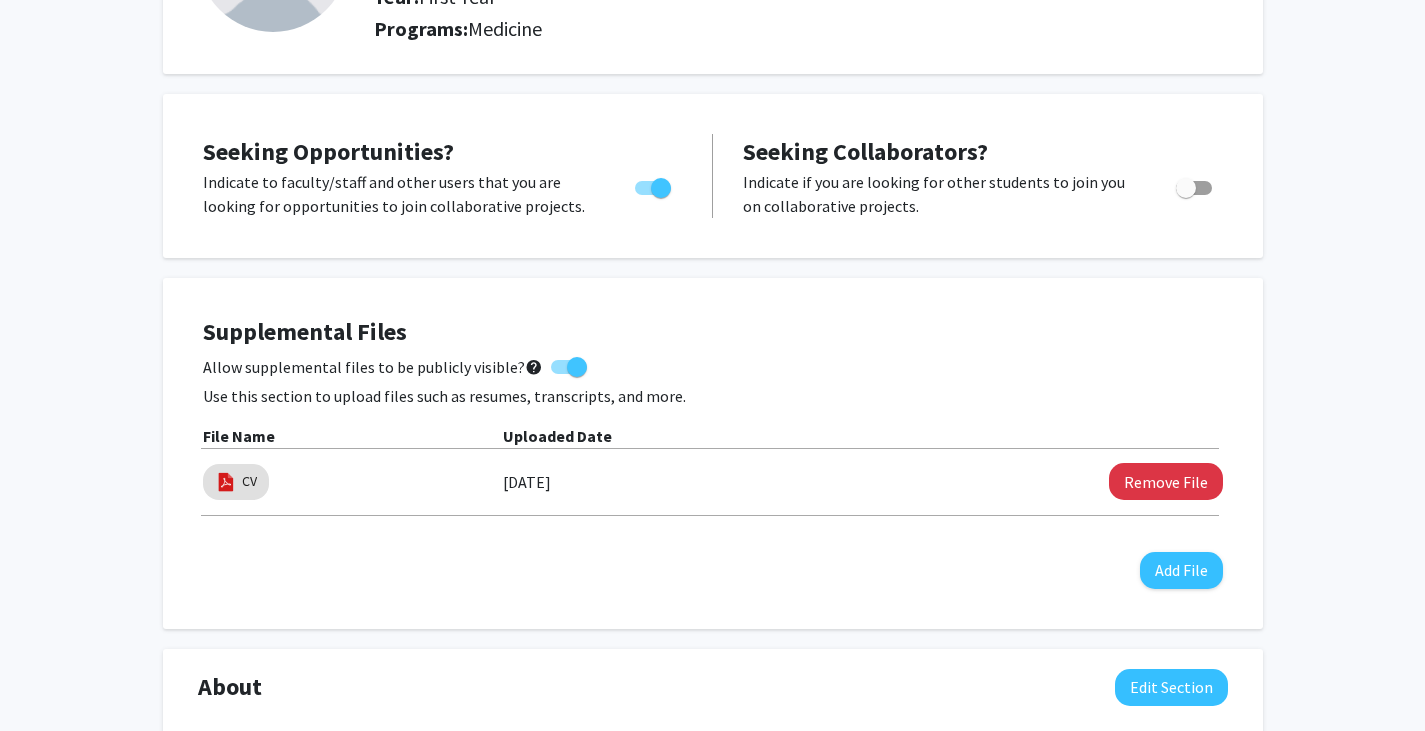 scroll, scrollTop: 0, scrollLeft: 0, axis: both 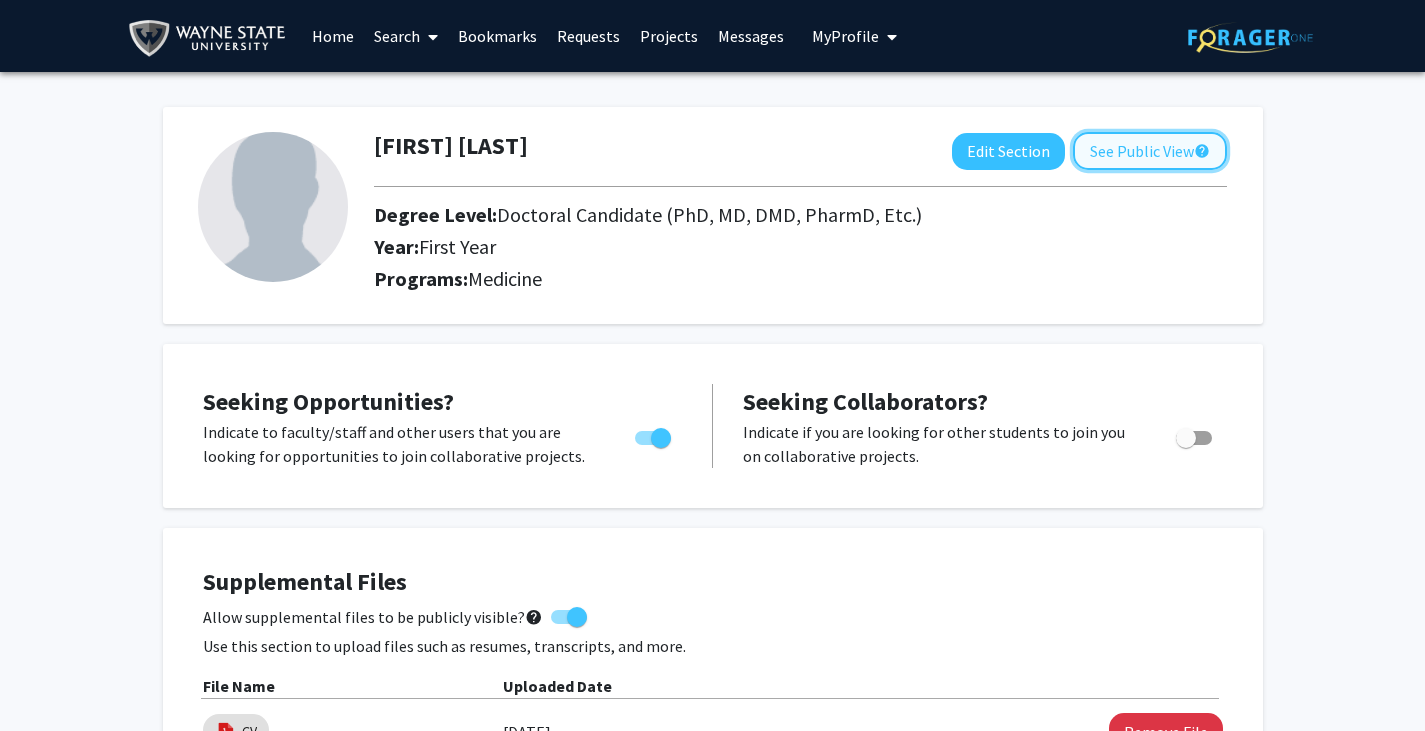click on "See Public View  help" 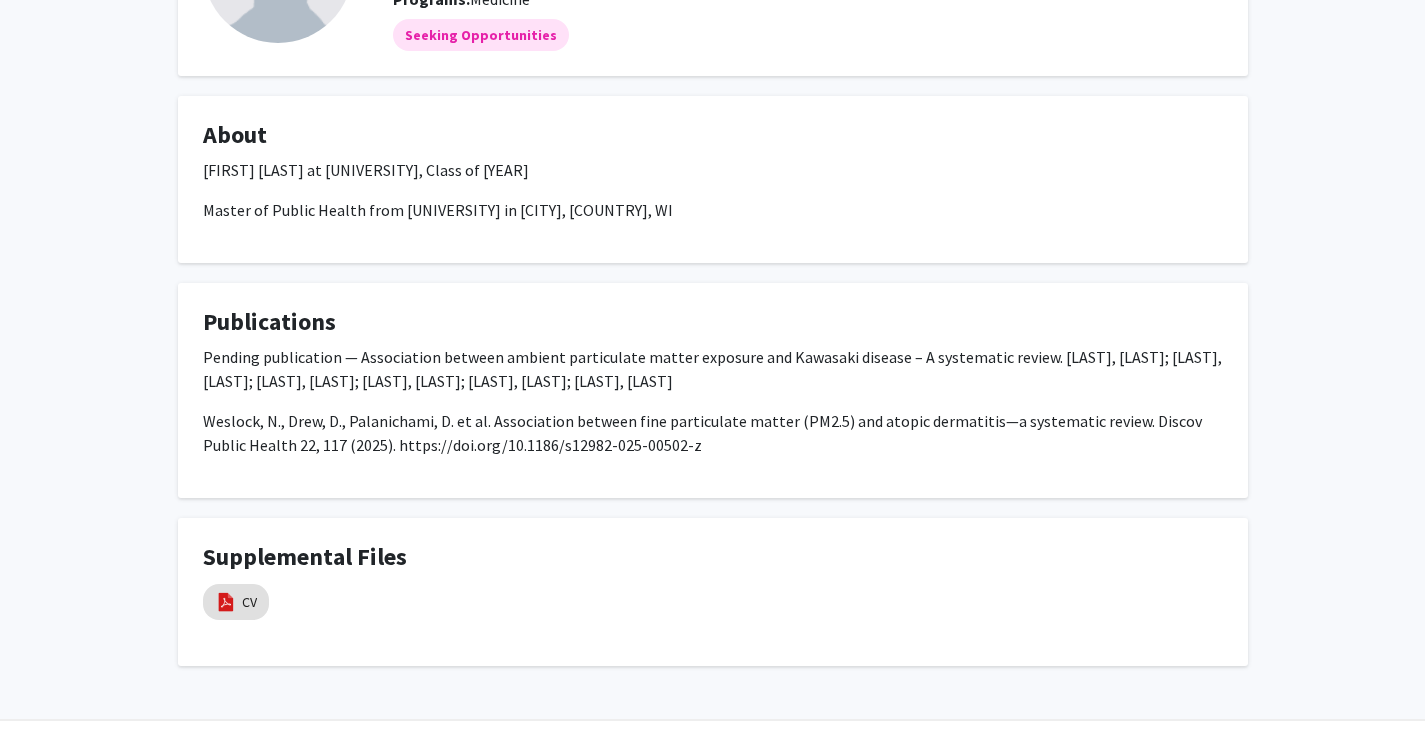 scroll, scrollTop: 0, scrollLeft: 0, axis: both 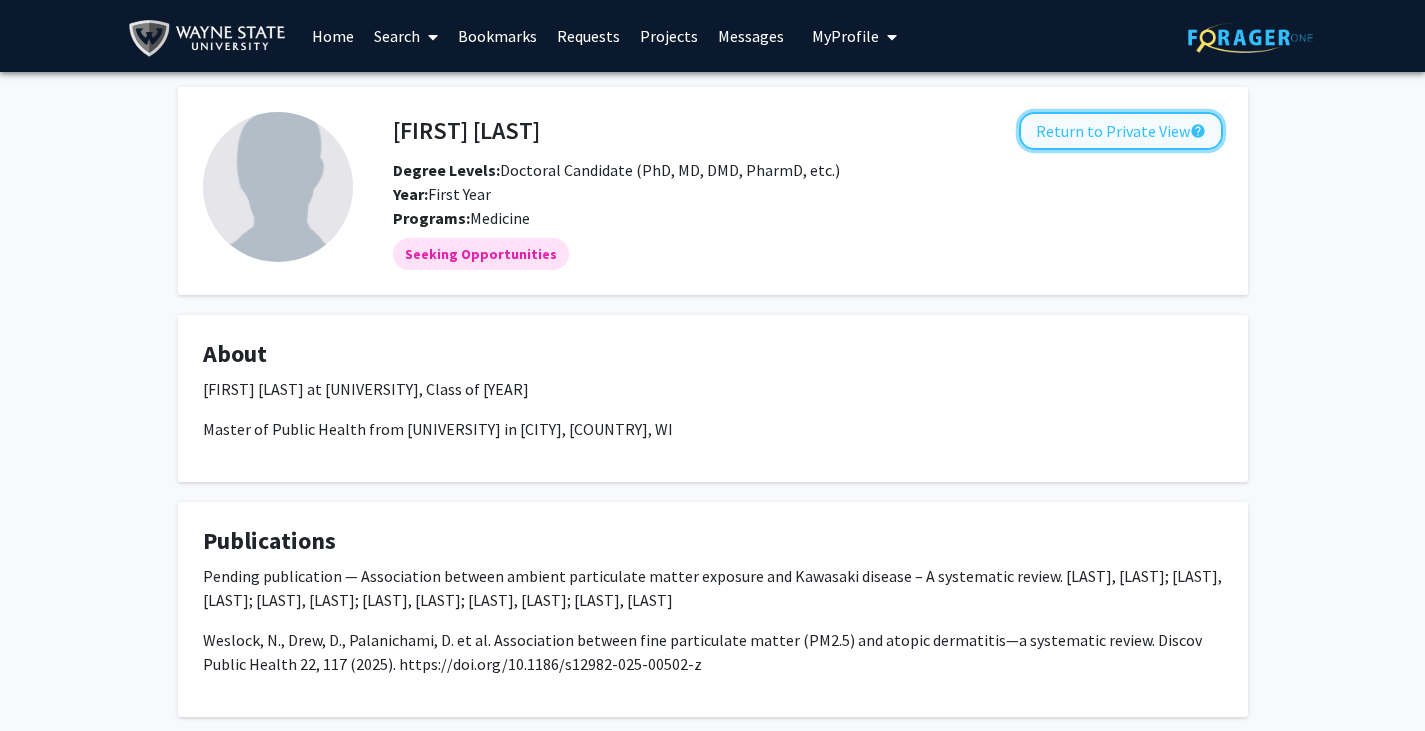 click on "Return to Private View  help" 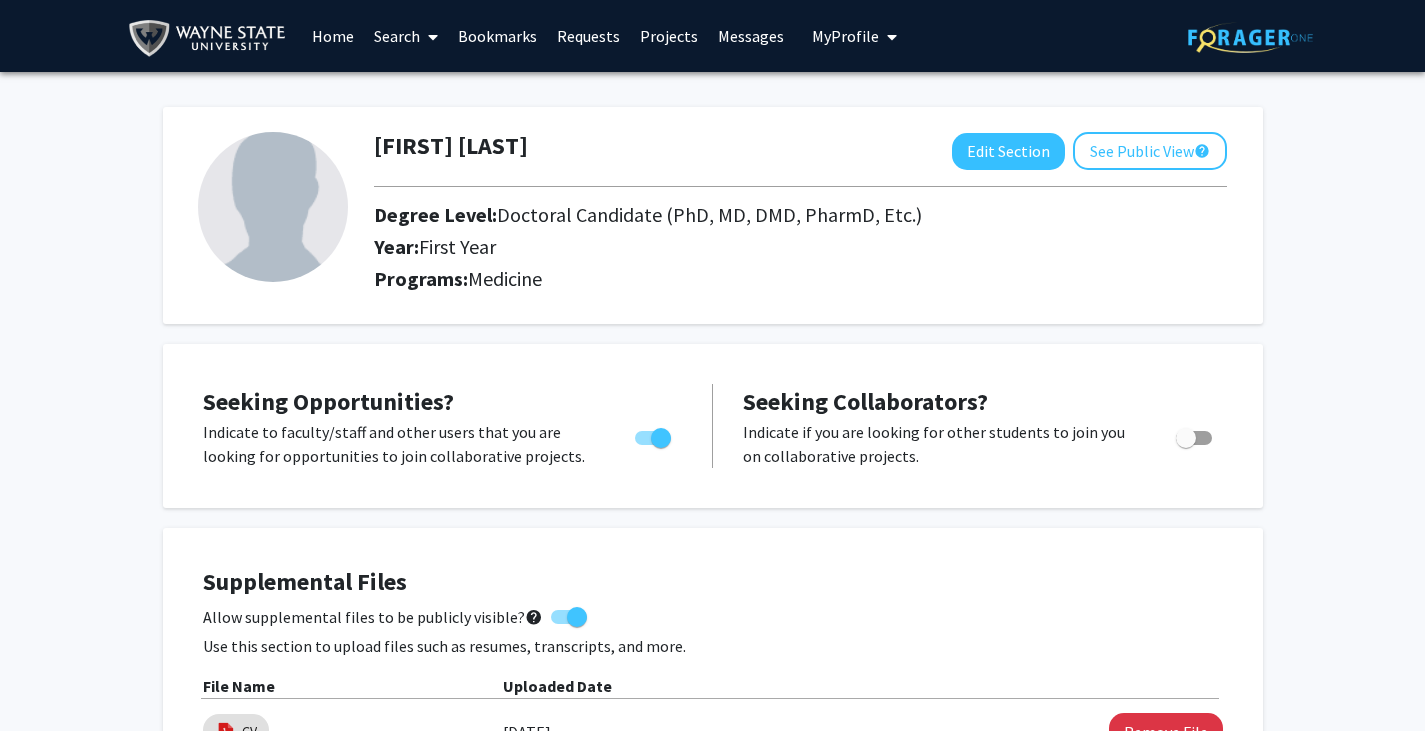 click 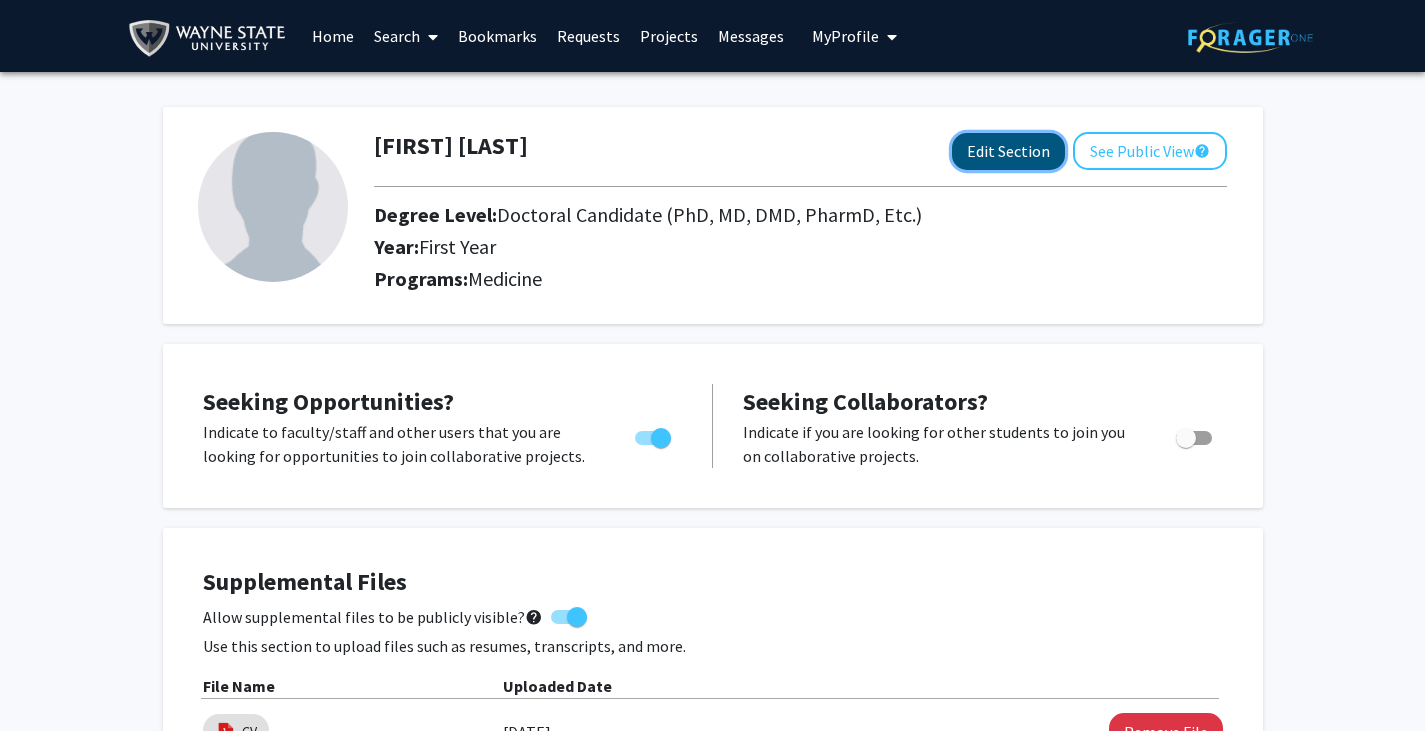 click on "Edit Section" 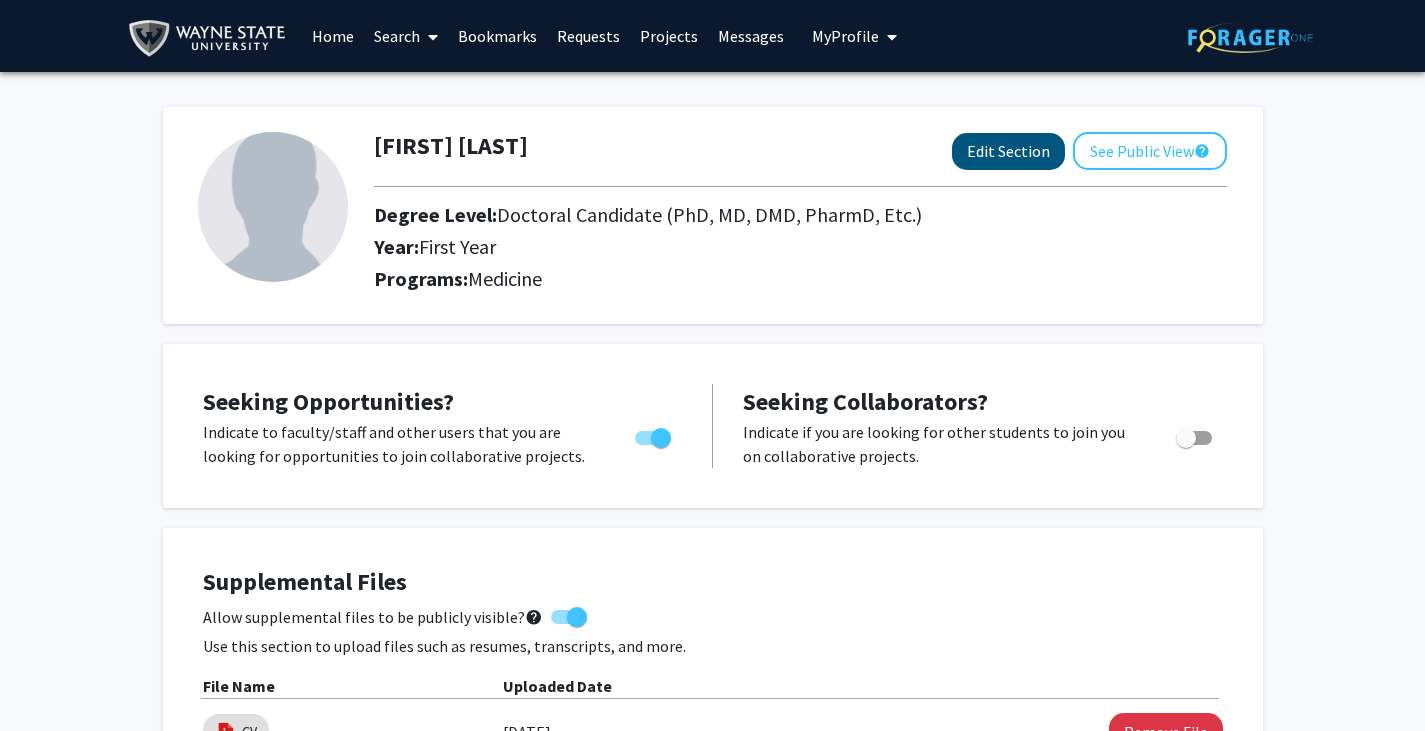 select on "first_year" 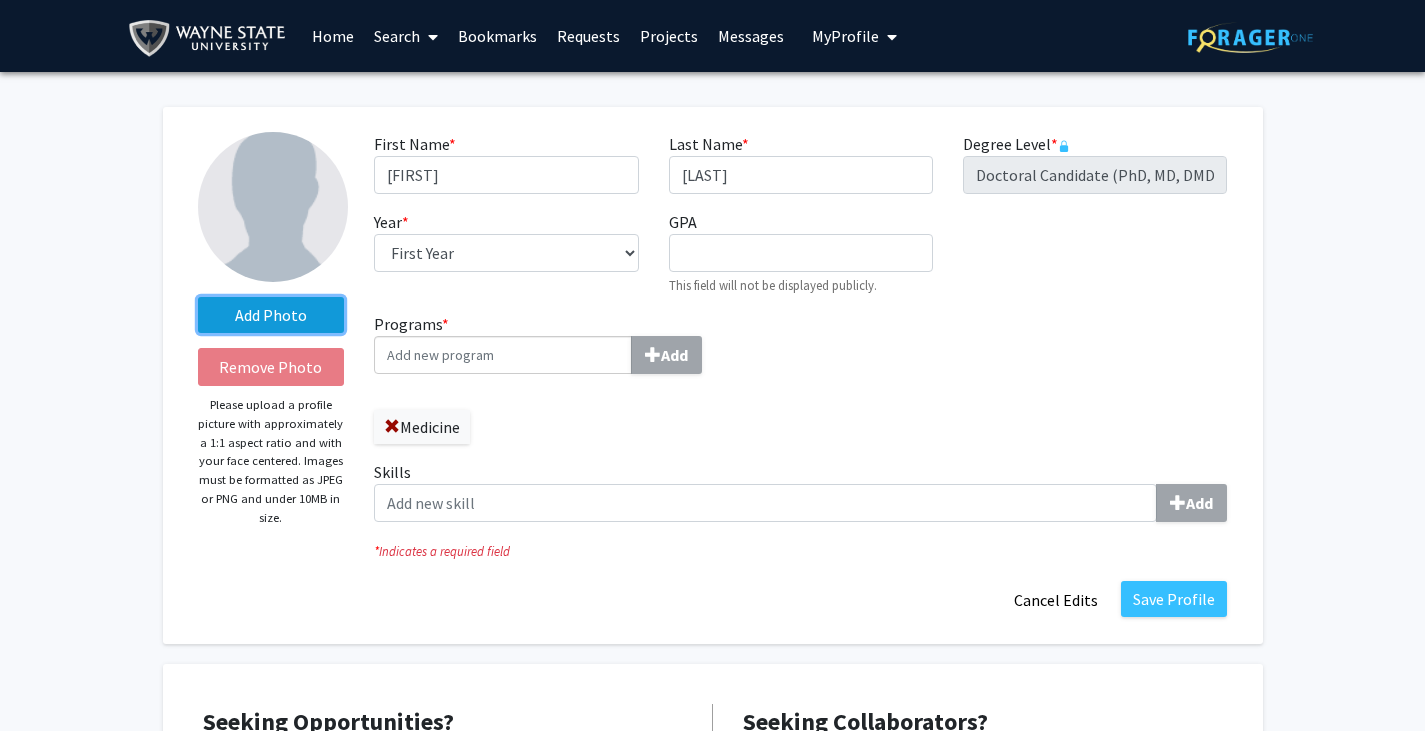 click on "Add Photo" 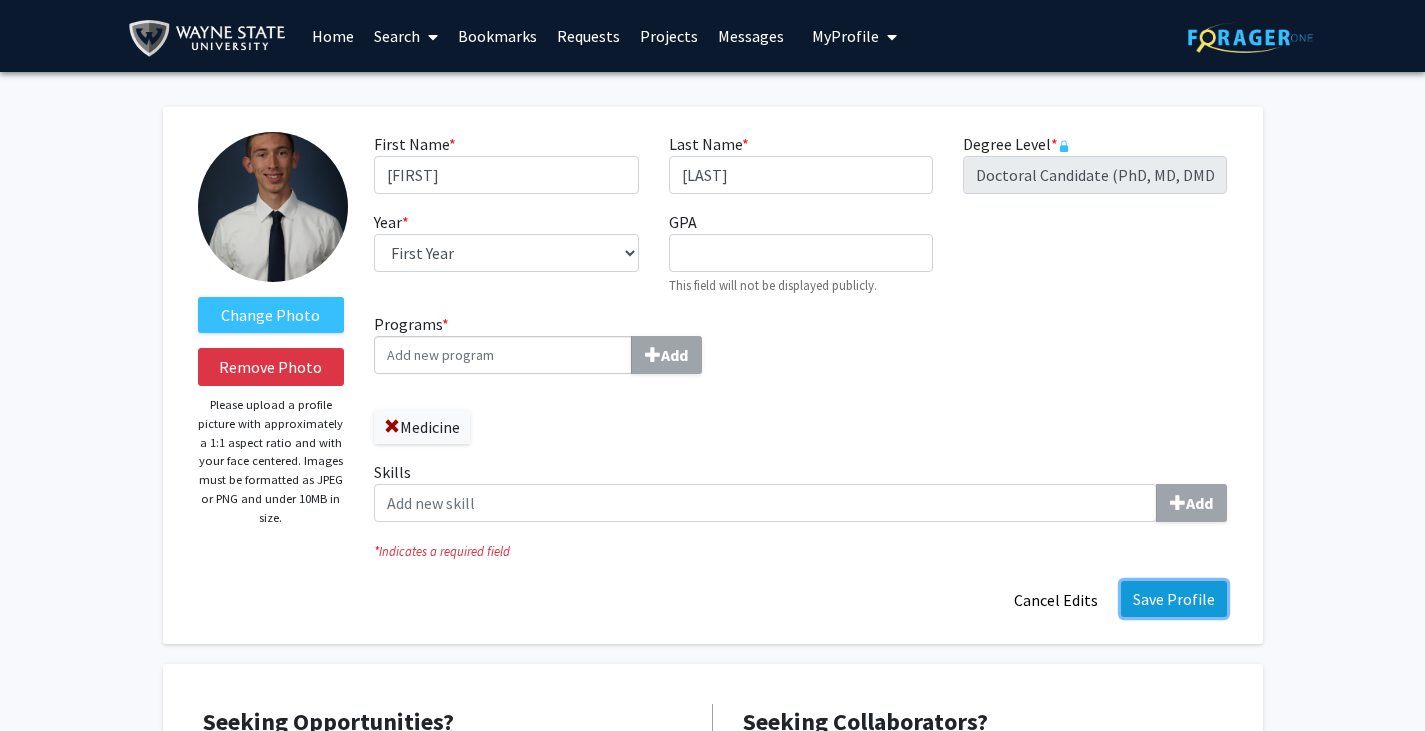 click on "Save Profile" 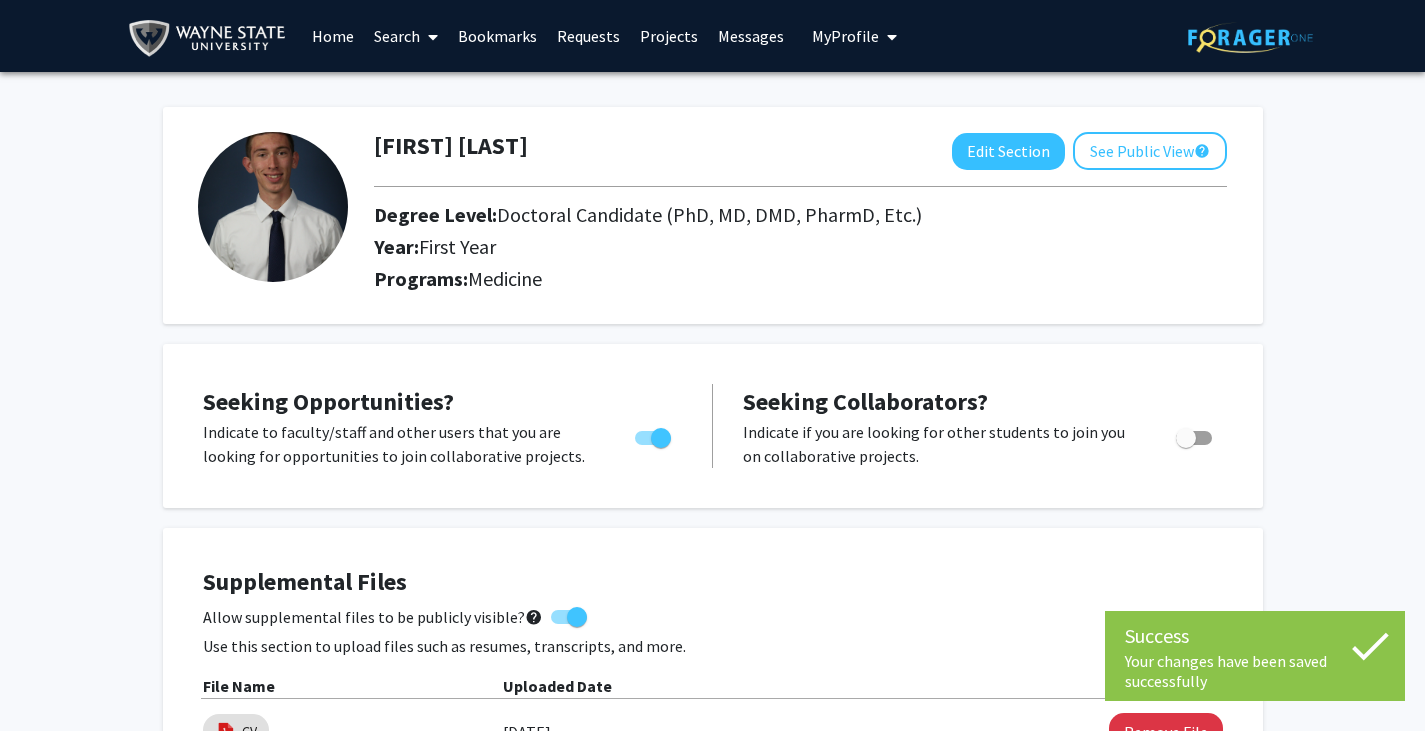 click on "Search" at bounding box center (406, 36) 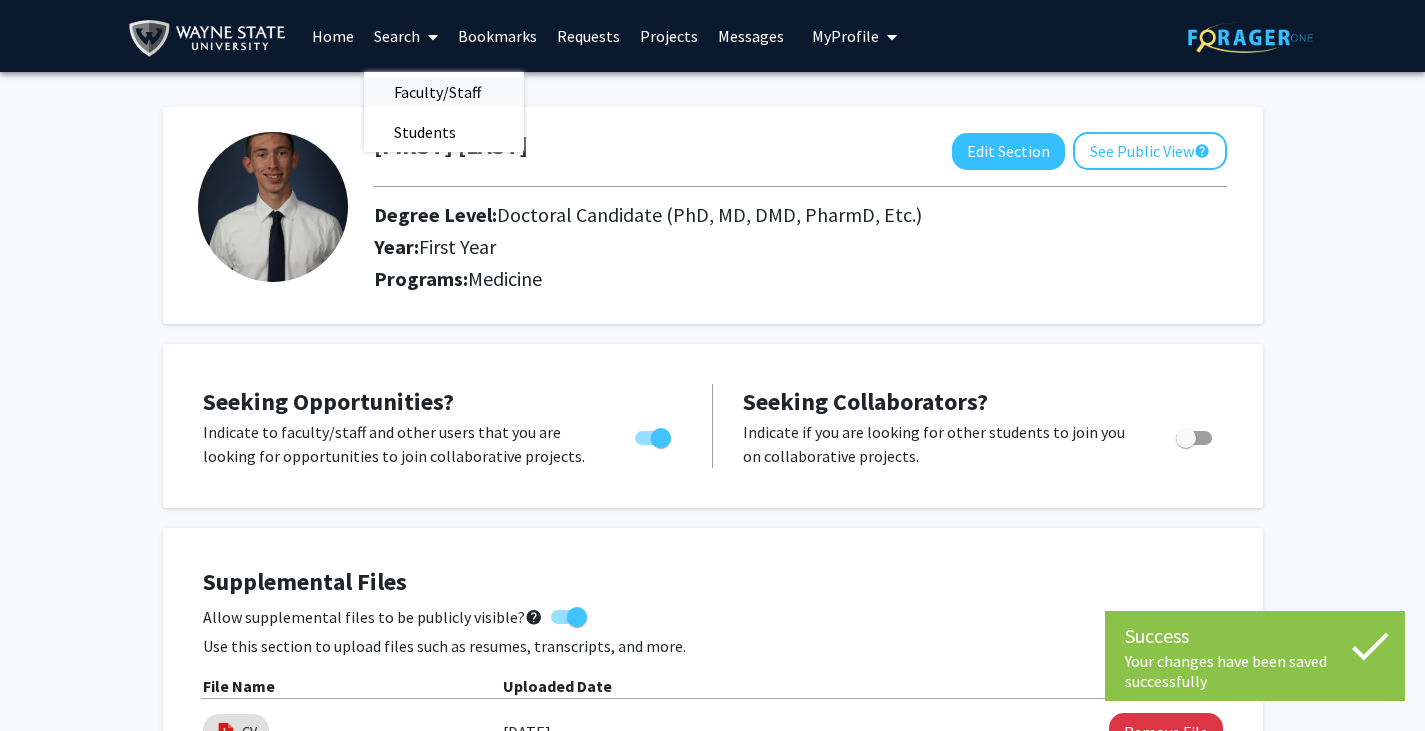 click on "Faculty/Staff" at bounding box center (437, 92) 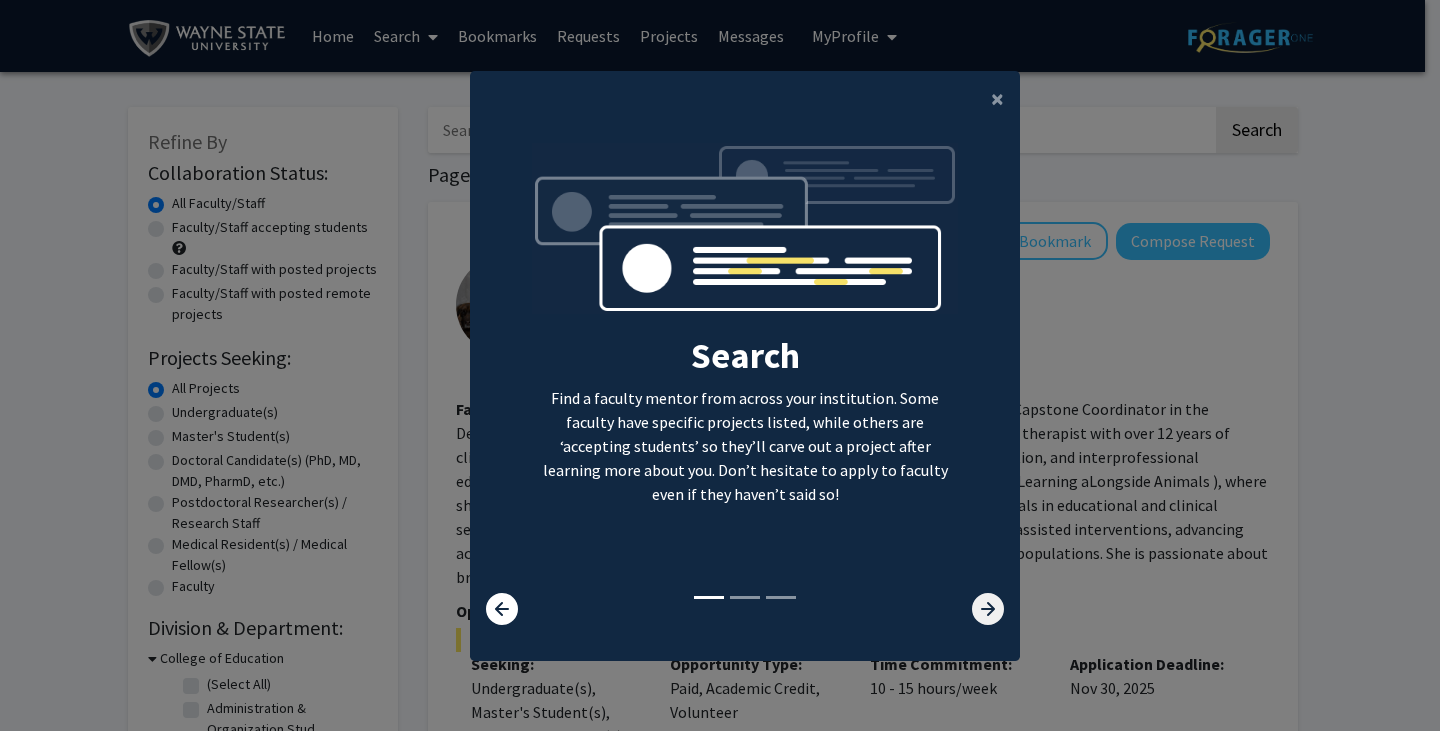 click 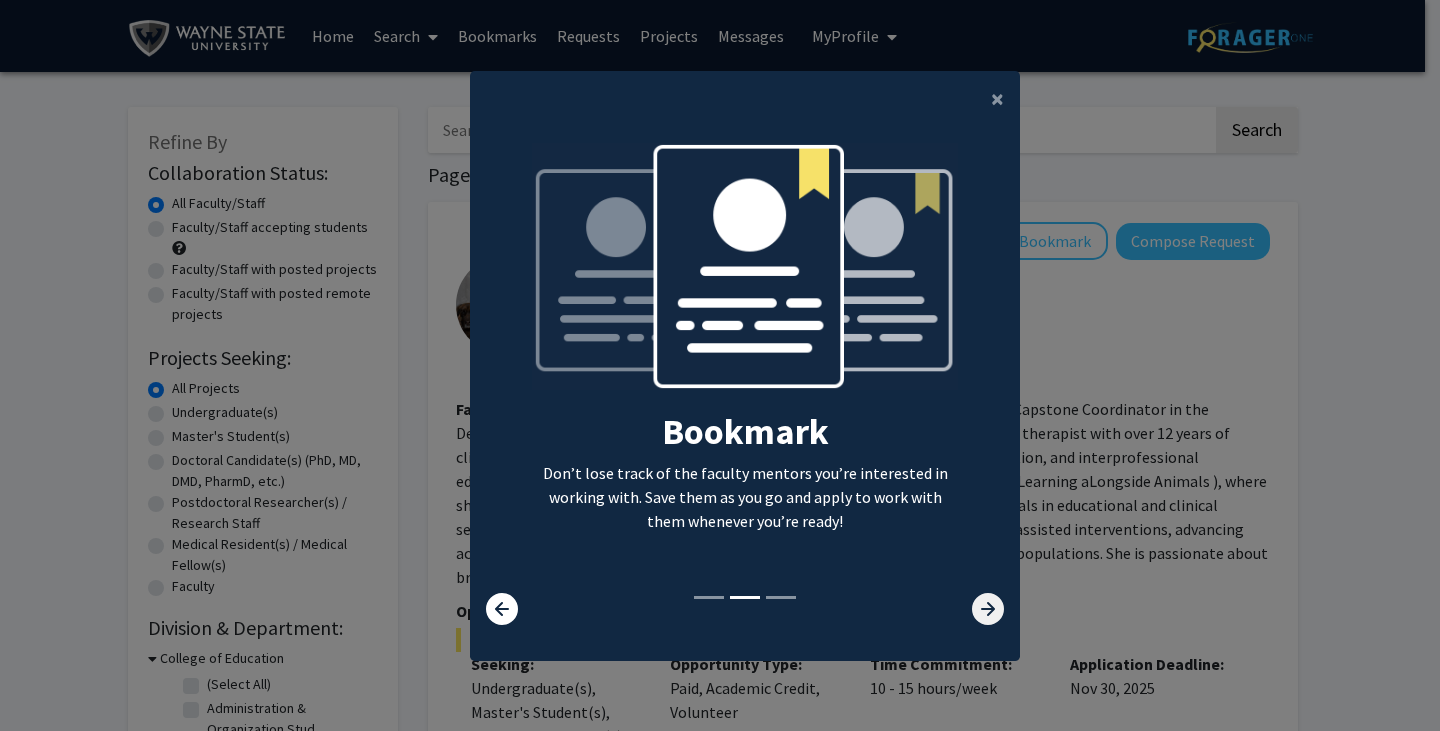 click 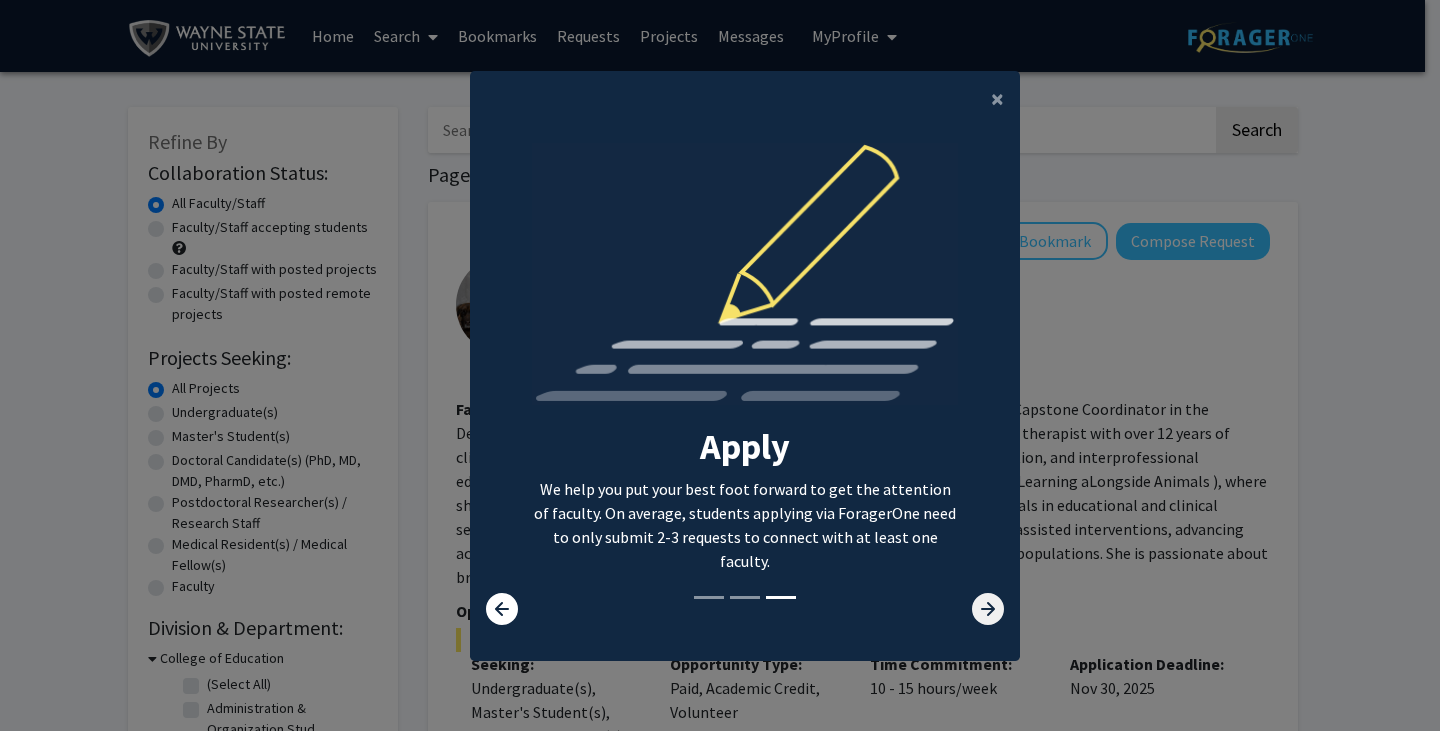 click 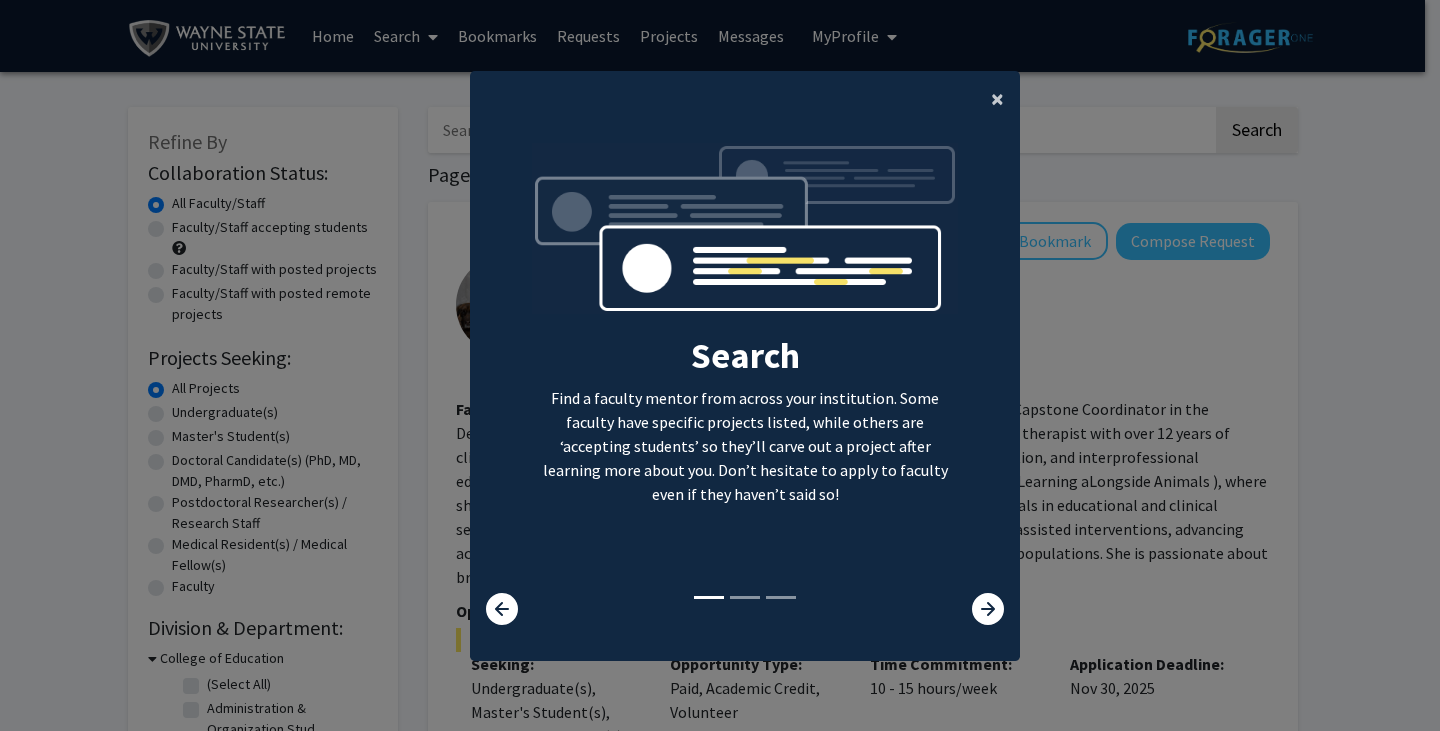 click on "×" 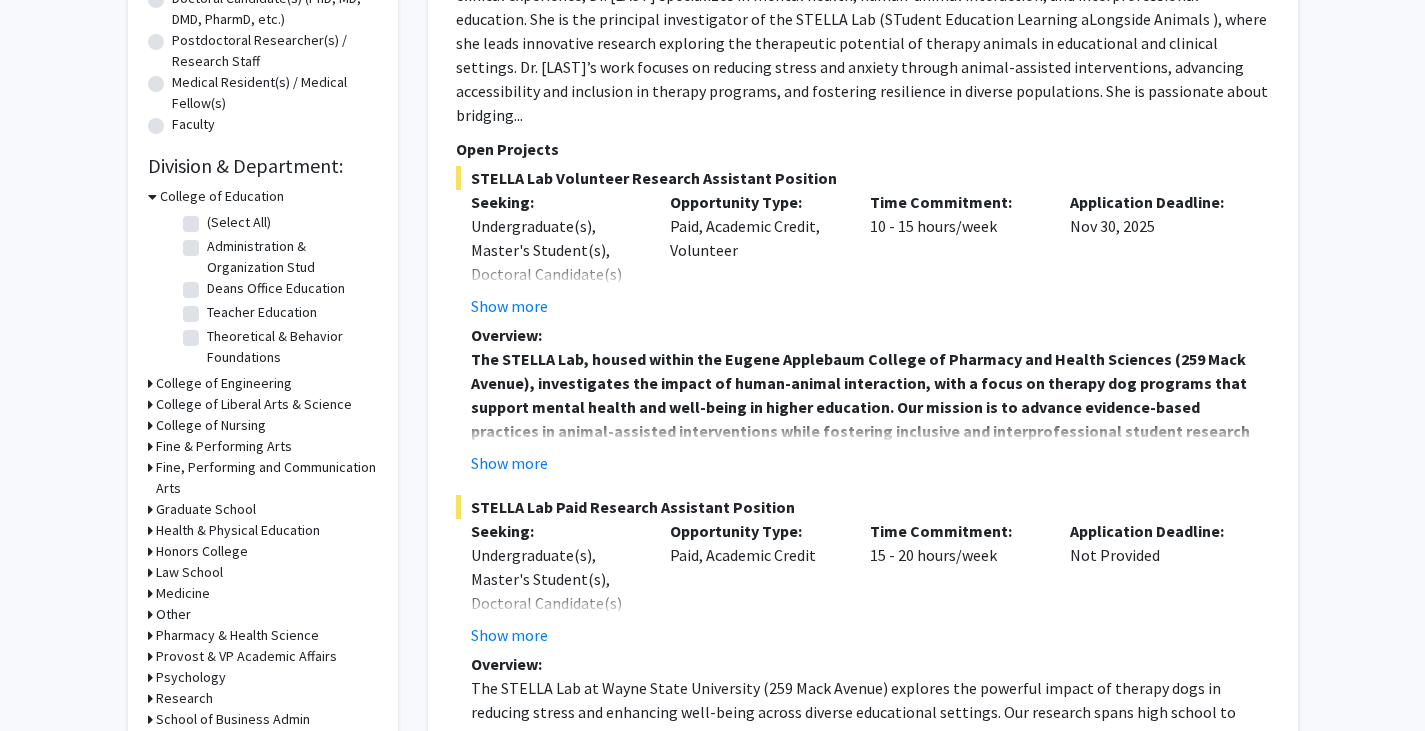 scroll, scrollTop: 464, scrollLeft: 0, axis: vertical 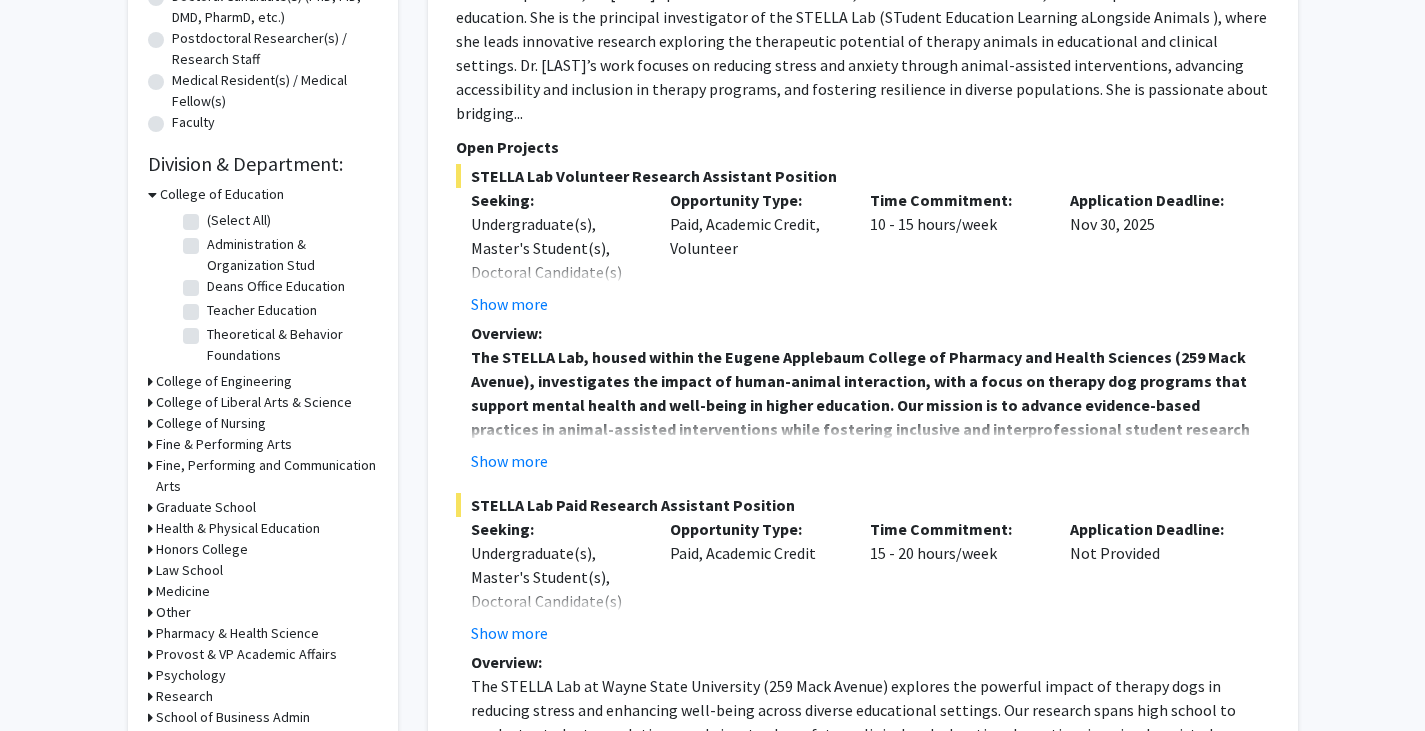 click on "Fine, Performing and Communication Arts" at bounding box center (267, 476) 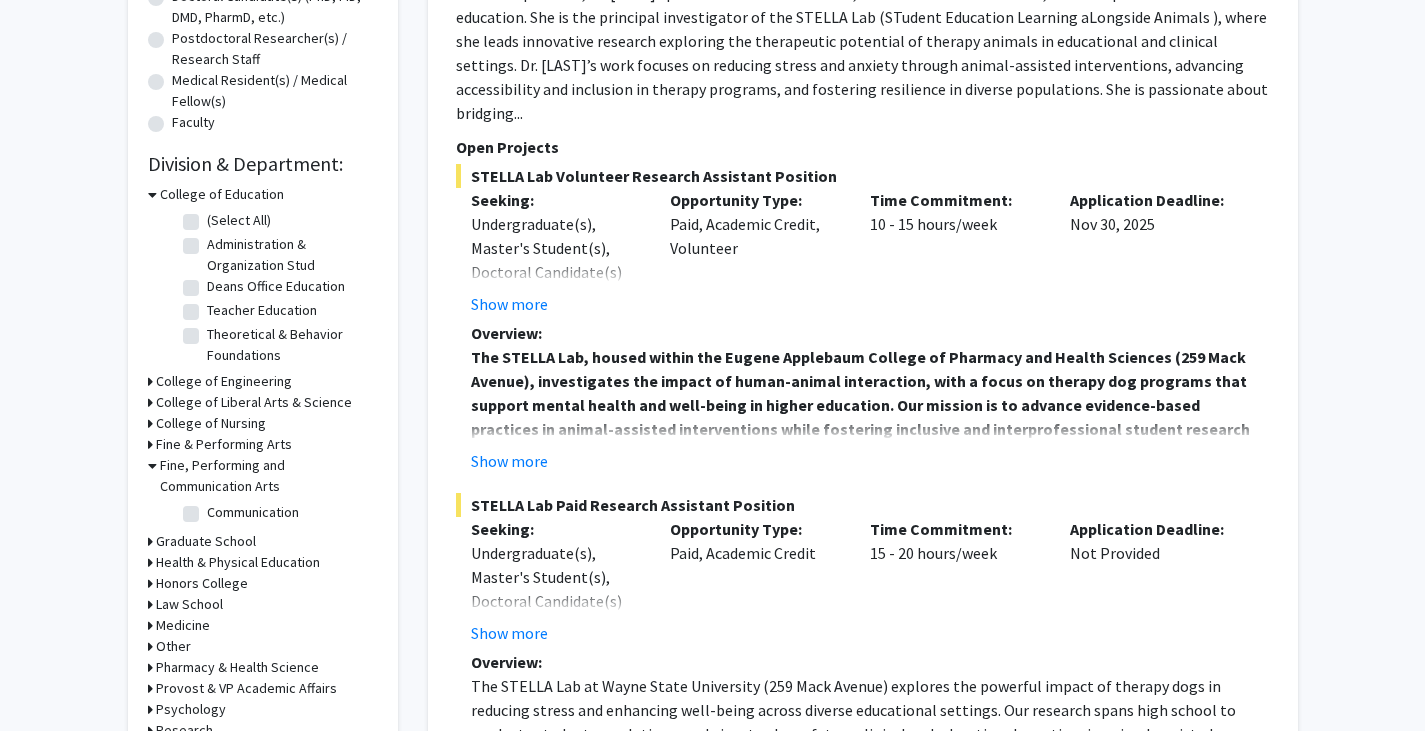 click 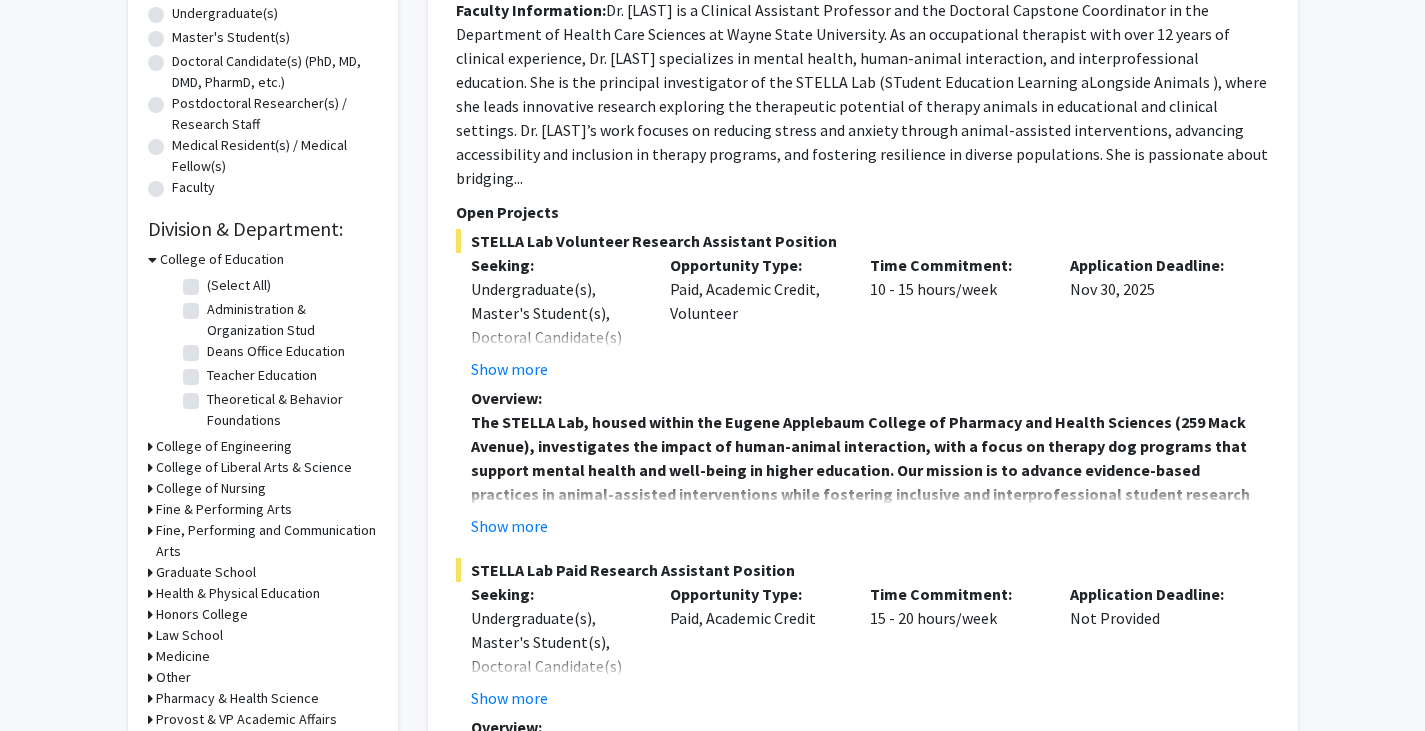 scroll, scrollTop: 398, scrollLeft: 0, axis: vertical 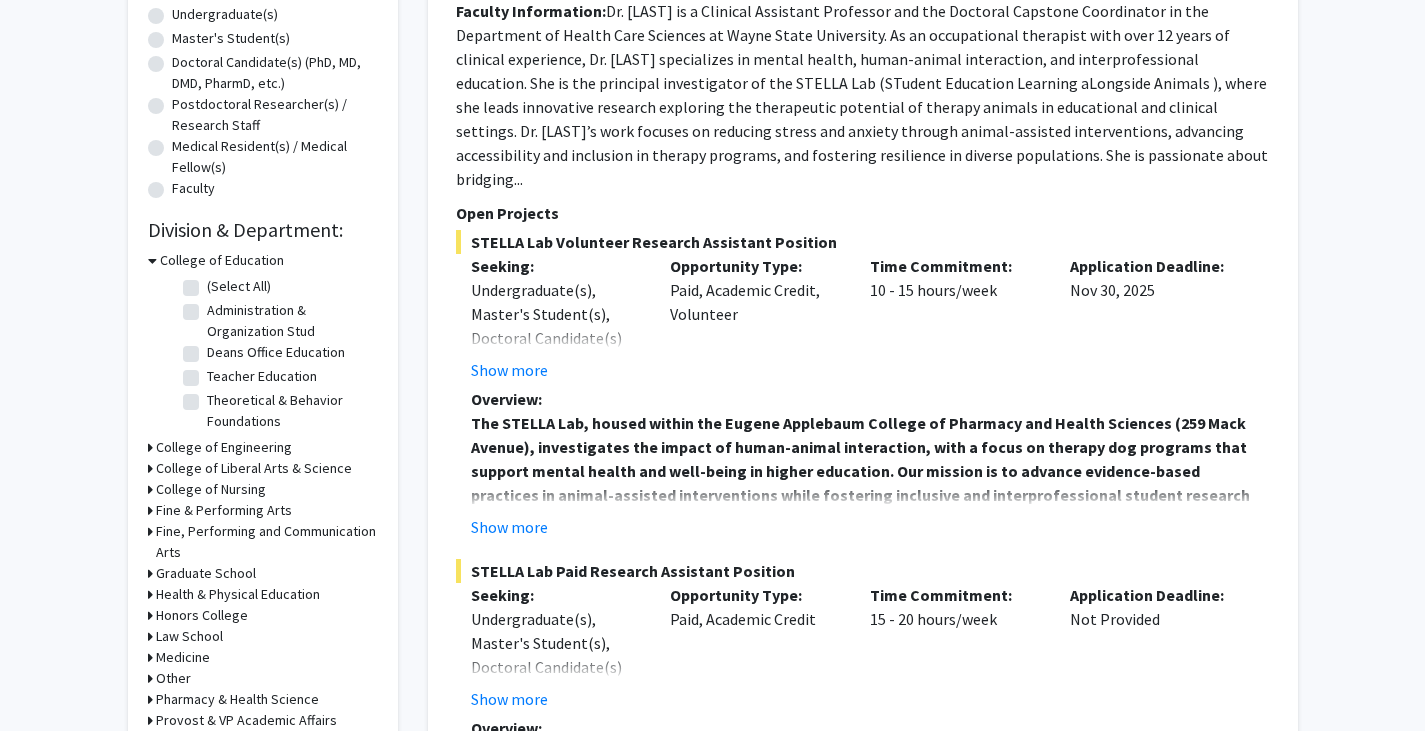 click 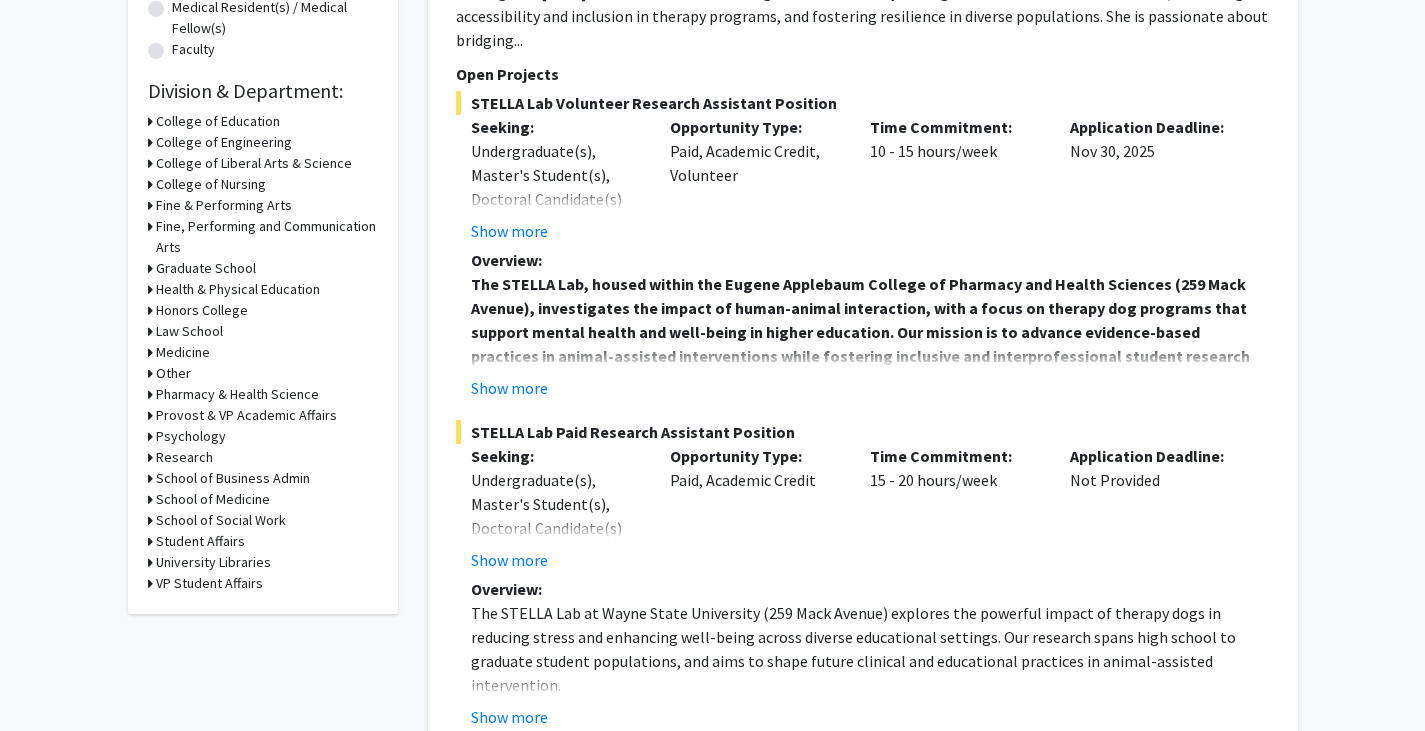scroll, scrollTop: 538, scrollLeft: 0, axis: vertical 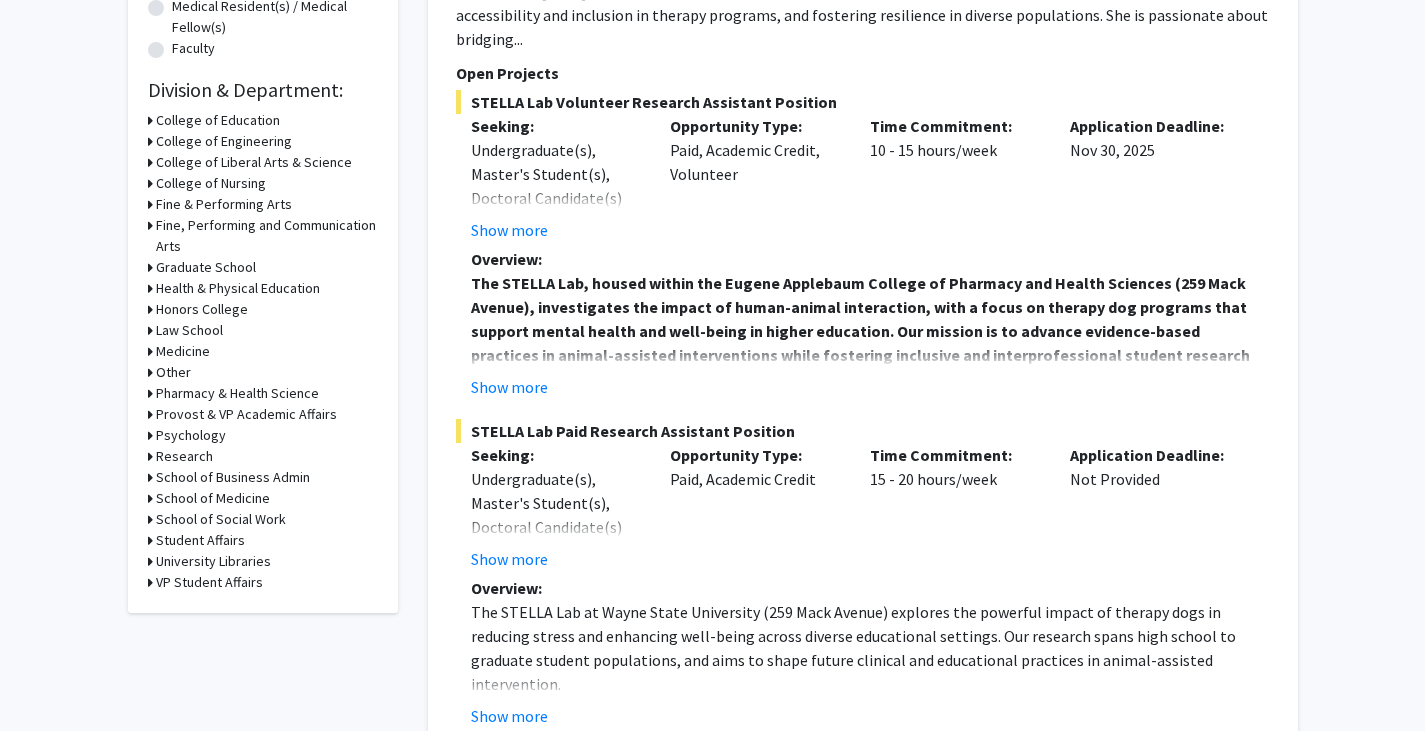 click 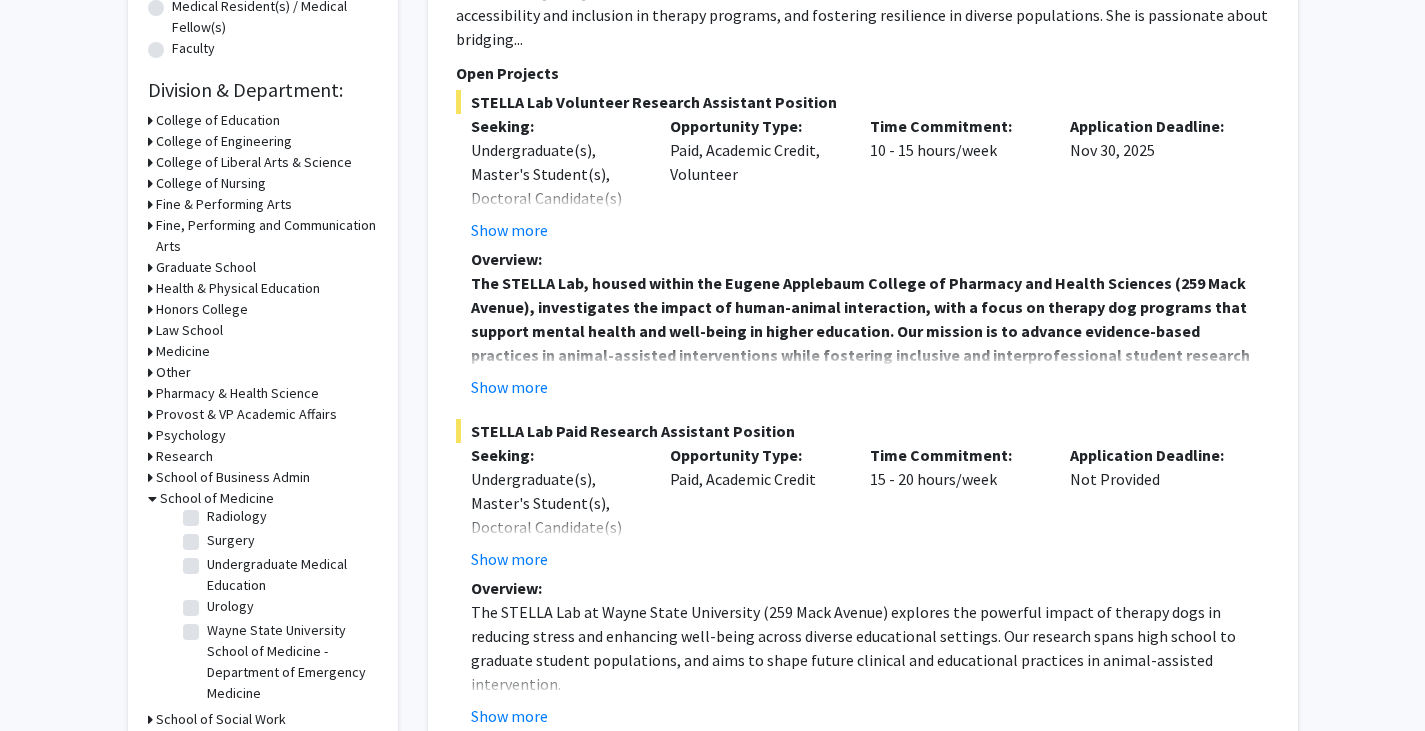 scroll, scrollTop: 794, scrollLeft: 0, axis: vertical 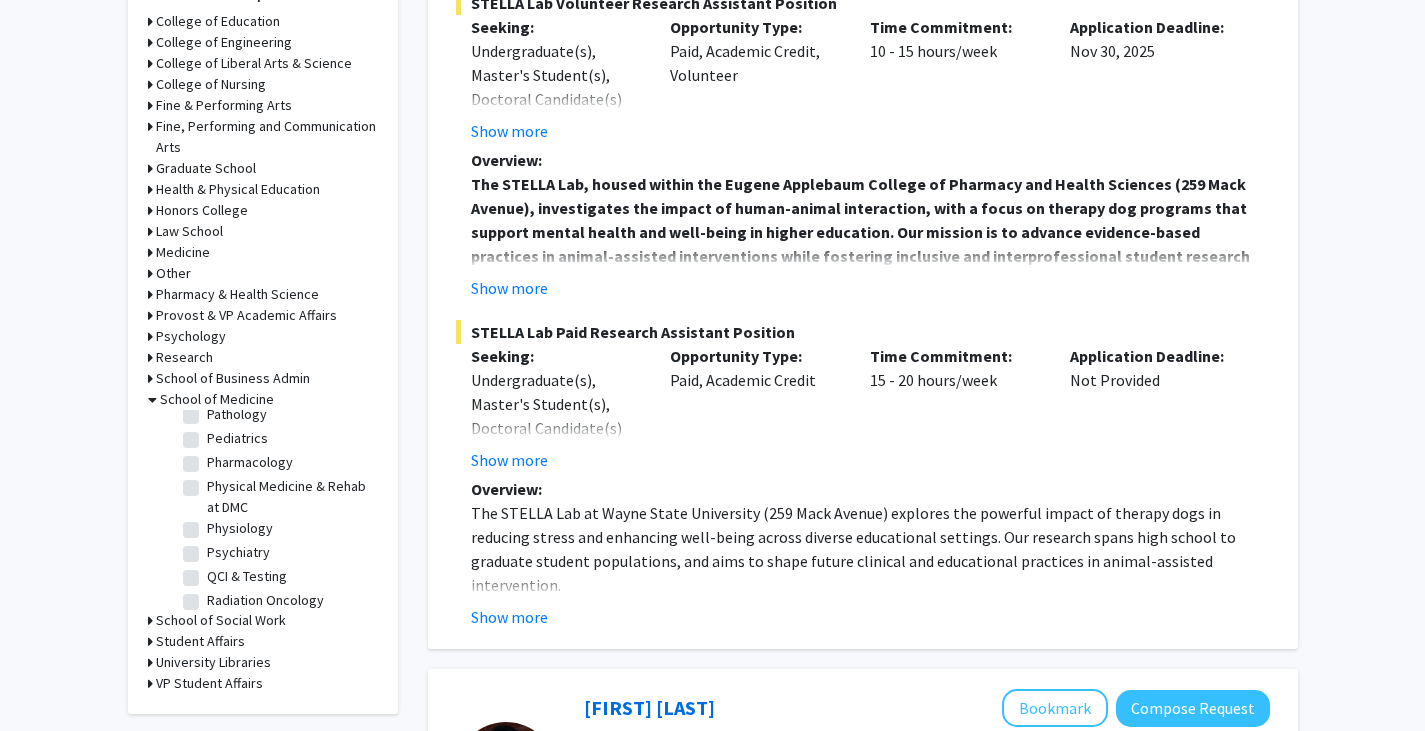 click on "Pediatrics" 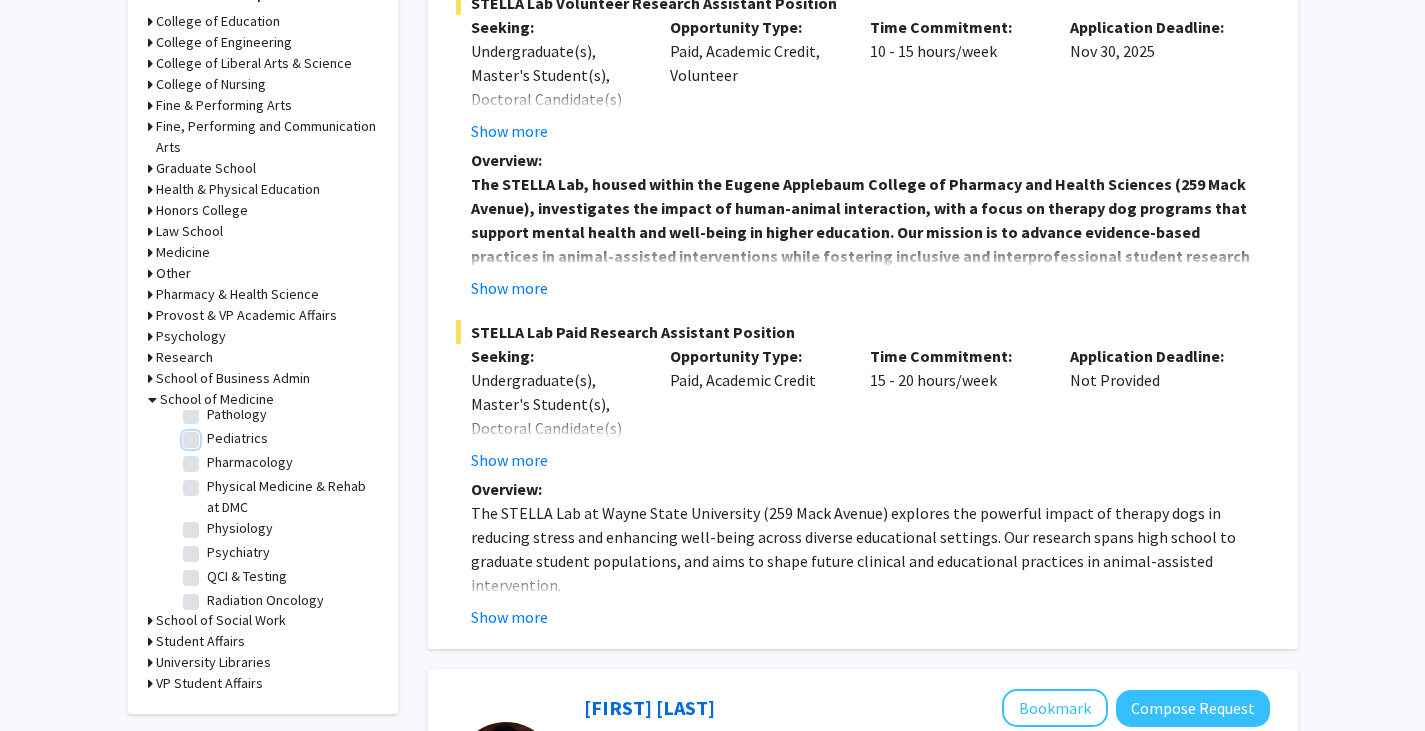 click on "Pediatrics" at bounding box center [213, 434] 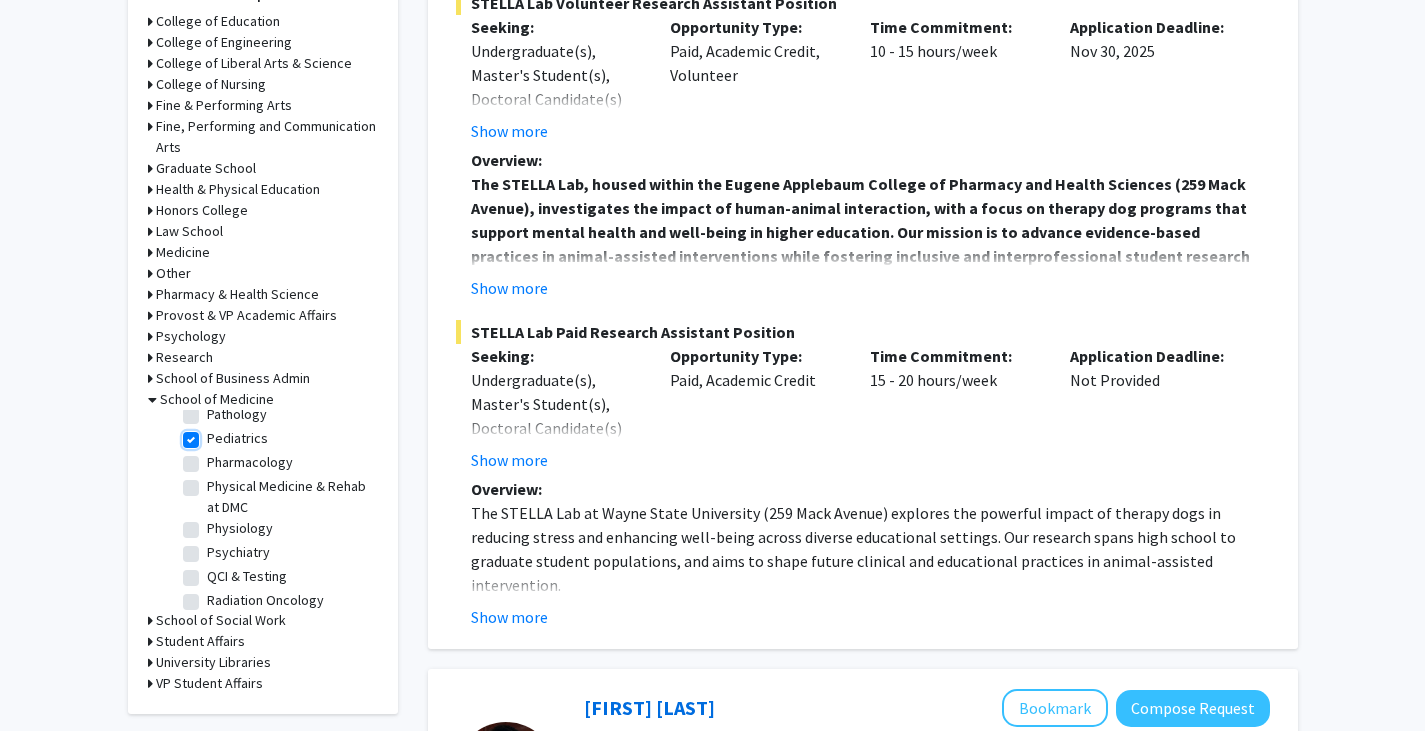 checkbox on "true" 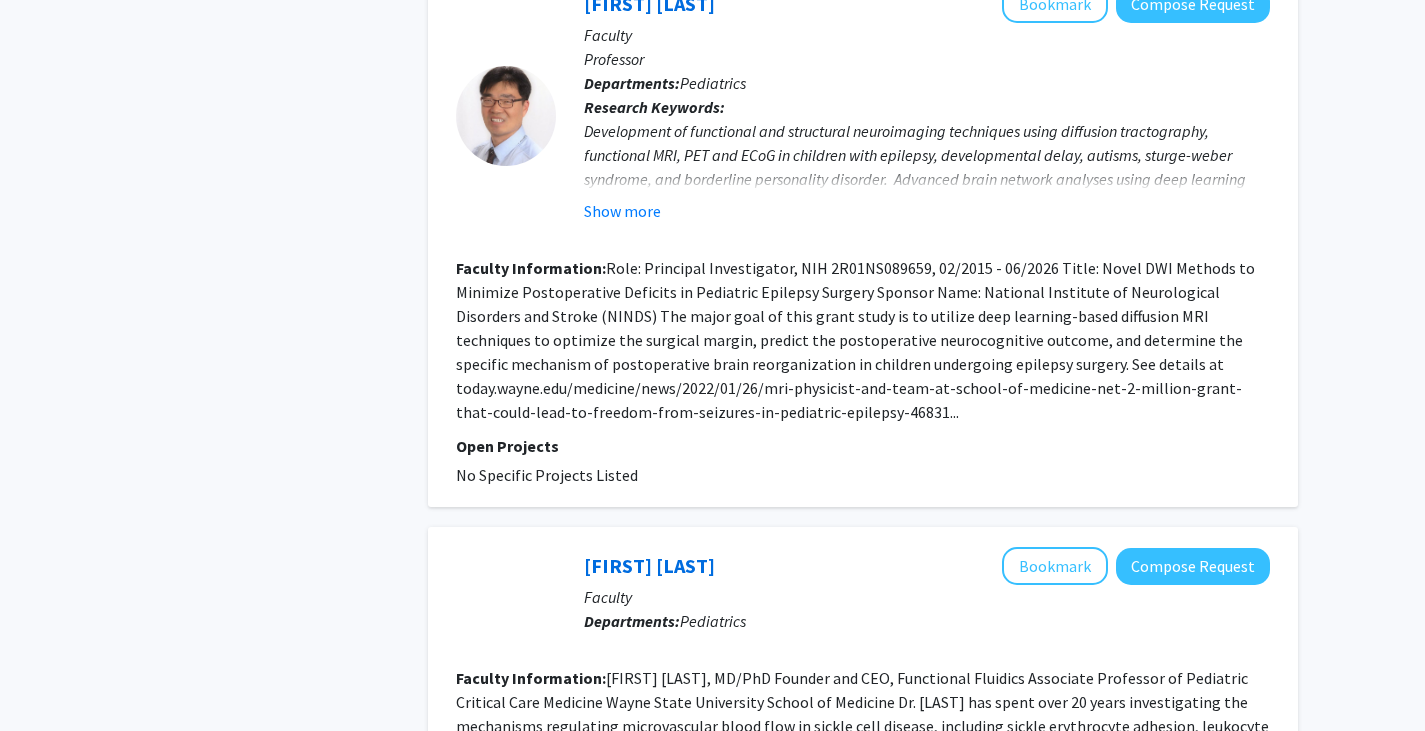 scroll, scrollTop: 2208, scrollLeft: 0, axis: vertical 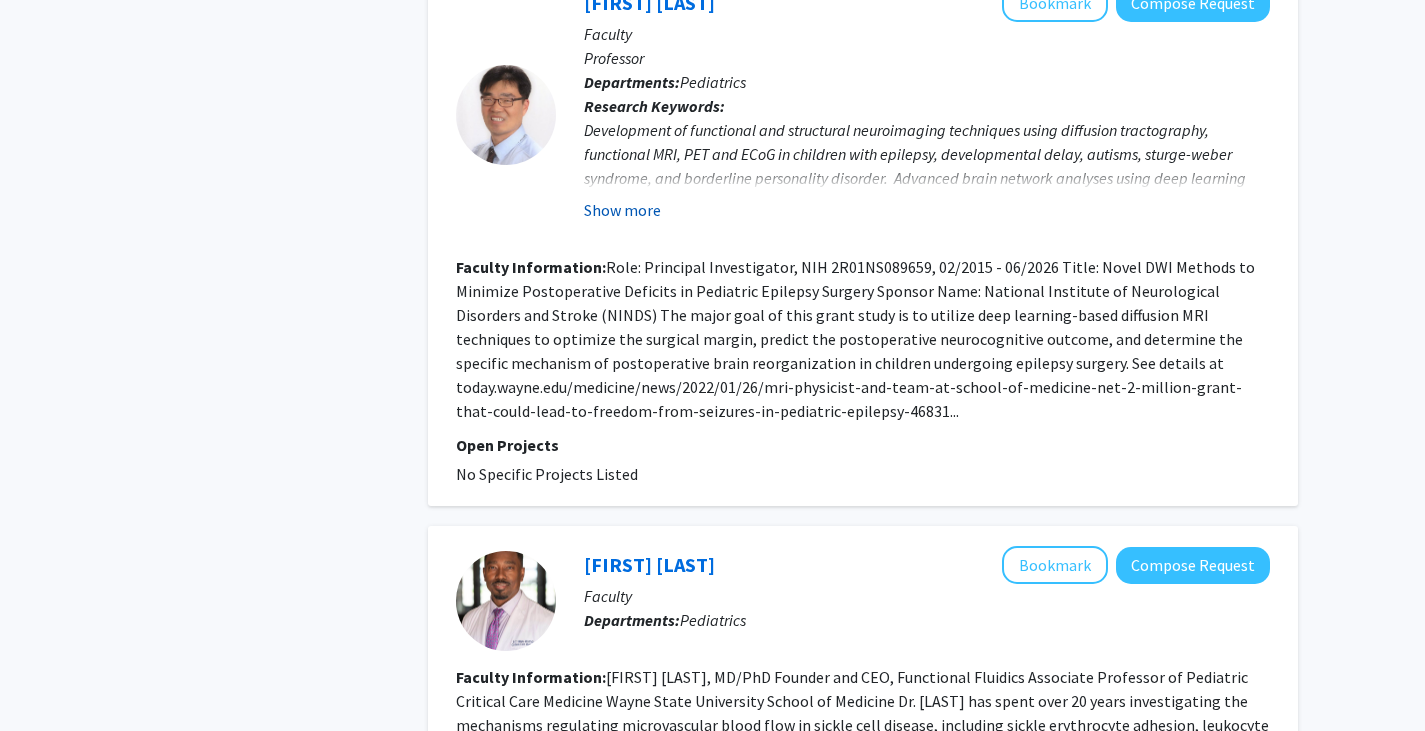 click on "Show more" 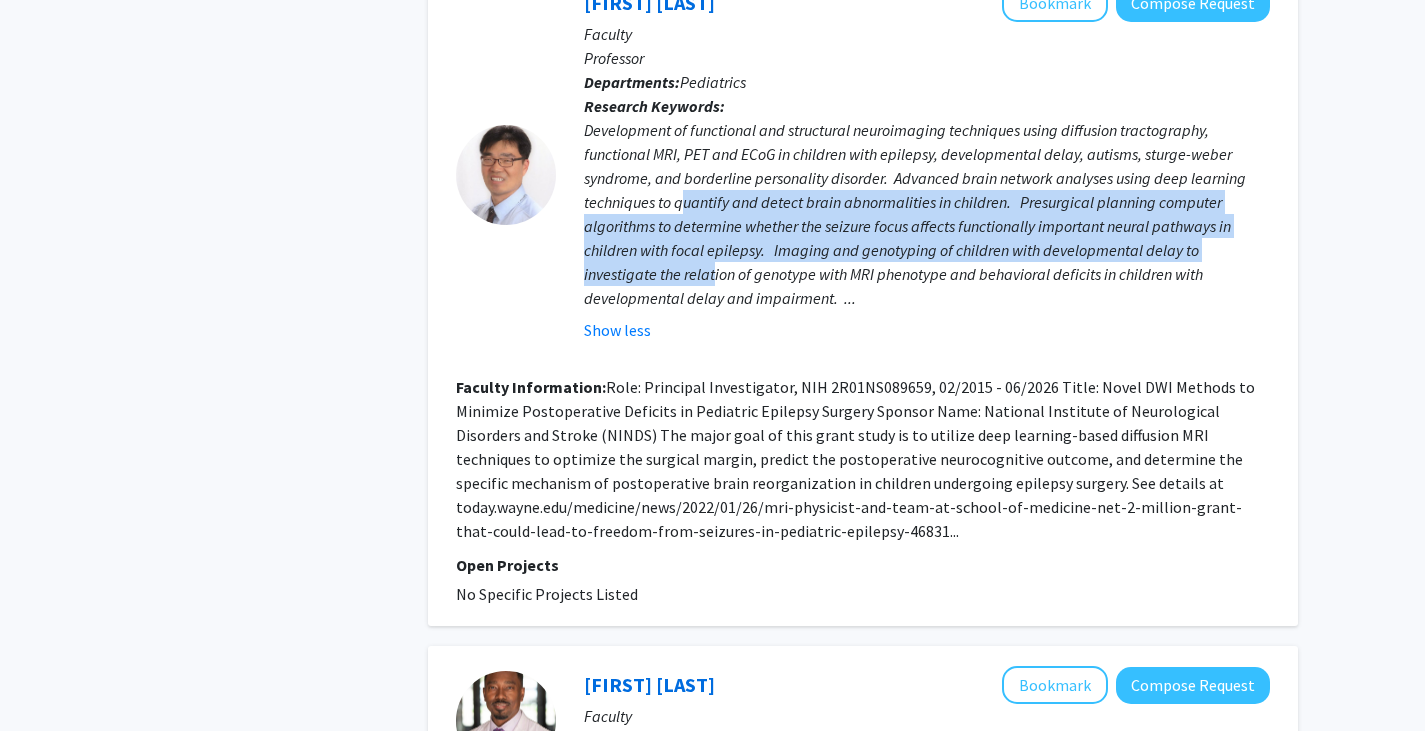 drag, startPoint x: 681, startPoint y: 200, endPoint x: 711, endPoint y: 271, distance: 77.07788 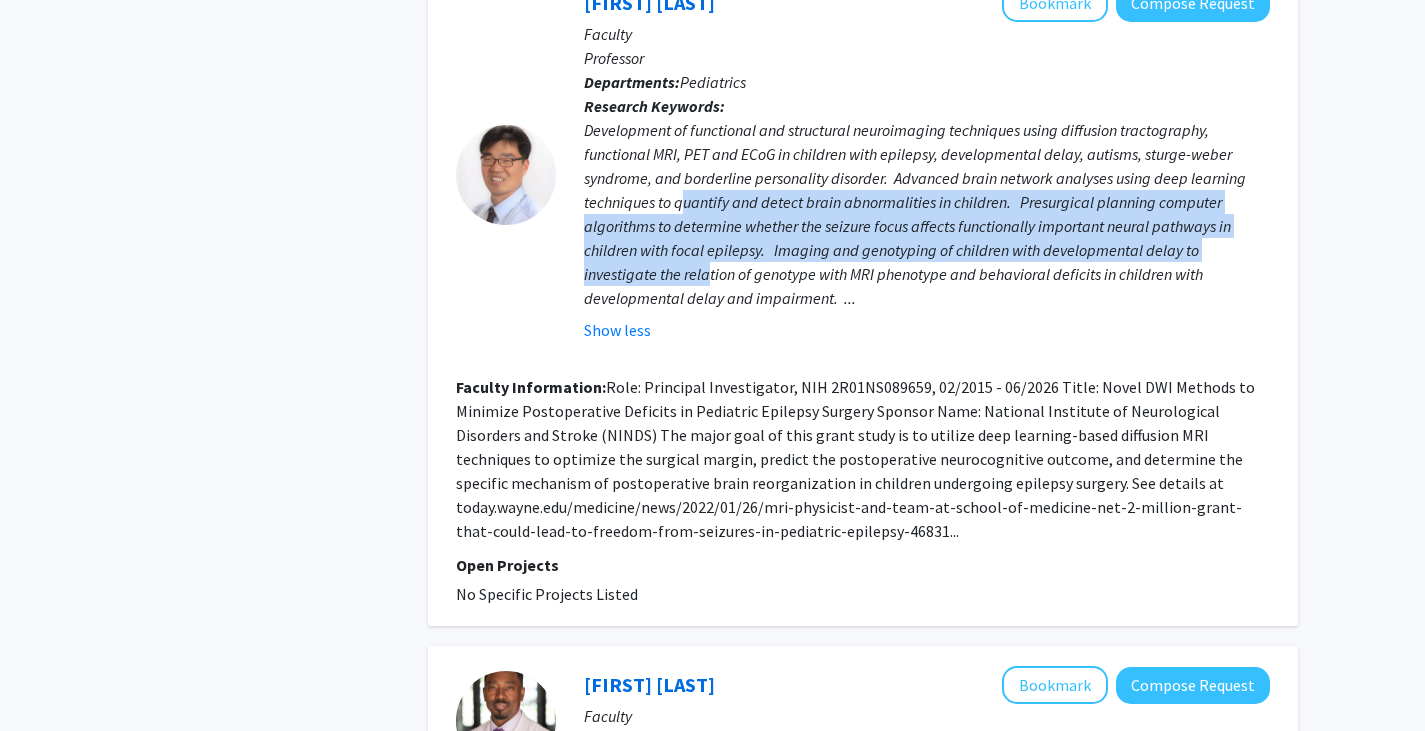 click on "Development of functional and structural neuroimaging techniques using diffusion tractography, functional MRI, PET and ECoG in children with epilepsy, developmental delay, autisms, sturge-weber syndrome, and borderline personality disorder.    Advanced brain network analyses using deep learning techniques to quantify and detect brain abnormalities in children.       Presurgical planning computer algorithms to determine whether the seizure focus affects functionally important neural pathways in children with focal epilepsy.      Imaging and genotyping of children with developmental delay to investigate the relation of genotype with MRI phenotype and behavioral deficits in children with developmental delay and impairment.   ..." 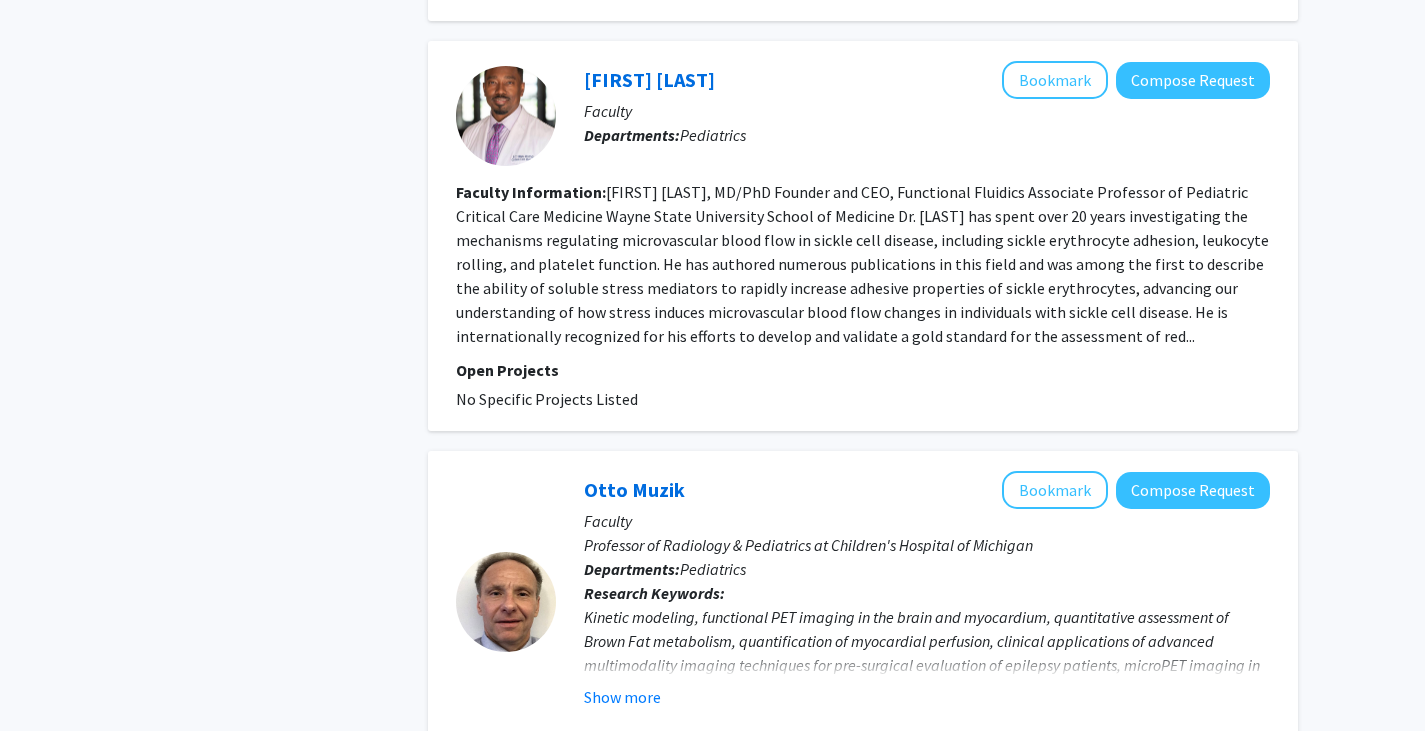 scroll, scrollTop: 2816, scrollLeft: 0, axis: vertical 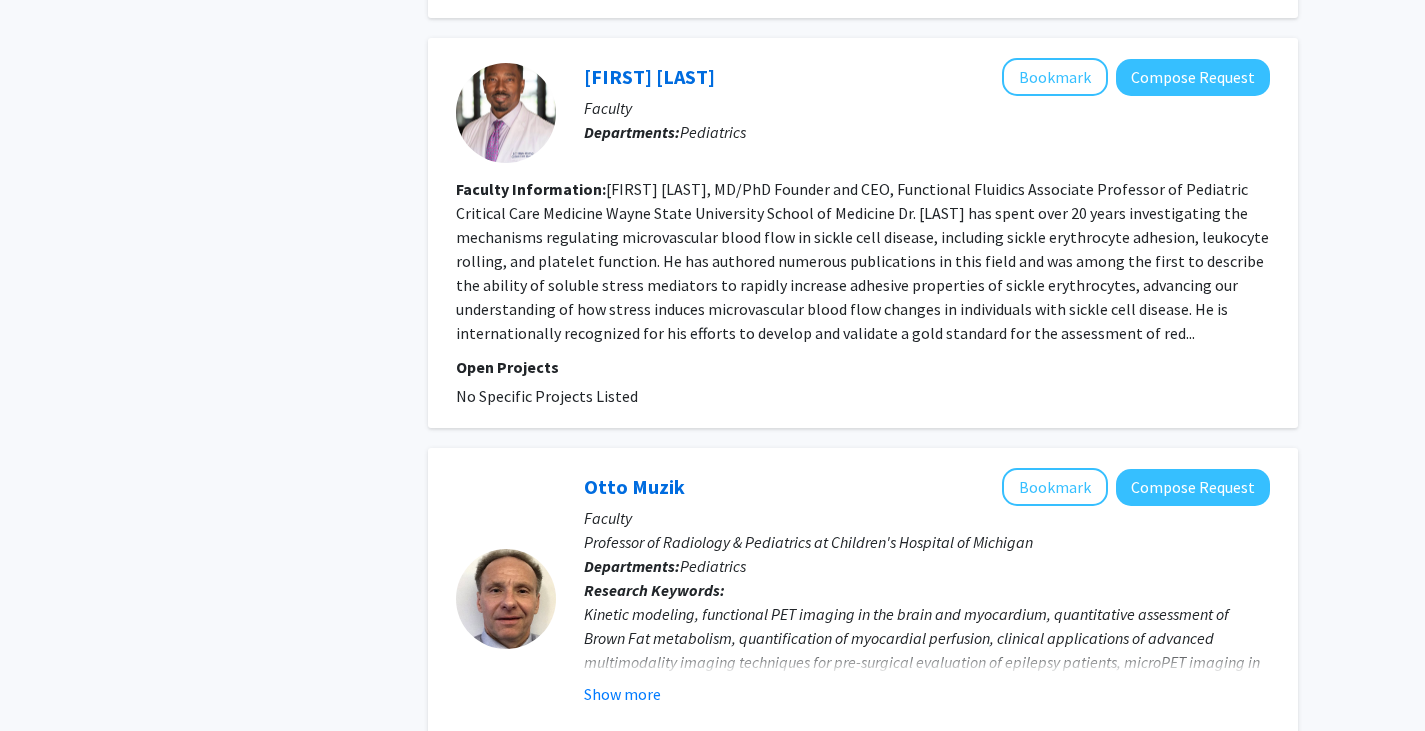 click on "[FIRST] [LAST], MD/PhD Founder and CEO, Functional Fluidics Associate Professor of Pediatric Critical Care Medicine Wayne State University School of Medicine Dr. [LAST] has spent over 20 years investigating the mechanisms regulating microvascular blood flow in sickle cell disease, including sickle erythrocyte adhesion, leukocyte rolling, and platelet function. He has authored numerous publications in this field and was among the first to describe the ability of soluble stress mediators to rapidly increase adhesive properties of sickle erythrocytes, advancing our understanding of how stress induces microvascular blood flow changes in individuals with sickle cell disease. He is internationally recognized for his efforts to develop and validate a gold standard for the assessment of red..." 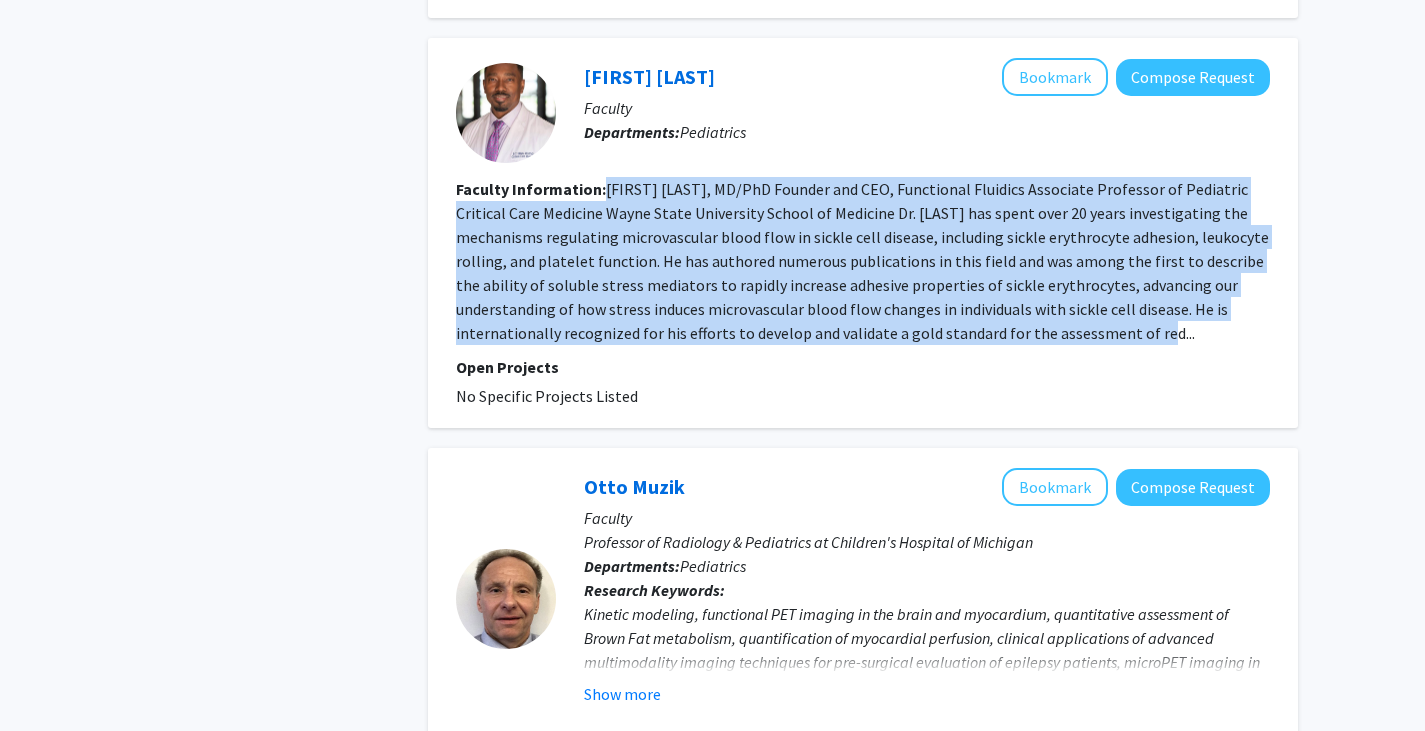 drag, startPoint x: 622, startPoint y: 184, endPoint x: 1070, endPoint y: 331, distance: 471.5008 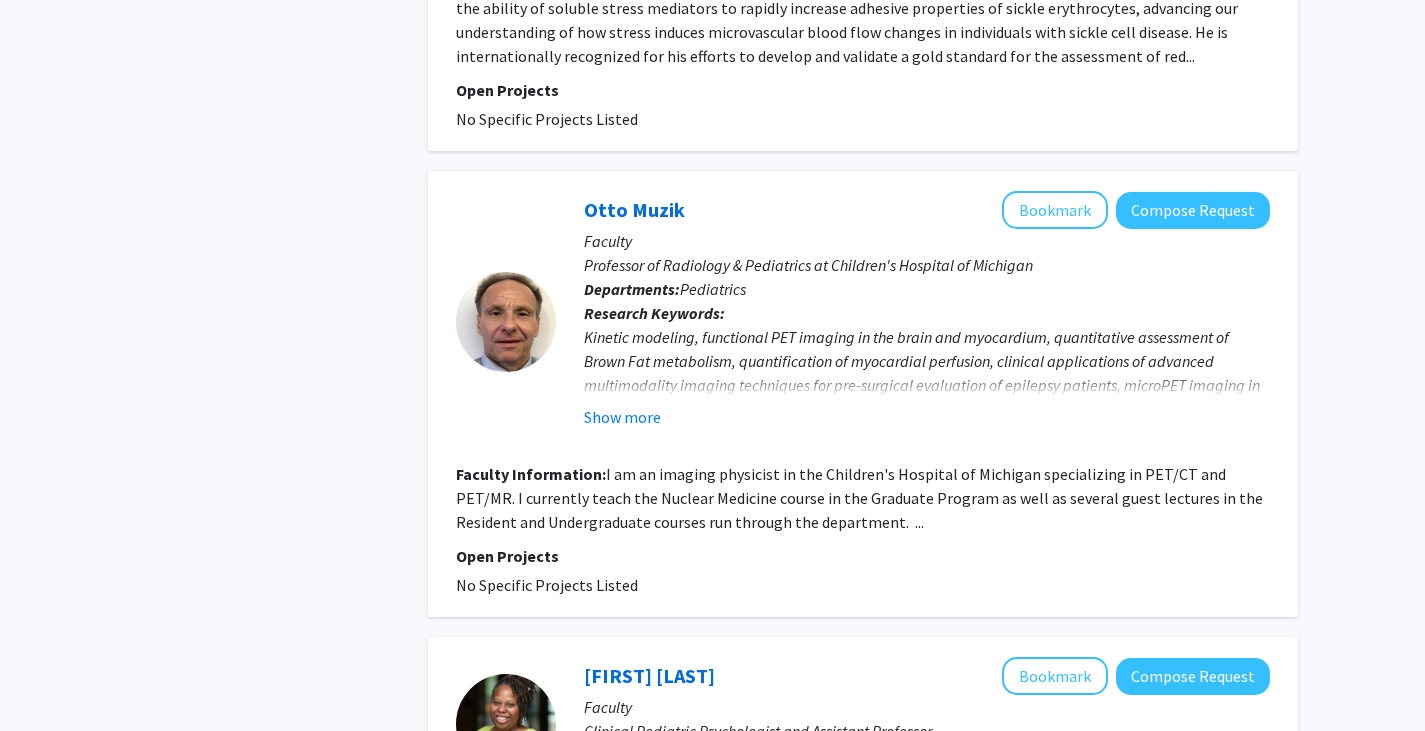 scroll, scrollTop: 3097, scrollLeft: 0, axis: vertical 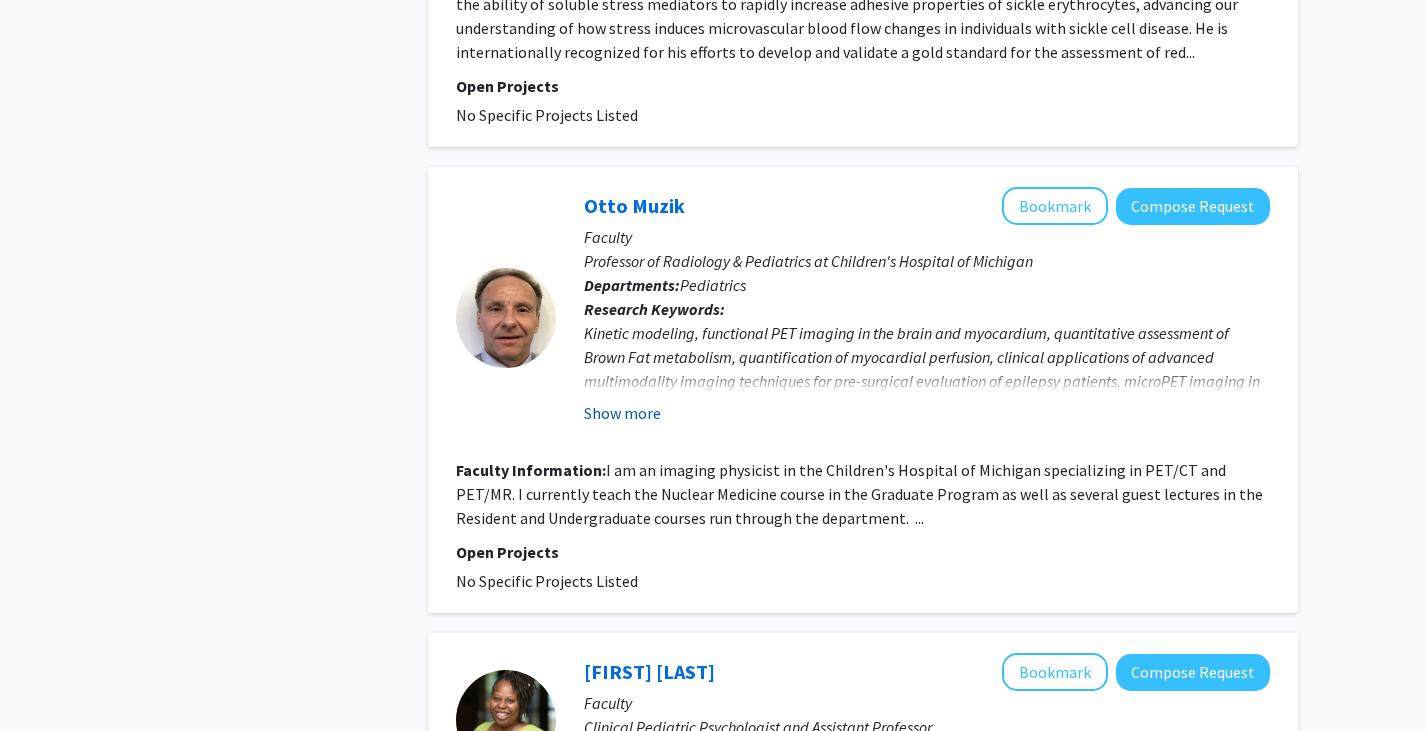 click on "Show more" 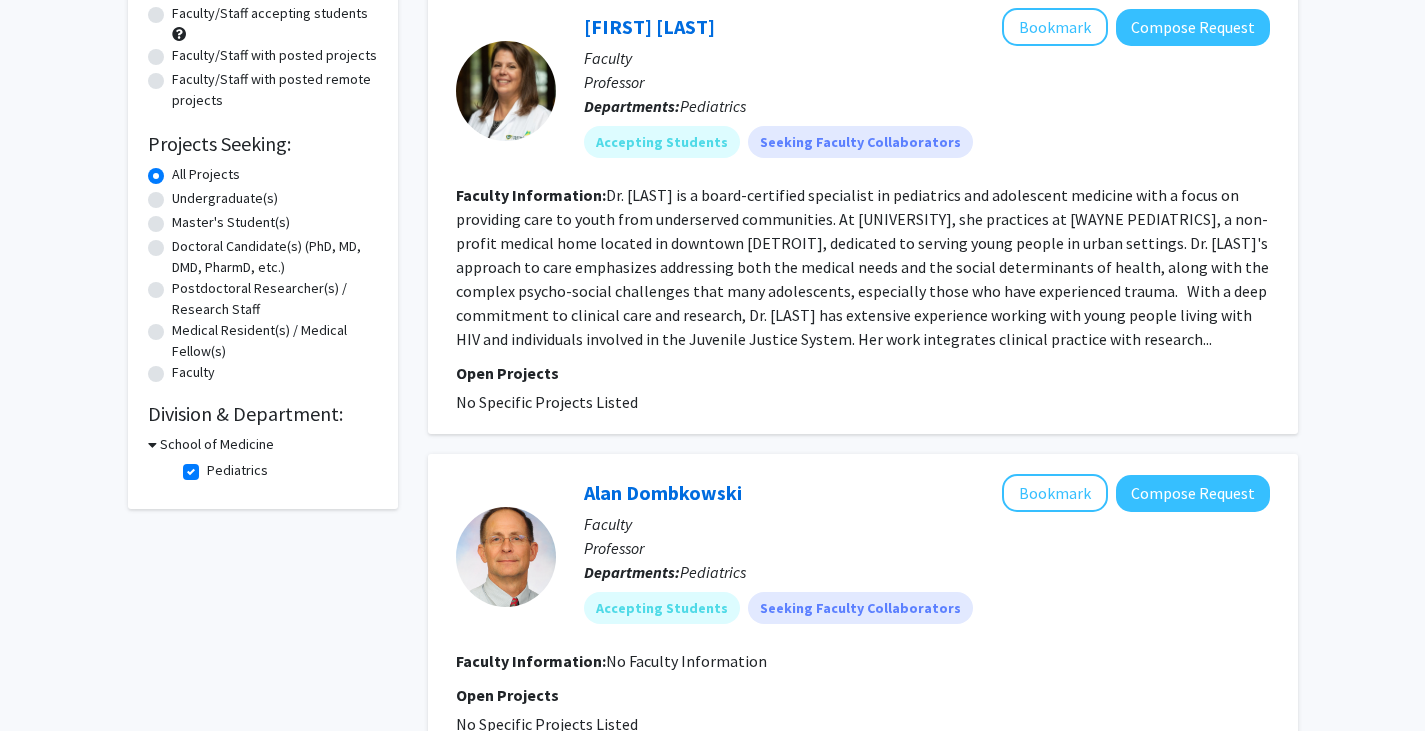 scroll, scrollTop: 0, scrollLeft: 0, axis: both 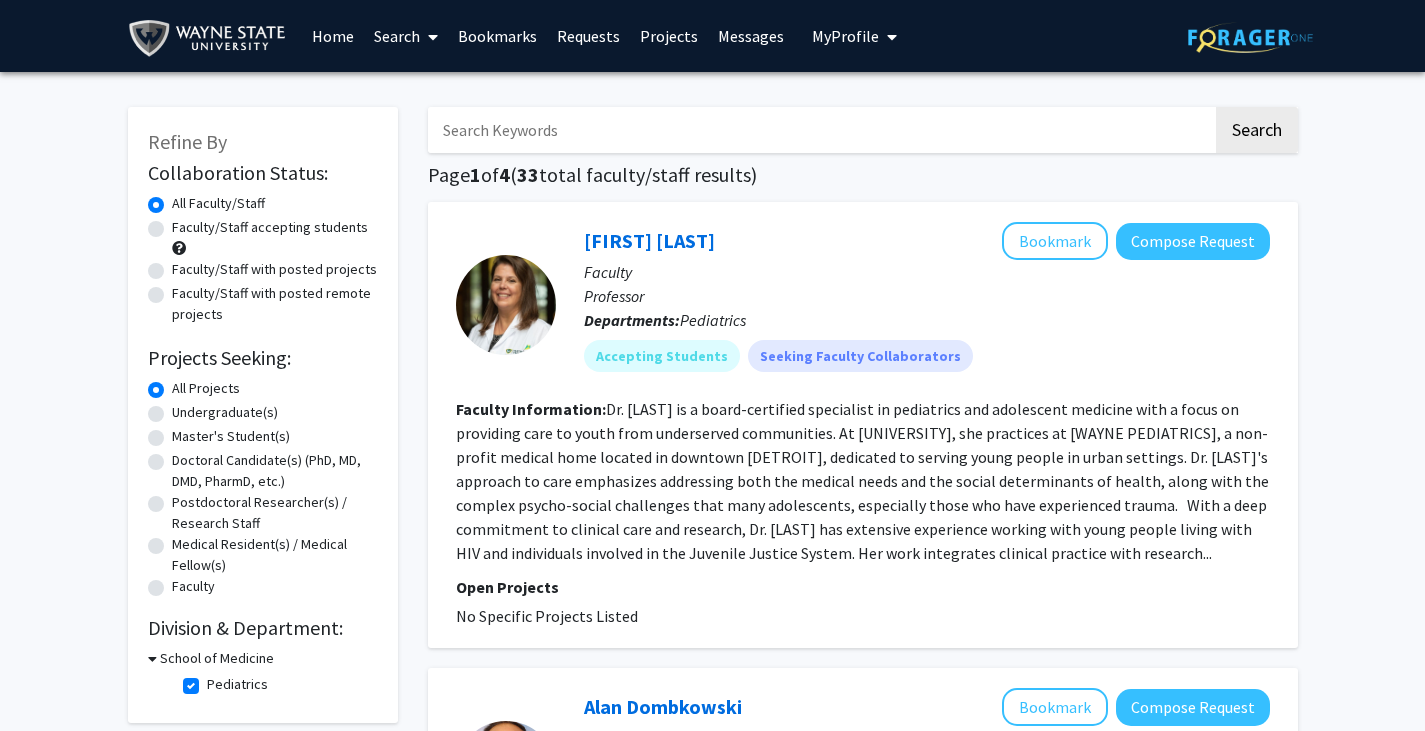 click at bounding box center [820, 130] 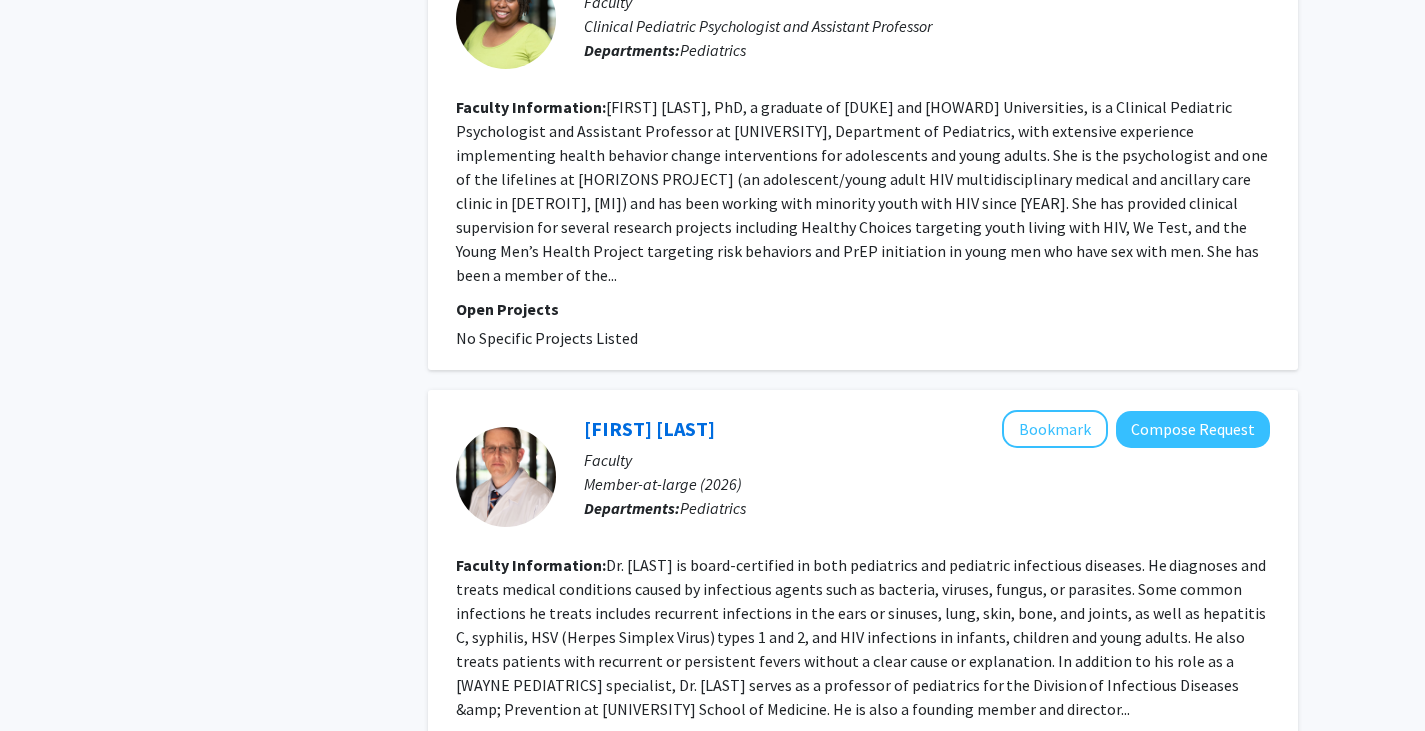 scroll, scrollTop: 4092, scrollLeft: 0, axis: vertical 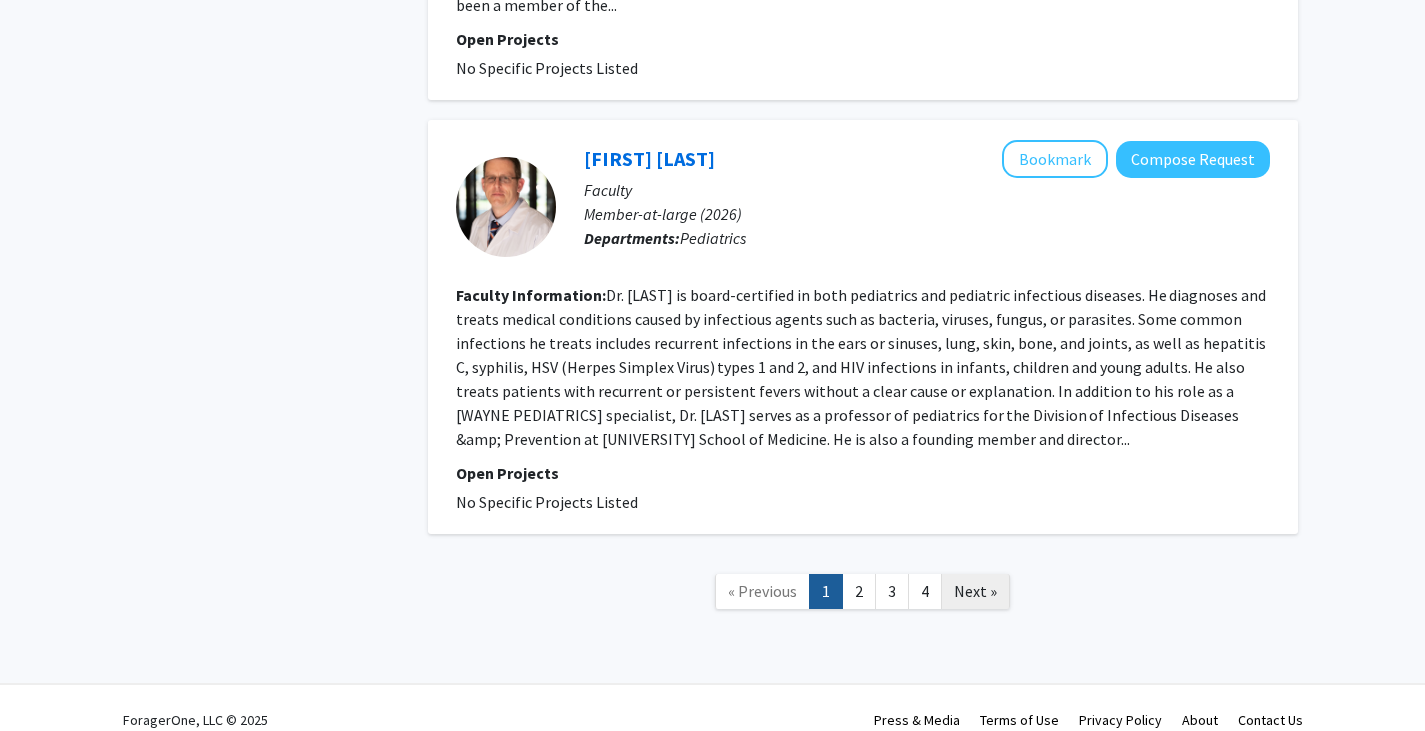 click on "Next »" 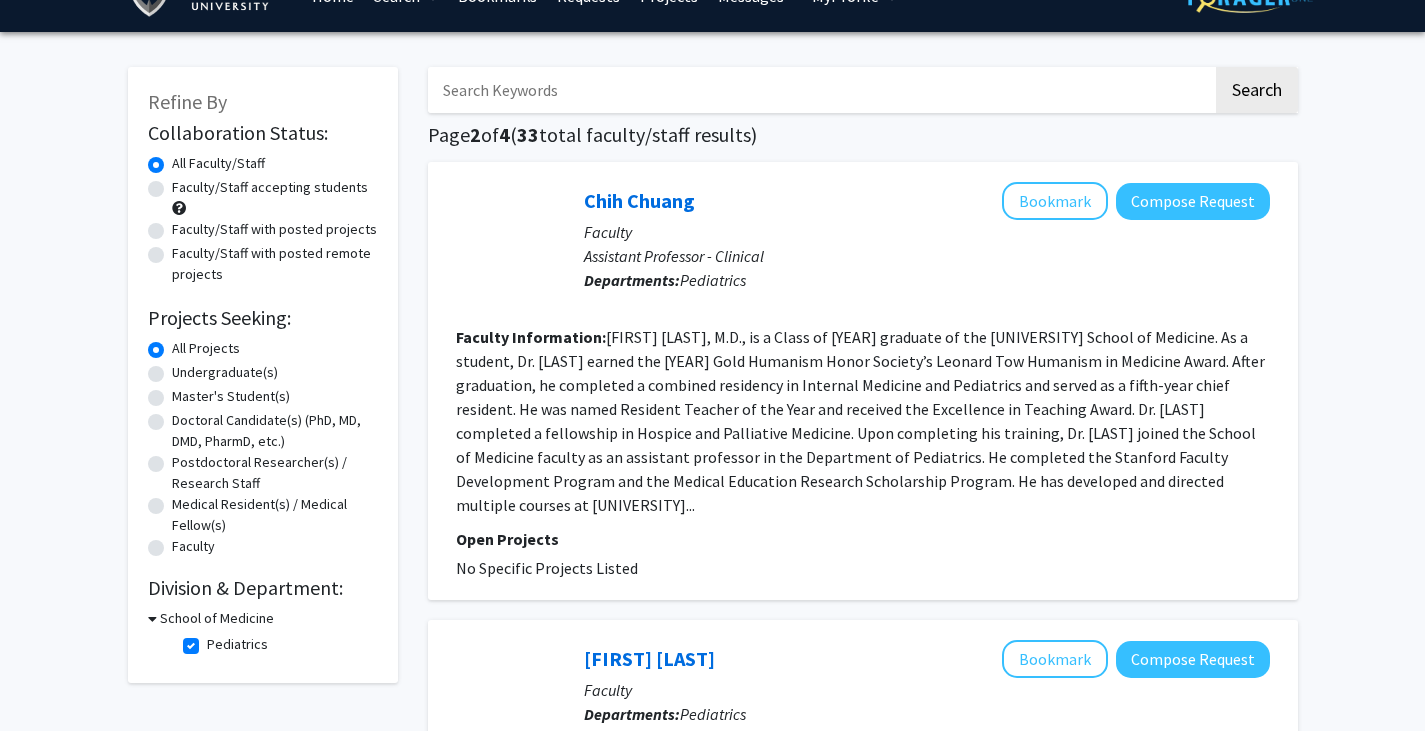 scroll, scrollTop: 60, scrollLeft: 0, axis: vertical 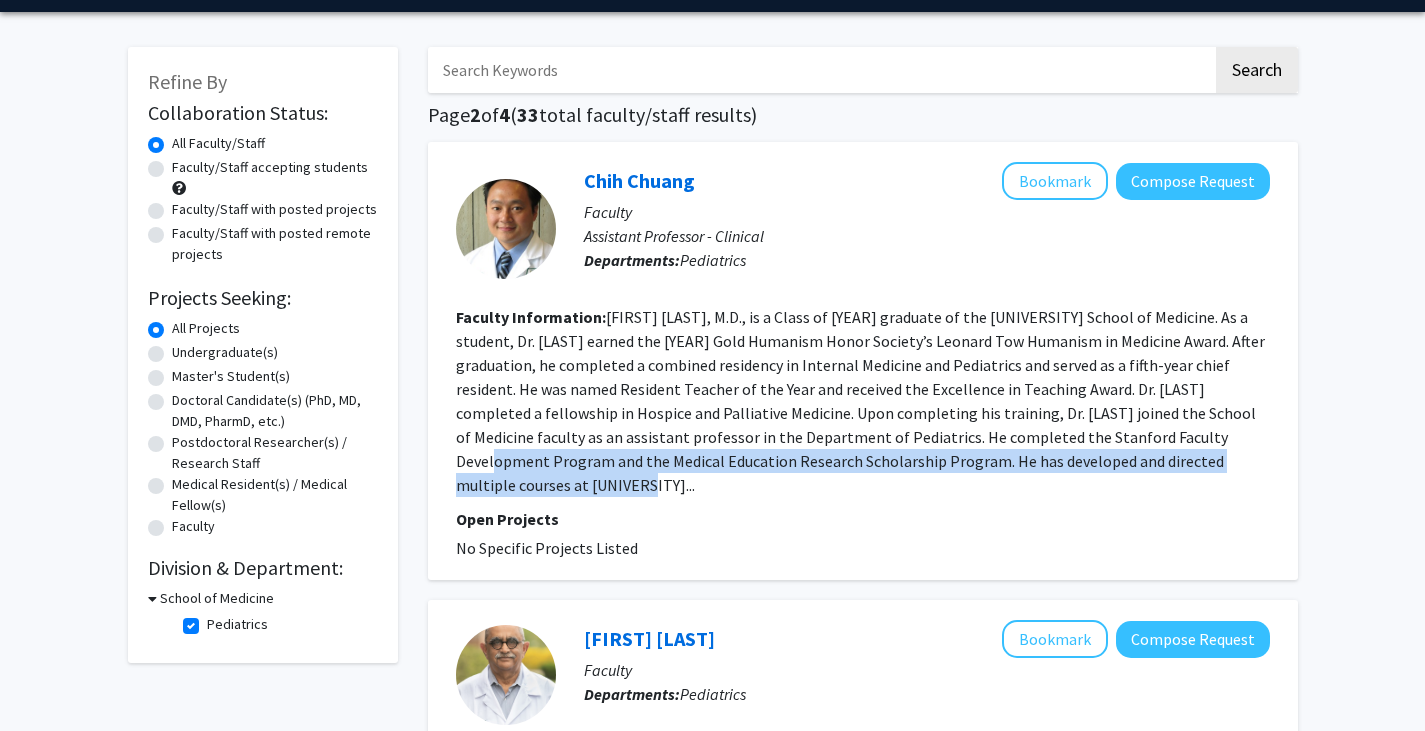 drag, startPoint x: 569, startPoint y: 486, endPoint x: 476, endPoint y: 458, distance: 97.123634 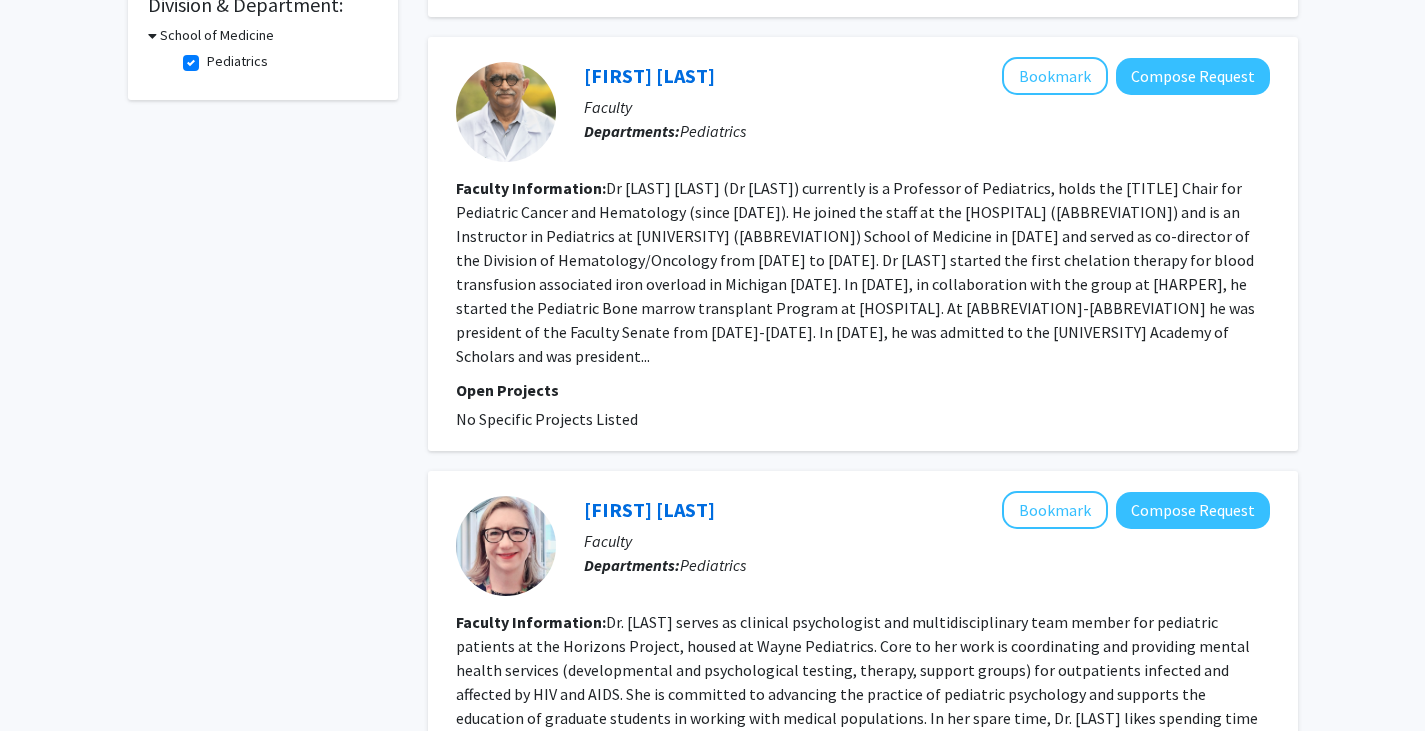 scroll, scrollTop: 624, scrollLeft: 0, axis: vertical 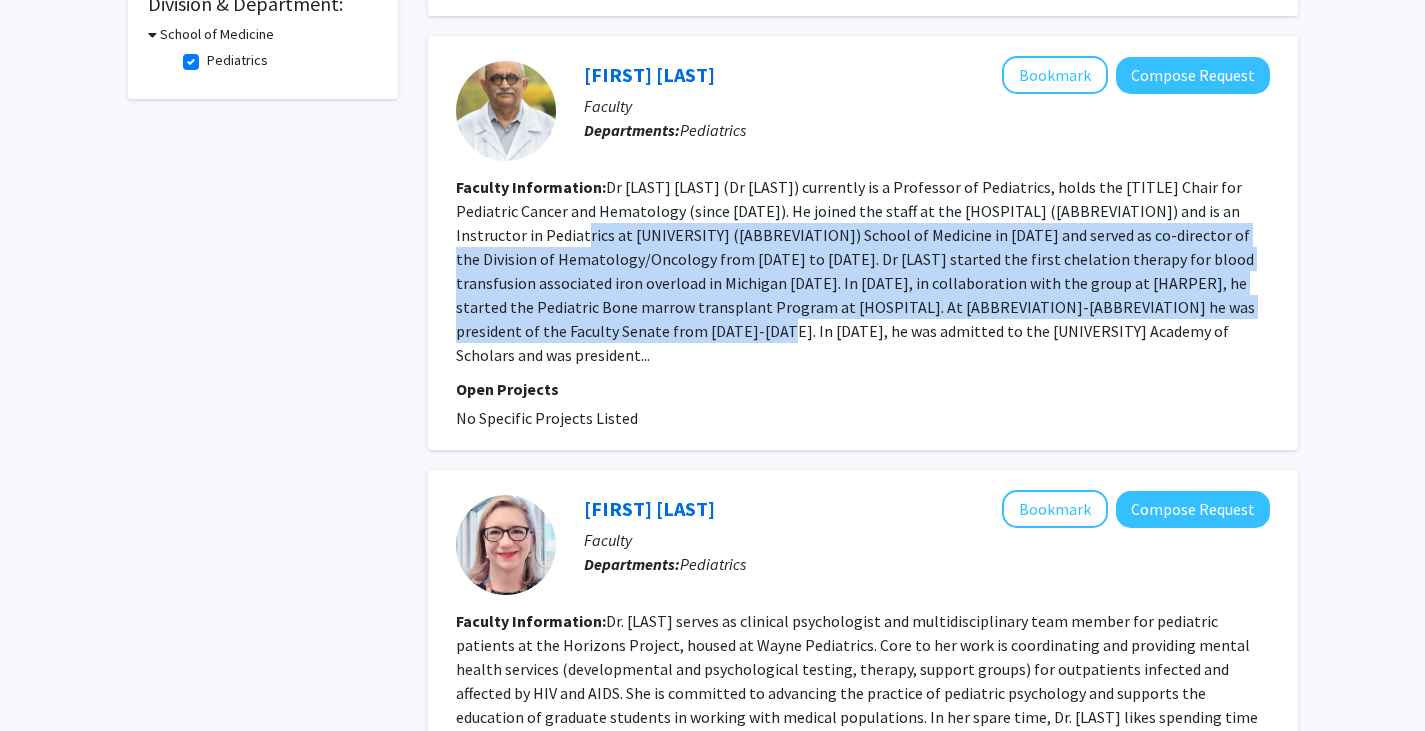 drag, startPoint x: 571, startPoint y: 331, endPoint x: 537, endPoint y: 240, distance: 97.144226 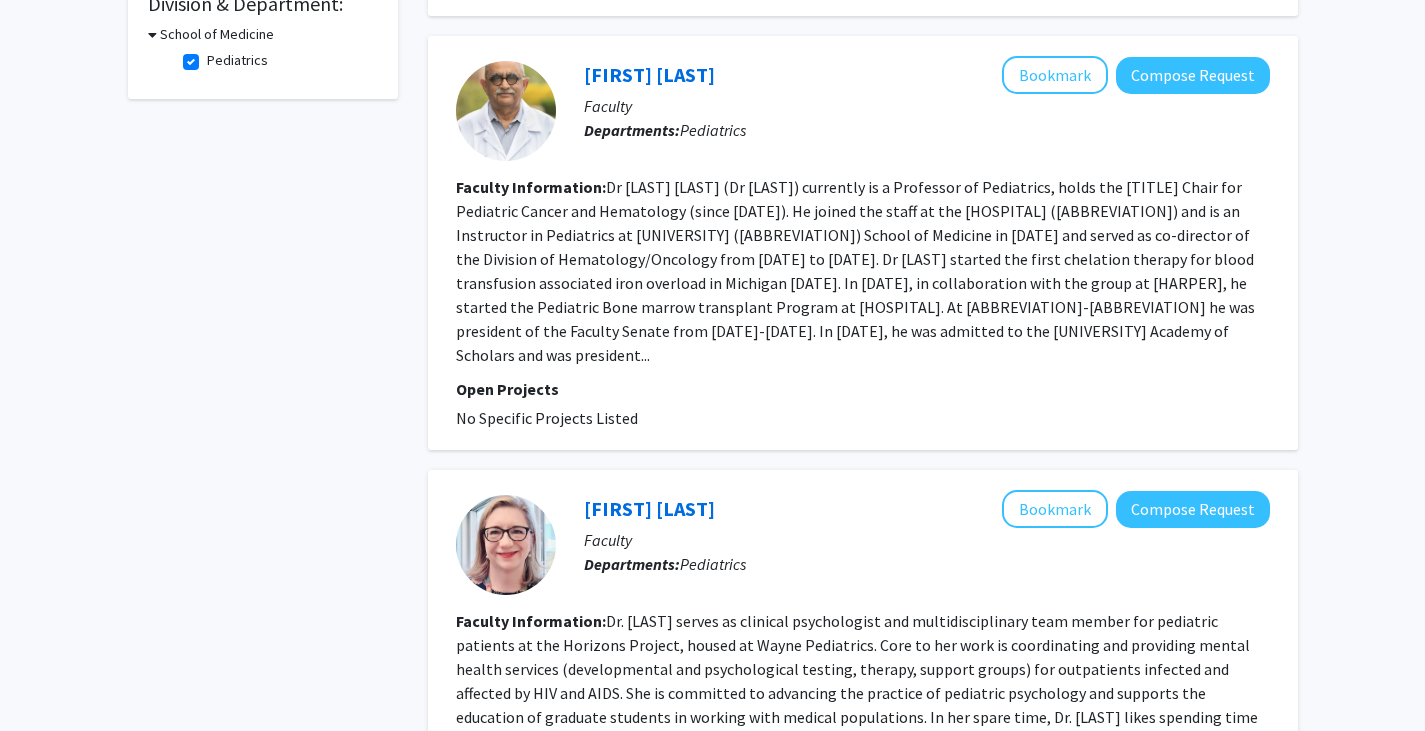 drag, startPoint x: 1202, startPoint y: 332, endPoint x: 1147, endPoint y: 315, distance: 57.567352 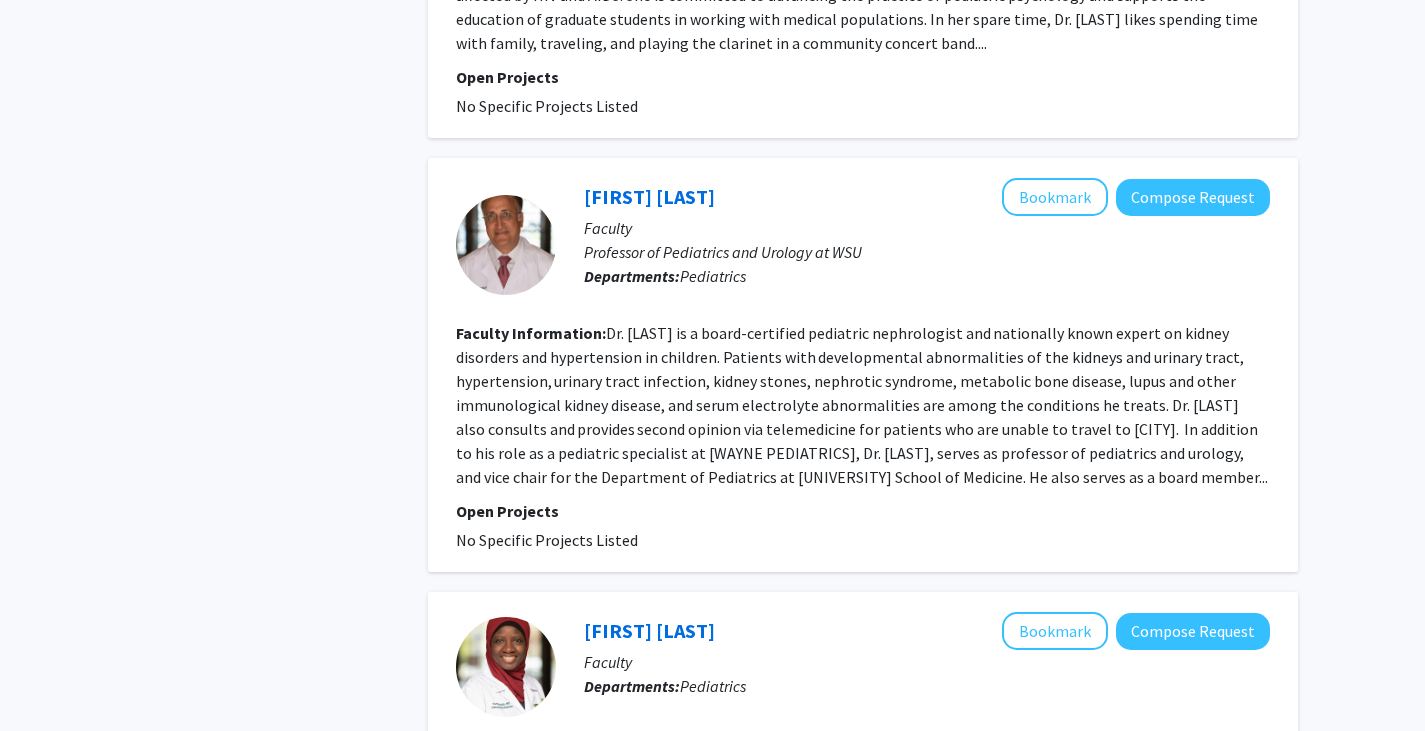 scroll, scrollTop: 1338, scrollLeft: 0, axis: vertical 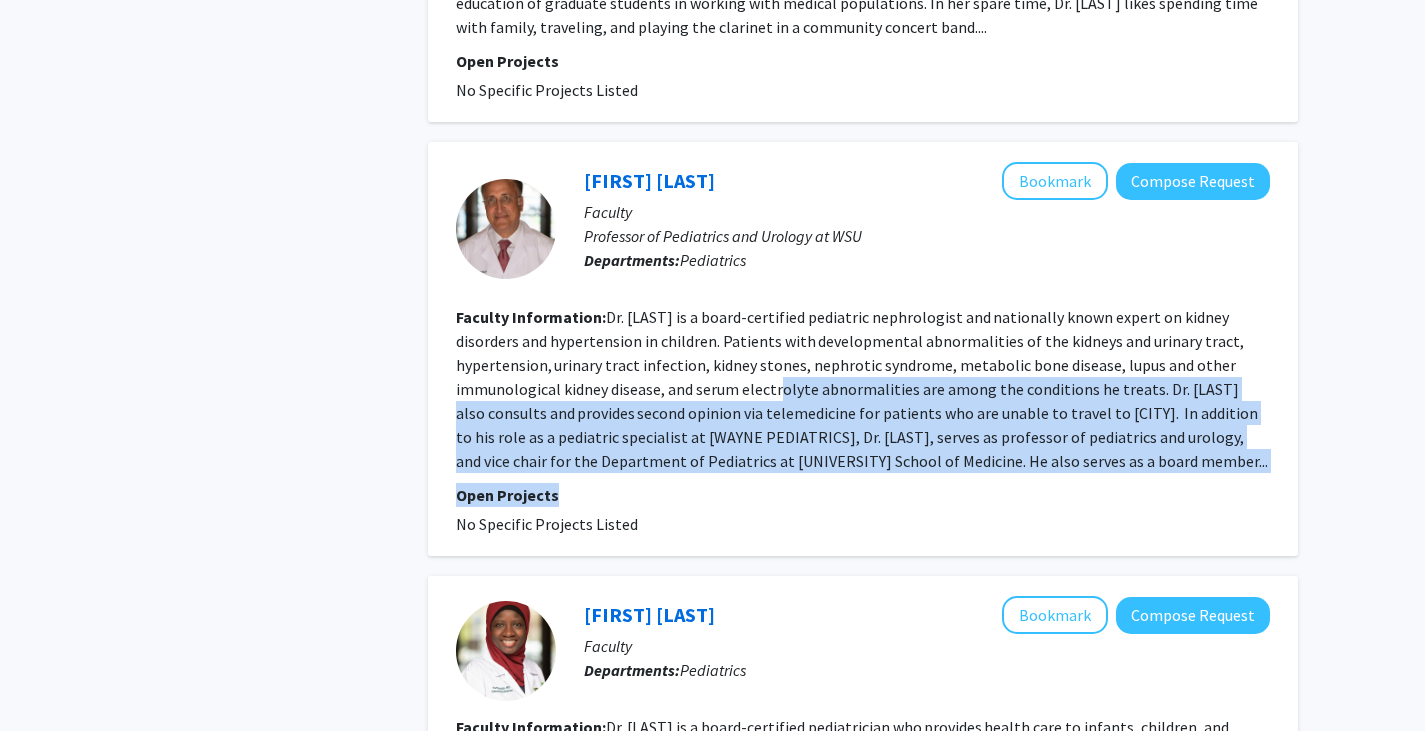 drag, startPoint x: 793, startPoint y: 459, endPoint x: 764, endPoint y: 344, distance: 118.60017 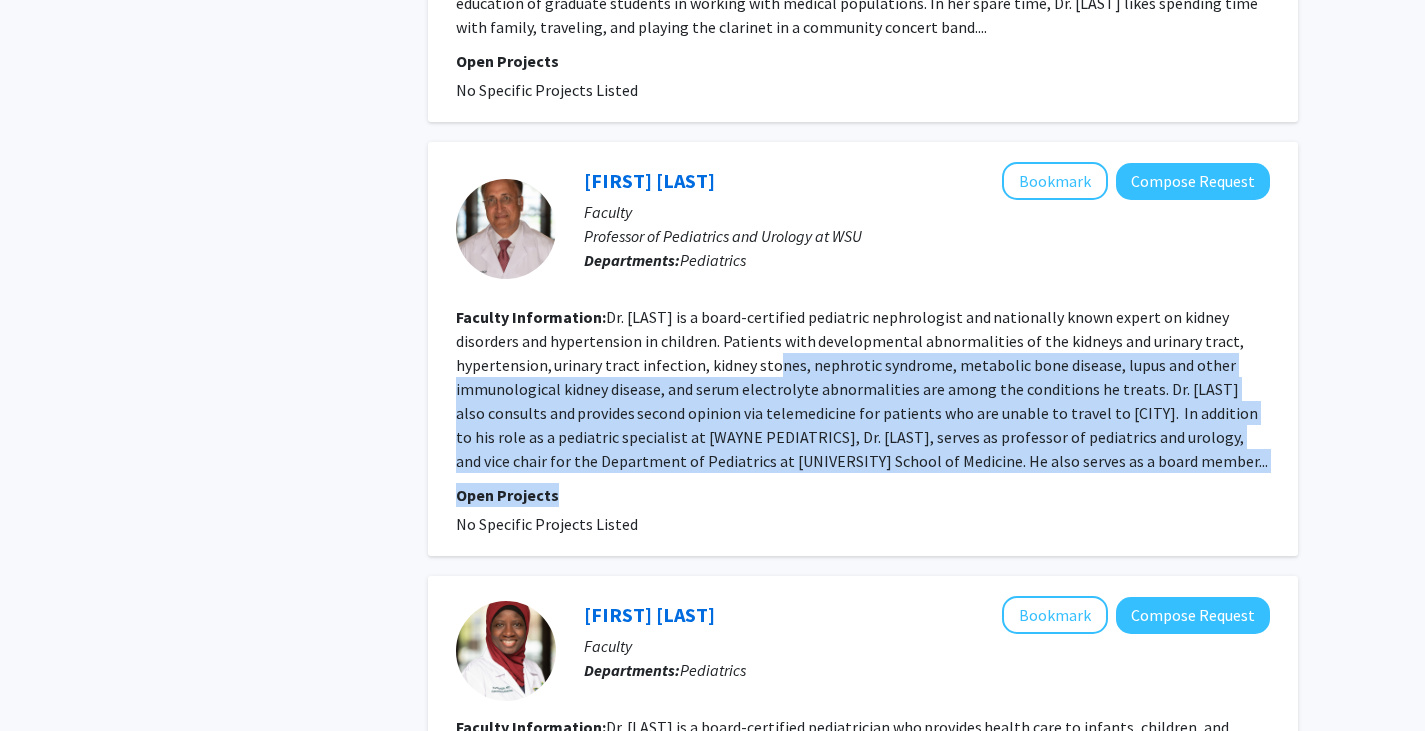 click on "Dr. [LAST] is a board-certified pediatric nephrologist and nationally known expert on kidney disorders and hypertension in children. Patients with developmental abnormalities of the kidneys and urinary tract, hypertension, urinary tract infection, kidney stones, nephrotic syndrome, metabolic bone disease, lupus and other immunological kidney disease, and serum electrolyte abnormalities are among the conditions he treats. Dr. [LAST] also consults and provides second opinion via telemedicine for patients who are unable to travel to [CITY].   In addition to his role as a pediatric specialist at [WAYNE PEDIATRICS], Dr. [LAST], serves as professor of pediatrics and urology, and vice chair for the Department of Pediatrics at [UNIVERSITY] School of Medicine. He also serves as a board member..." 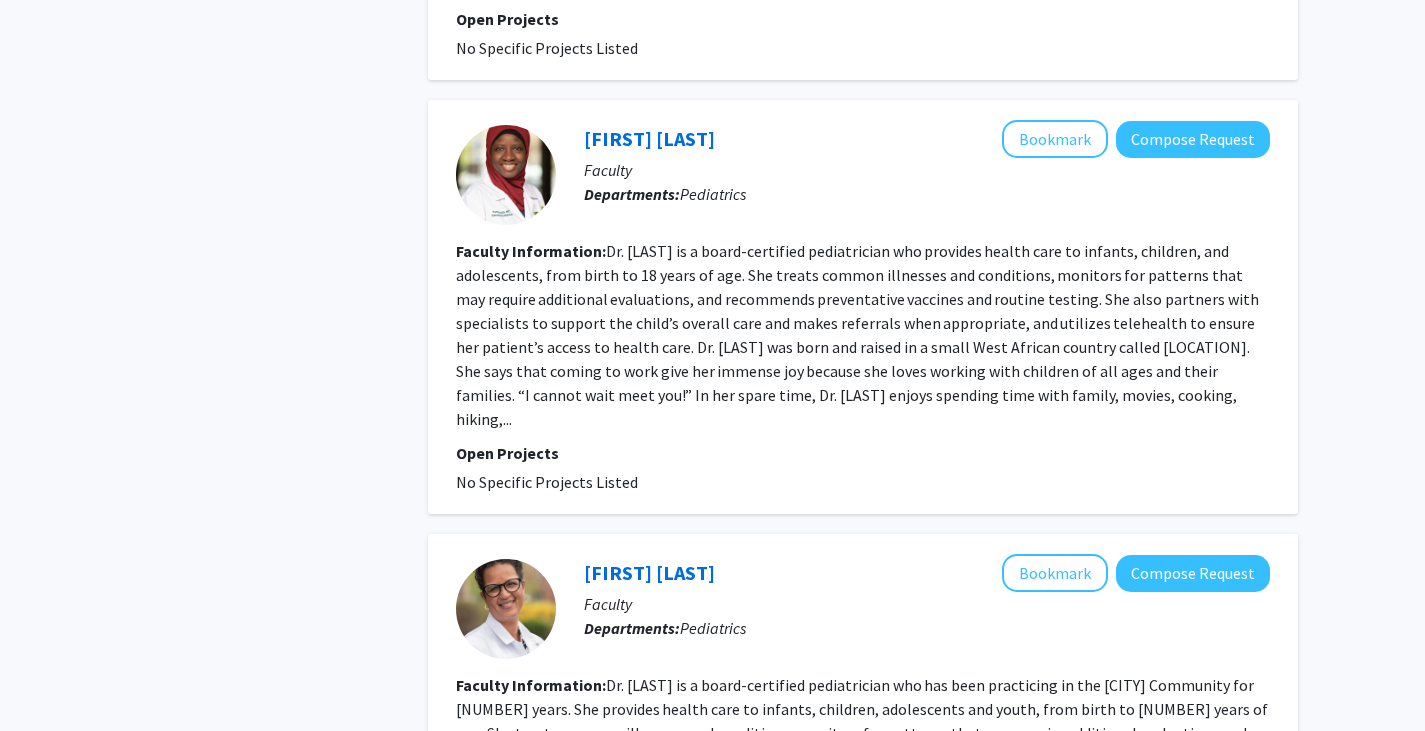 scroll, scrollTop: 1815, scrollLeft: 0, axis: vertical 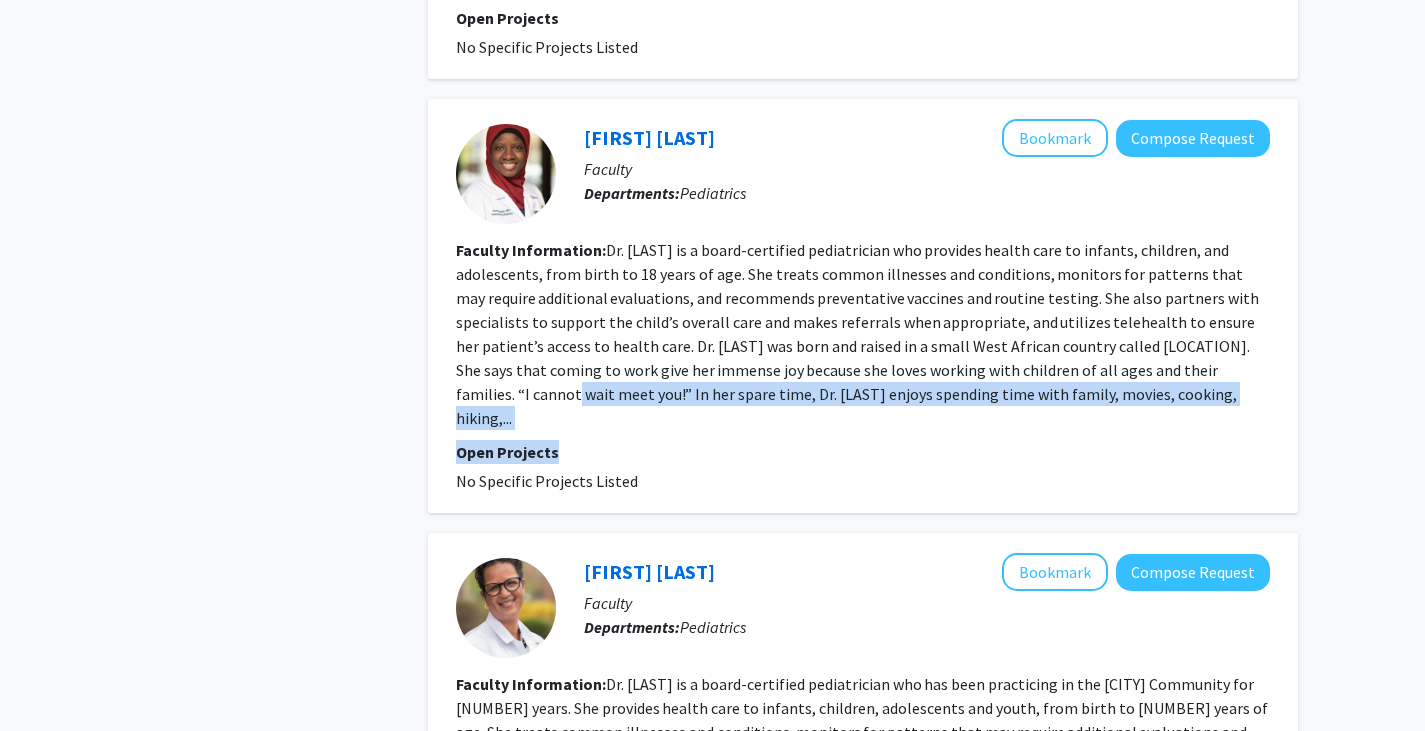 drag, startPoint x: 736, startPoint y: 395, endPoint x: 480, endPoint y: 373, distance: 256.94357 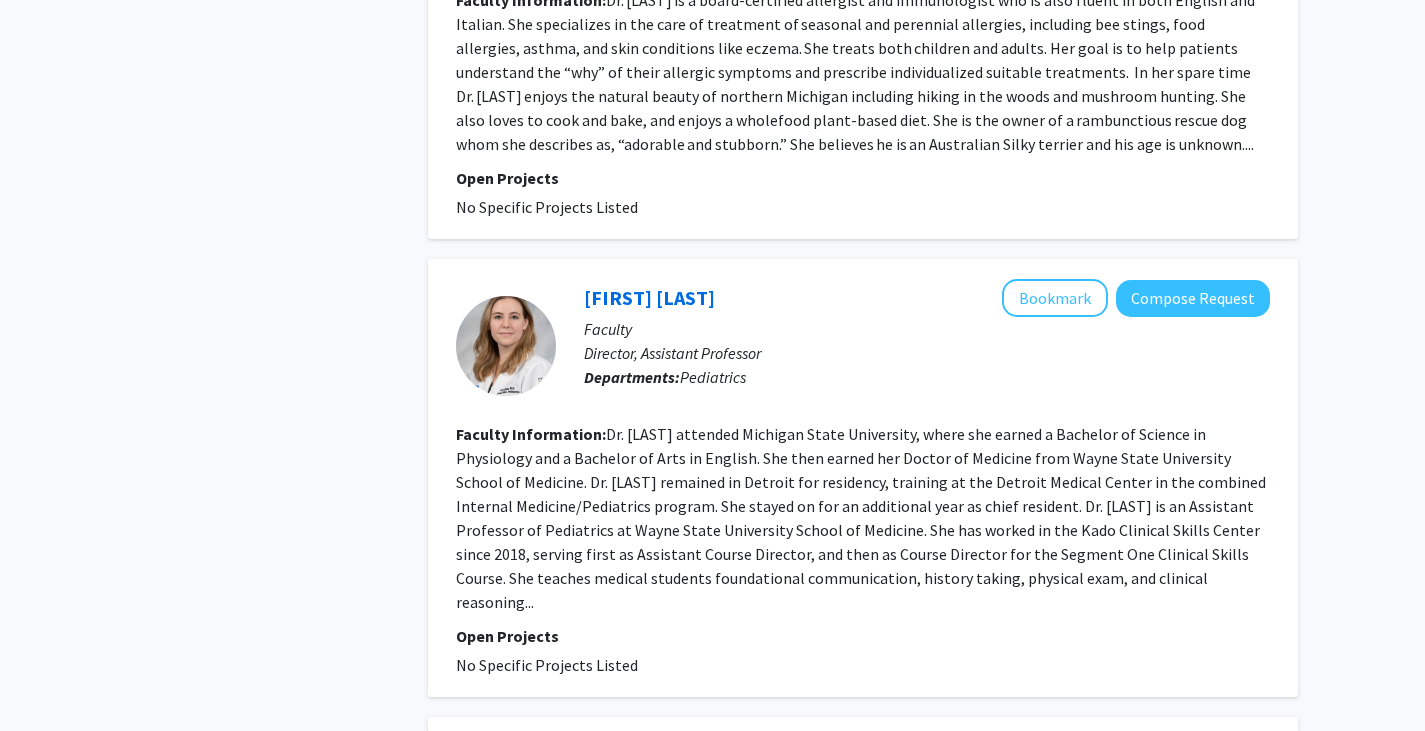 scroll, scrollTop: 2934, scrollLeft: 0, axis: vertical 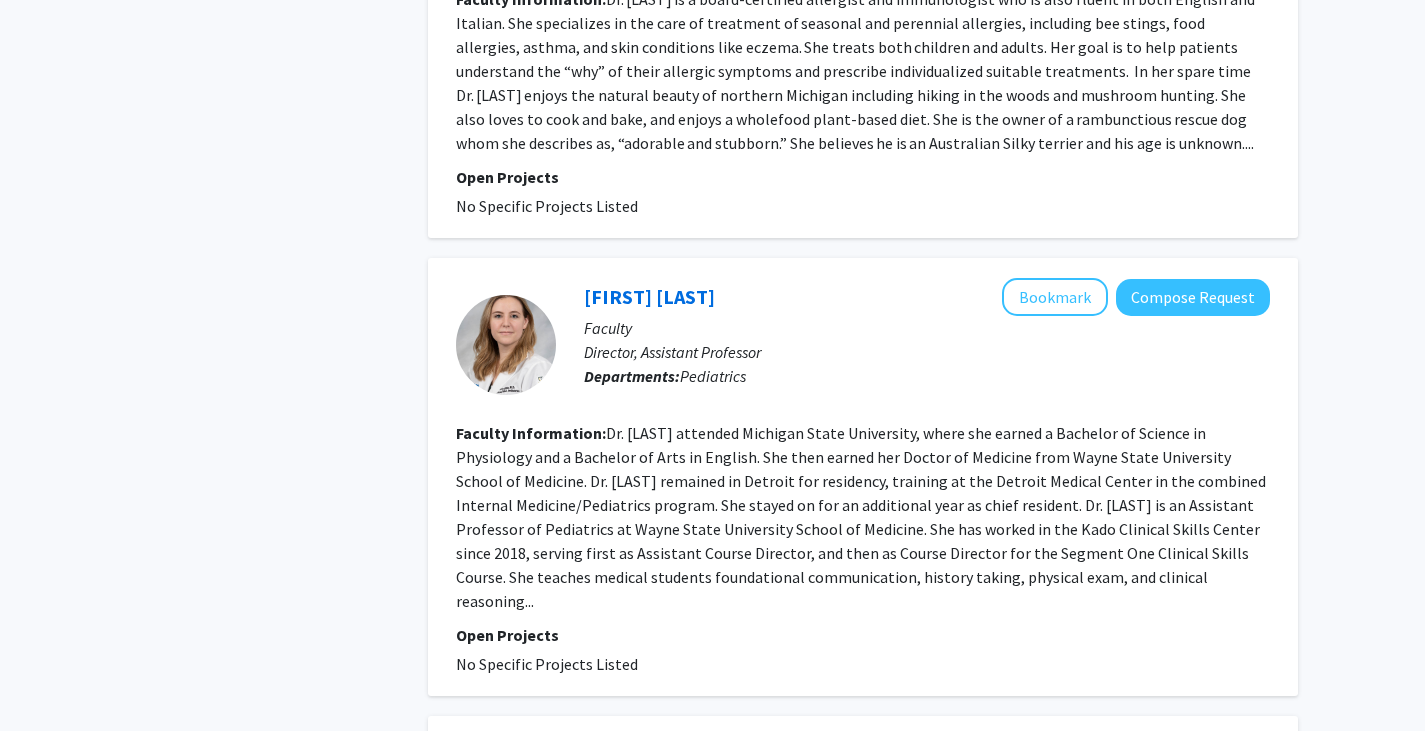 click on "Faculty Information:  Dr. [LAST] attended [INSTITUTION], where she earned a Bachelor of Science in Physiology and a Bachelor of Arts in English. She then earned her Doctor of Medicine from Wayne State University School of Medicine. Dr. [LAST] remained in Detroit for residency, training at the Detroit Medical Center in the combined Internal Medicine/Pediatrics program. She stayed on for an additional year as chief resident.  Dr. [LAST] is an Assistant Professor of Pediatrics at Wayne State University School of Medicine. She has worked in the Kado Clinical Skills Center since 2018, serving first as Assistant Course Director, and then as Course Director for the Segment One Clinical Skills Course. She teaches medical students foundational communication, history taking, physical exam, and clinical reasoning..." 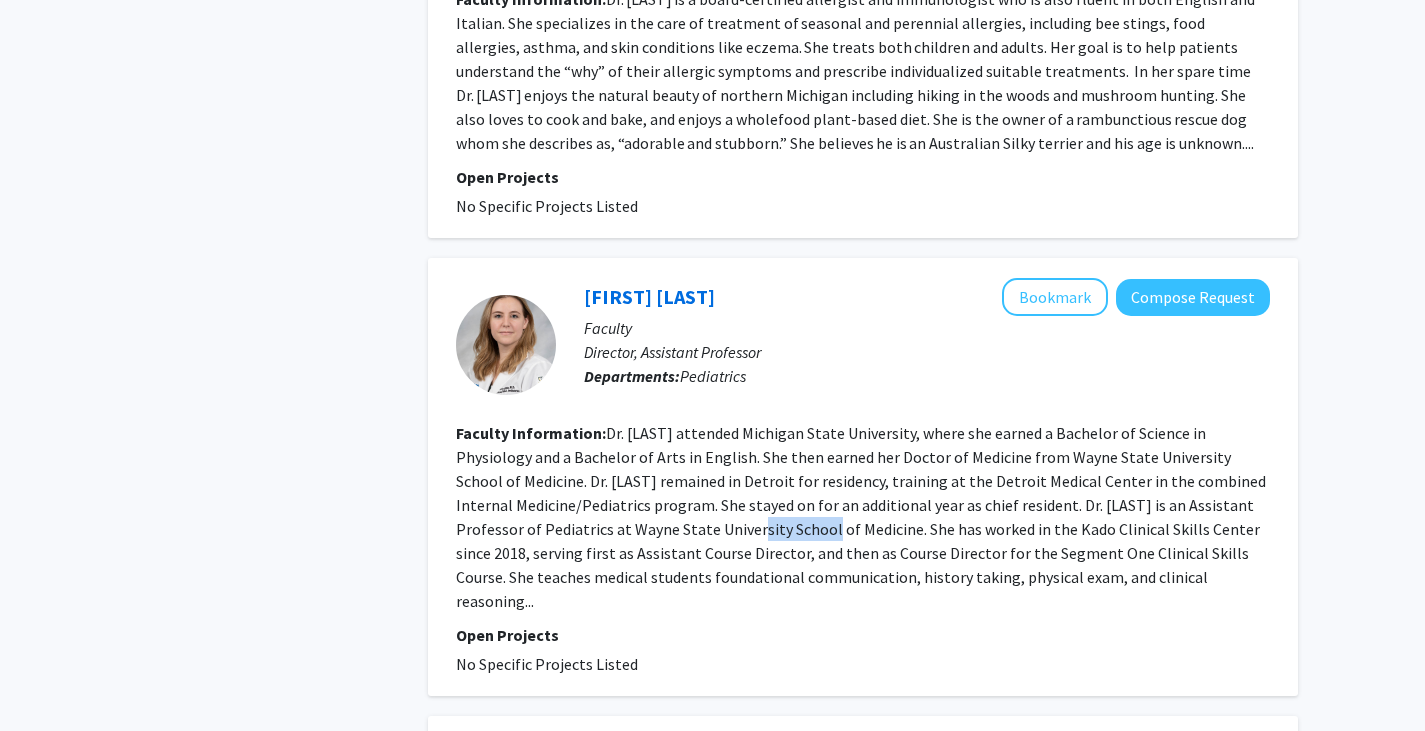 click on "Faculty Information:  Dr. [LAST] attended [INSTITUTION], where she earned a Bachelor of Science in Physiology and a Bachelor of Arts in English. She then earned her Doctor of Medicine from Wayne State University School of Medicine. Dr. [LAST] remained in Detroit for residency, training at the Detroit Medical Center in the combined Internal Medicine/Pediatrics program. She stayed on for an additional year as chief resident.  Dr. [LAST] is an Assistant Professor of Pediatrics at Wayne State University School of Medicine. She has worked in the Kado Clinical Skills Center since 2018, serving first as Assistant Course Director, and then as Course Director for the Segment One Clinical Skills Course. She teaches medical students foundational communication, history taking, physical exam, and clinical reasoning..." 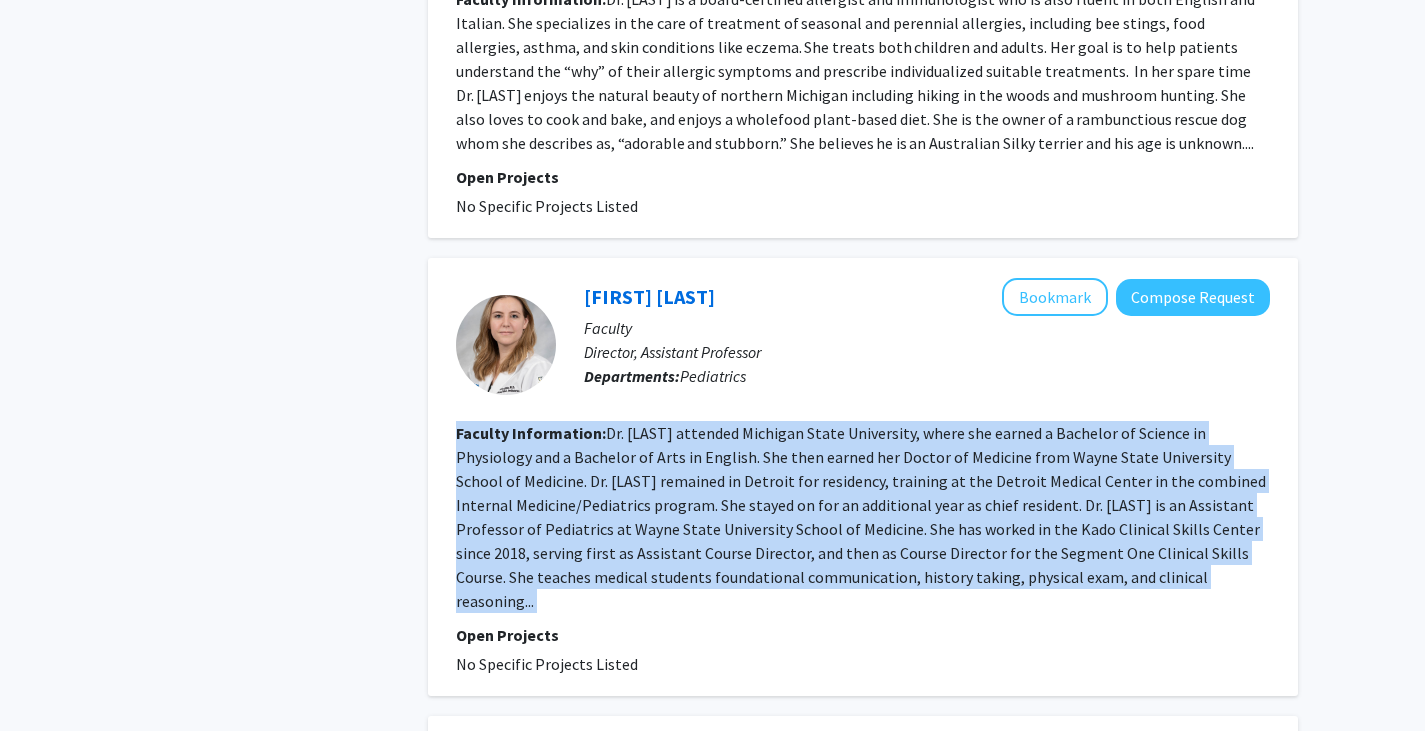 click on "Faculty Information:  Dr. [LAST] attended [INSTITUTION], where she earned a Bachelor of Science in Physiology and a Bachelor of Arts in English. She then earned her Doctor of Medicine from Wayne State University School of Medicine. Dr. [LAST] remained in Detroit for residency, training at the Detroit Medical Center in the combined Internal Medicine/Pediatrics program. She stayed on for an additional year as chief resident.  Dr. [LAST] is an Assistant Professor of Pediatrics at Wayne State University School of Medicine. She has worked in the Kado Clinical Skills Center since 2018, serving first as Assistant Course Director, and then as Course Director for the Segment One Clinical Skills Course. She teaches medical students foundational communication, history taking, physical exam, and clinical reasoning..." 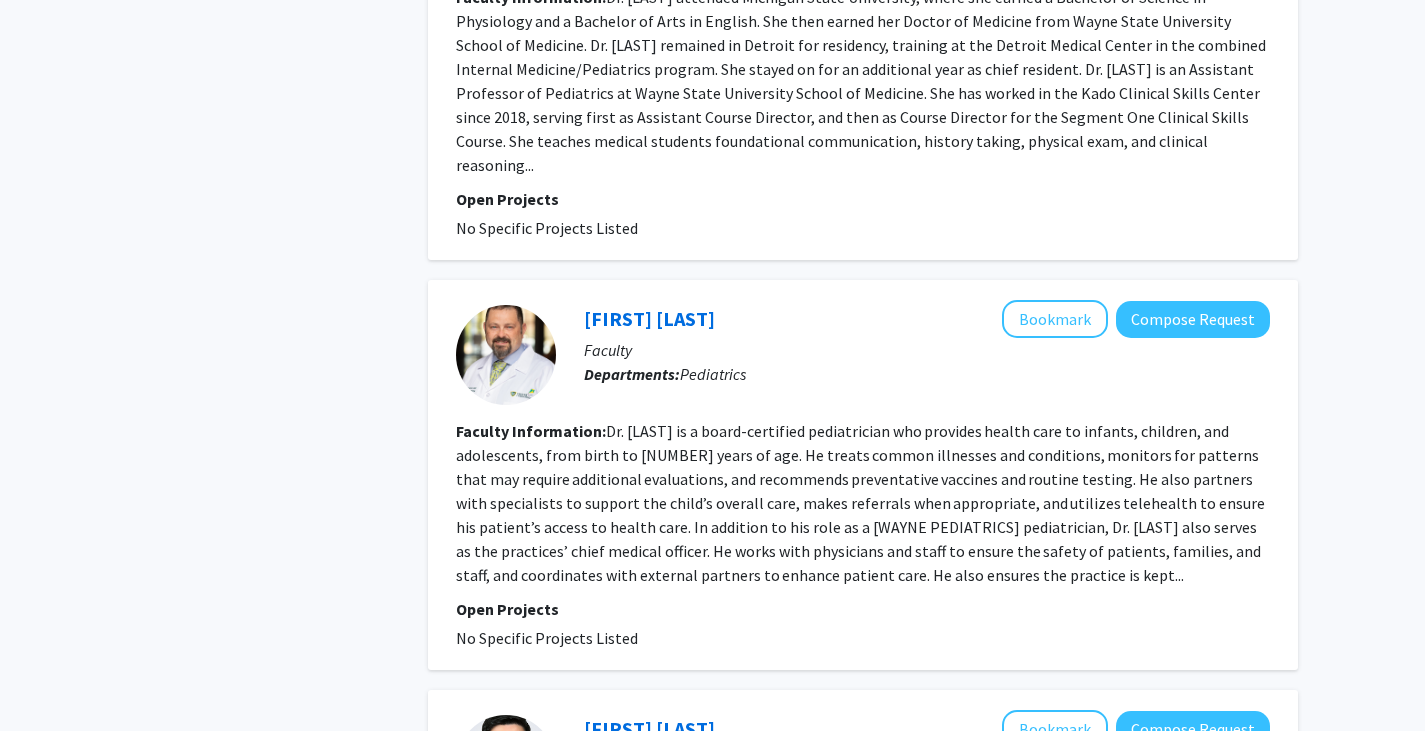 scroll, scrollTop: 3371, scrollLeft: 0, axis: vertical 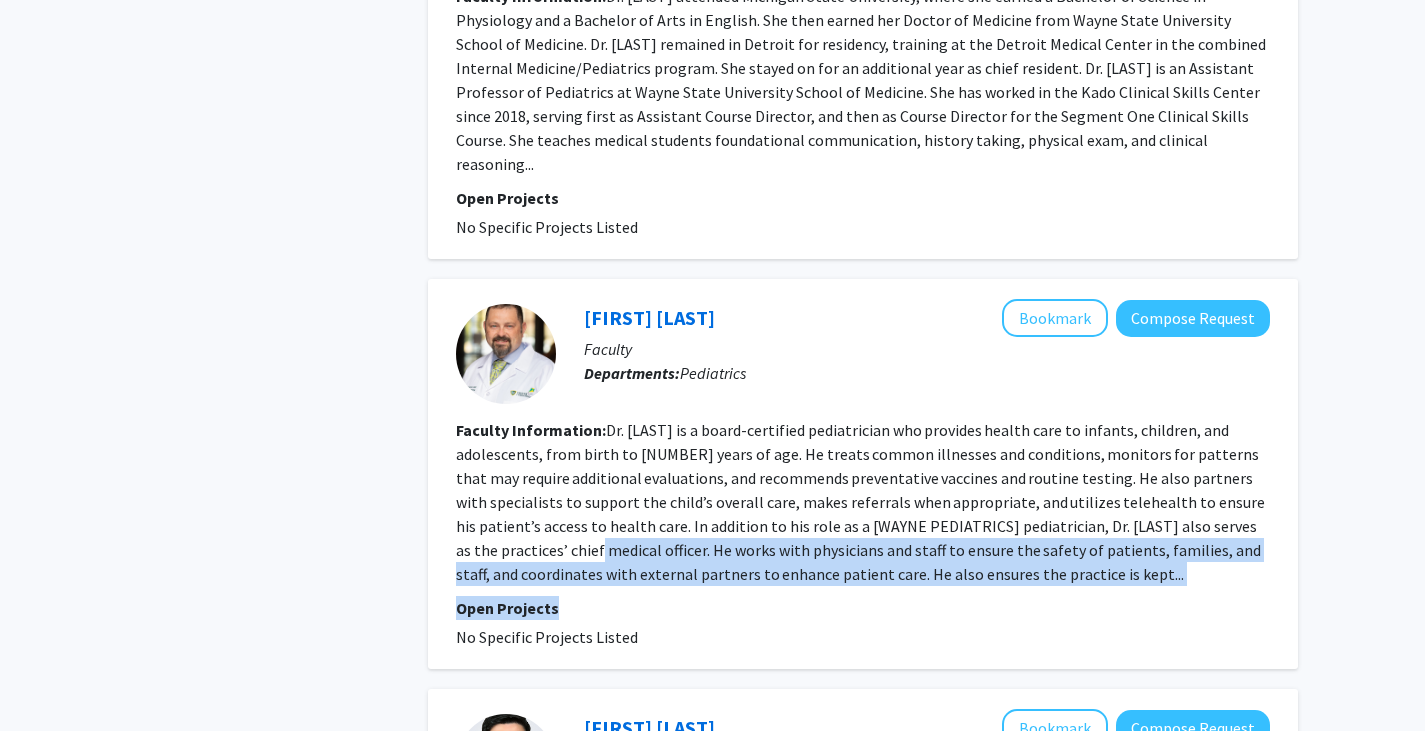 drag, startPoint x: 673, startPoint y: 499, endPoint x: 584, endPoint y: 465, distance: 95.27329 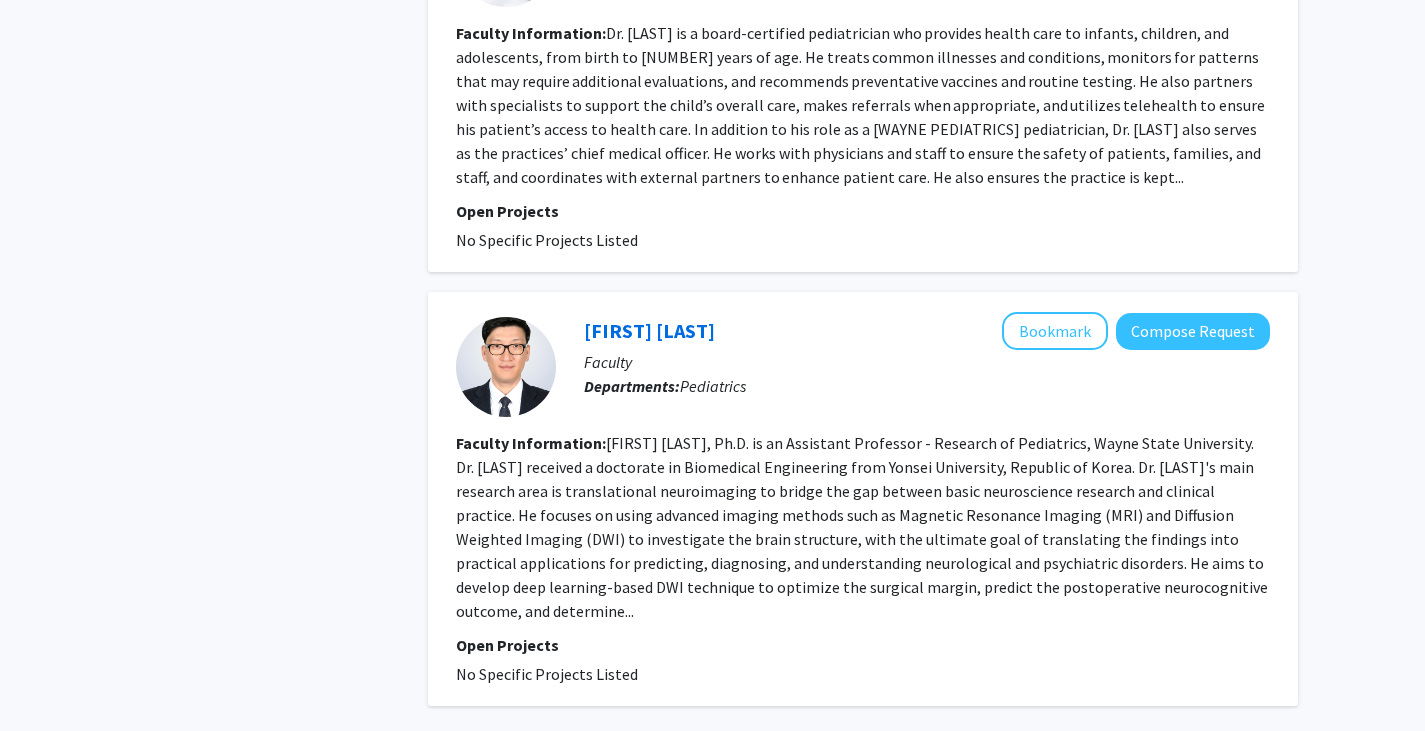 scroll, scrollTop: 3773, scrollLeft: 0, axis: vertical 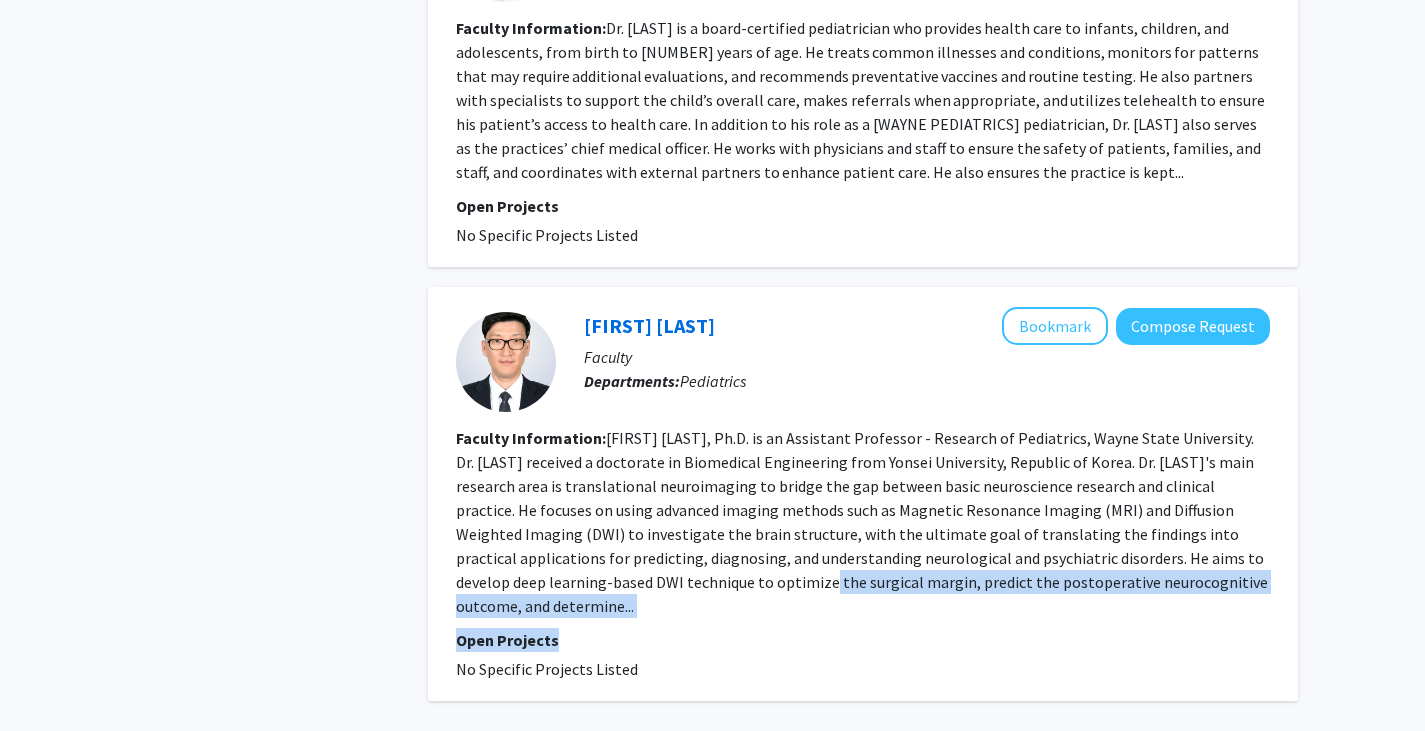 click on "[FIRST] [LAST]   Bookmark
Compose Request  Faculty Departments:  Pediatrics Faculty Information:  [FIRST] [LAST], Ph.D. is an Assistant Professor - Research of Pediatrics, Wayne State University. Dr. [LAST] received a doctorate in Biomedical Engineering from [INSTITUTION], Republic of Korea. Dr. [LAST]'s main research area is translational neuroimaging to bridge the gap between basic neuroscience research and clinical practice. He focuses on using advanced imaging methods such as Magnetic Resonance Imaging (MRI) and Diffusion Weighted Imaging (DWI) to investigate the brain structure, with the ultimate goal of translating the findings into practical applications for predicting, diagnosing, and understanding neurological and psychiatric disorders. He aims to develop deep learning-based DWI technique to optimize the surgical margin, predict the postoperative neurocognitive outcome, and determine... Open Projects  No Specific Projects Listed" 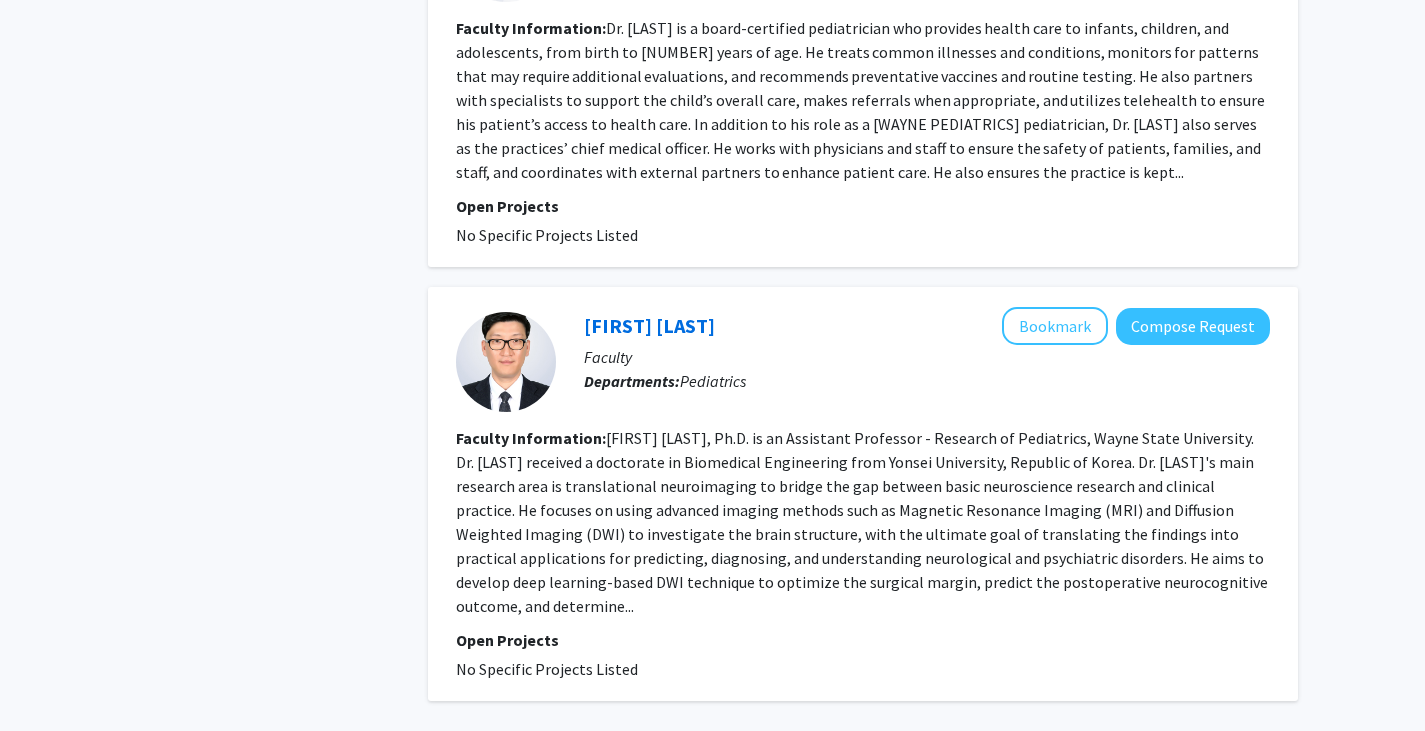 click on "[FIRST] [LAST]   Bookmark
Compose Request  Faculty Departments:  Pediatrics Faculty Information:  [FIRST] [LAST], Ph.D. is an Assistant Professor - Research of Pediatrics, Wayne State University. Dr. [LAST] received a doctorate in Biomedical Engineering from [INSTITUTION], Republic of Korea. Dr. [LAST]'s main research area is translational neuroimaging to bridge the gap between basic neuroscience research and clinical practice. He focuses on using advanced imaging methods such as Magnetic Resonance Imaging (MRI) and Diffusion Weighted Imaging (DWI) to investigate the brain structure, with the ultimate goal of translating the findings into practical applications for predicting, diagnosing, and understanding neurological and psychiatric disorders. He aims to develop deep learning-based DWI technique to optimize the surgical margin, predict the postoperative neurocognitive outcome, and determine... Open Projects  No Specific Projects Listed" 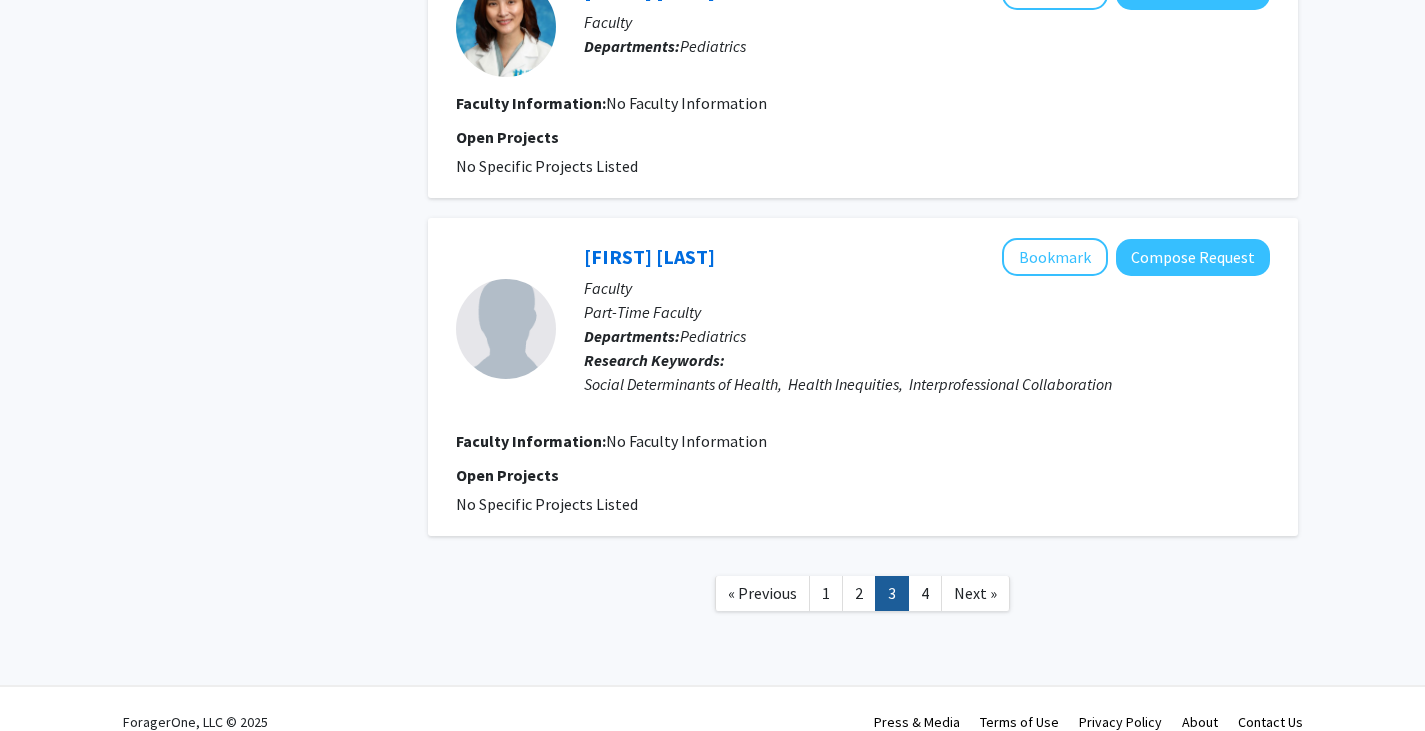 scroll, scrollTop: 2931, scrollLeft: 0, axis: vertical 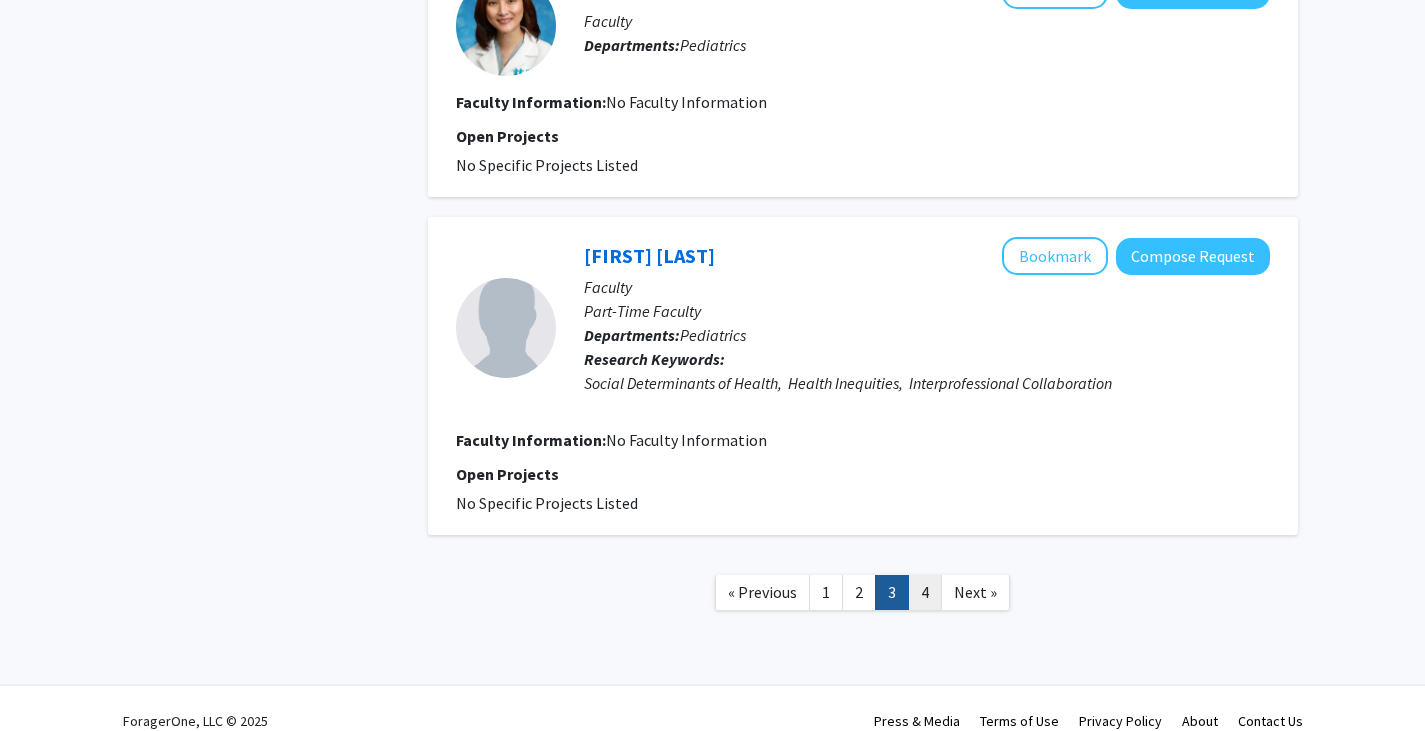 click on "4" 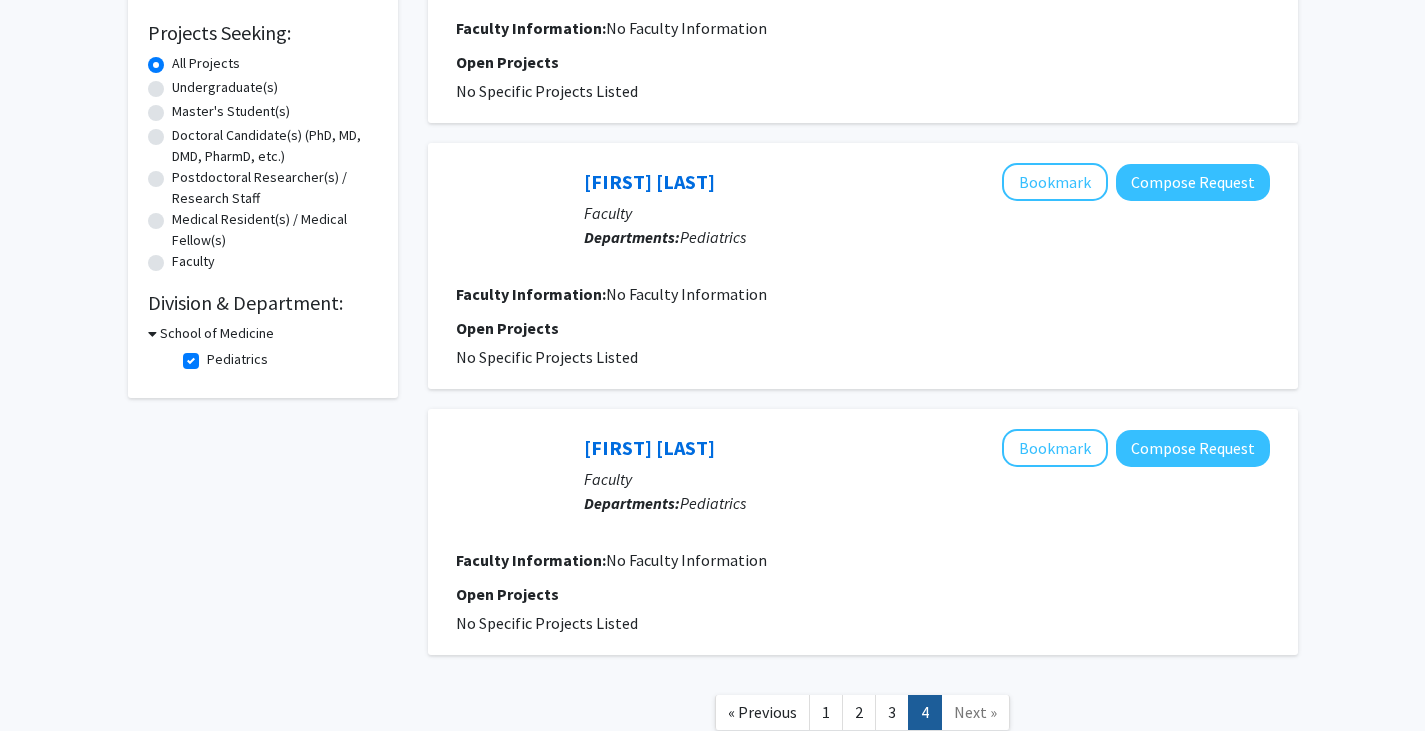 scroll, scrollTop: 470, scrollLeft: 0, axis: vertical 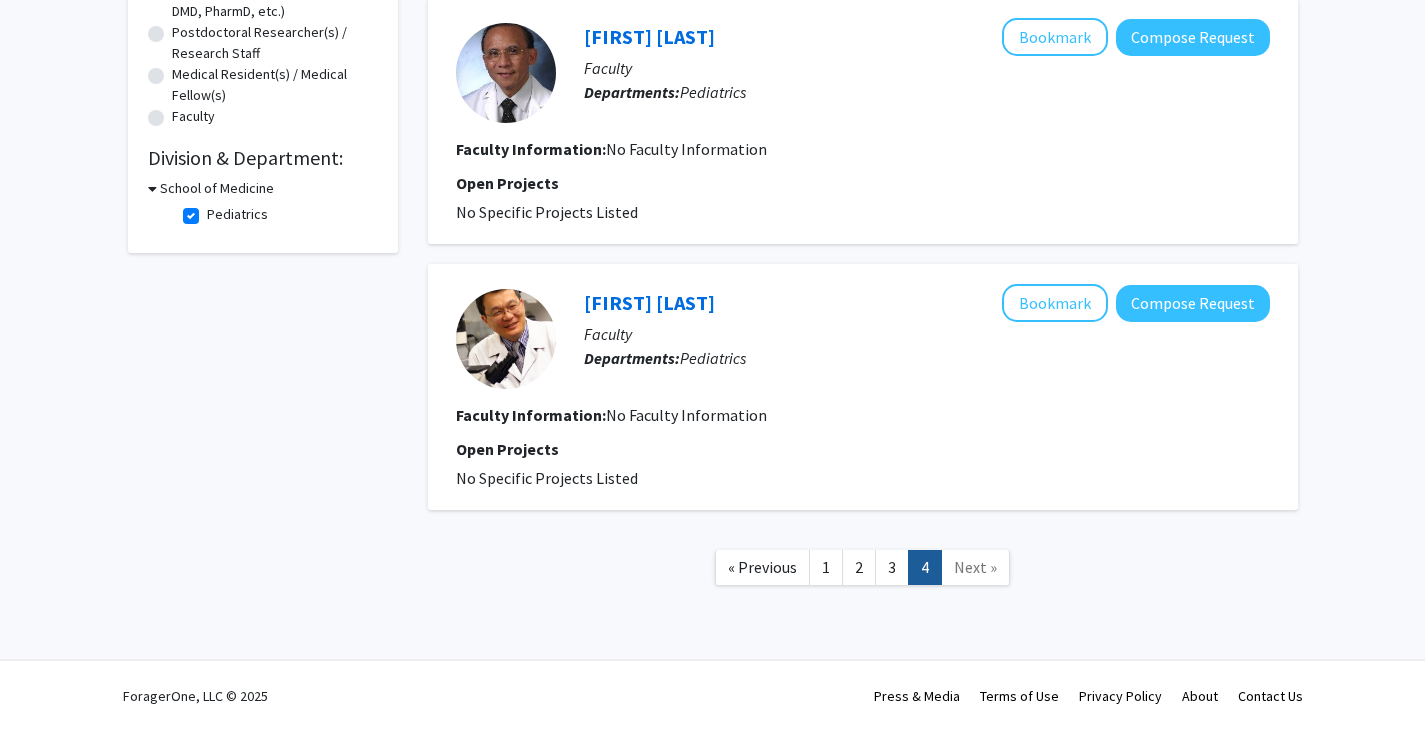 click on "« Previous  1   2   3   4  Next »" 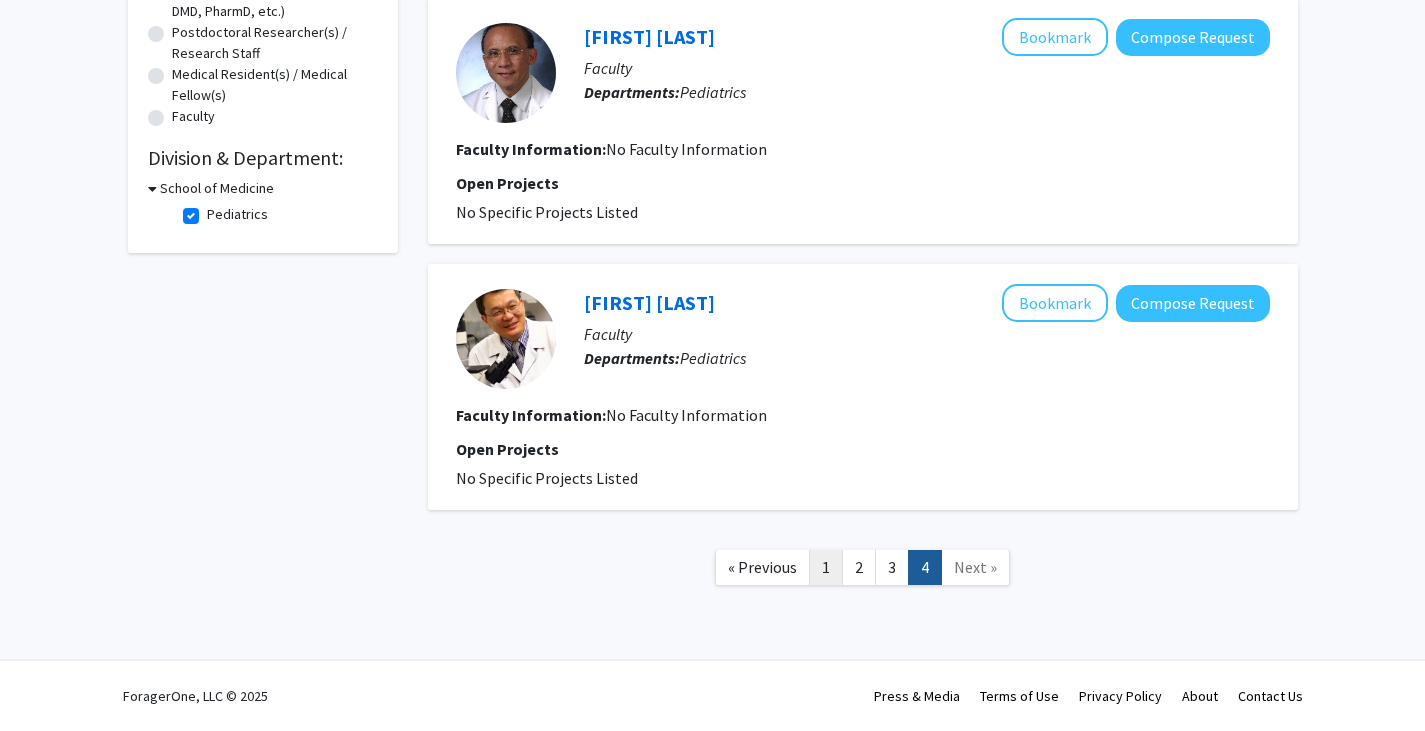 click on "1" 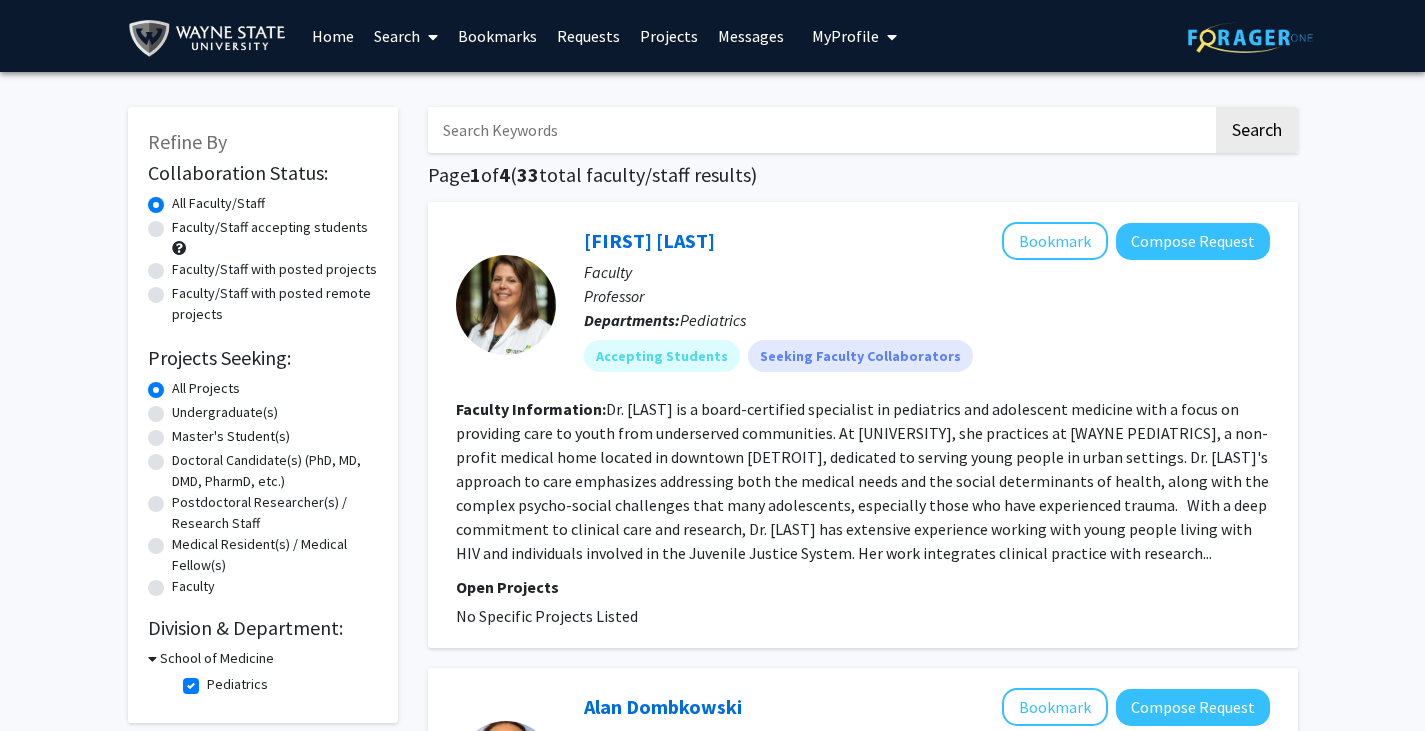 scroll, scrollTop: 67, scrollLeft: 0, axis: vertical 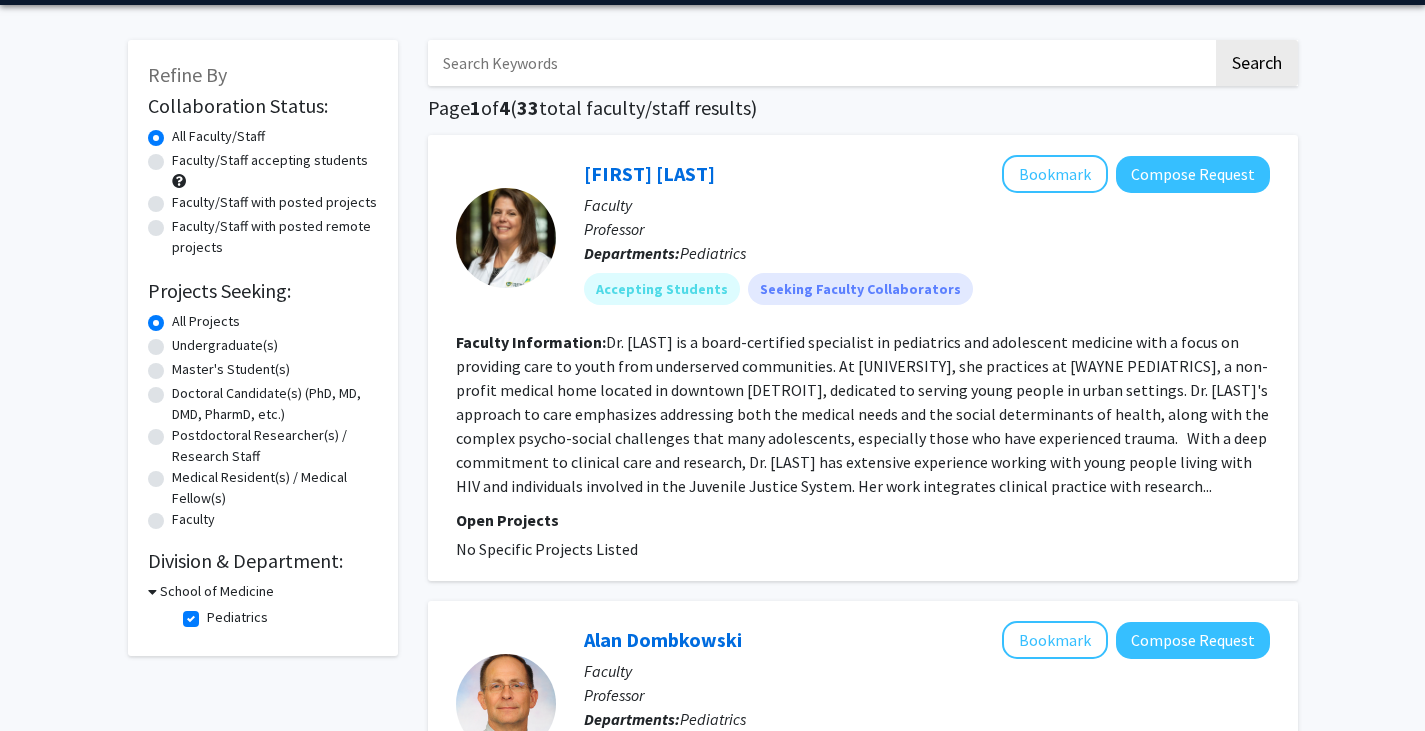 click on "Pediatrics" 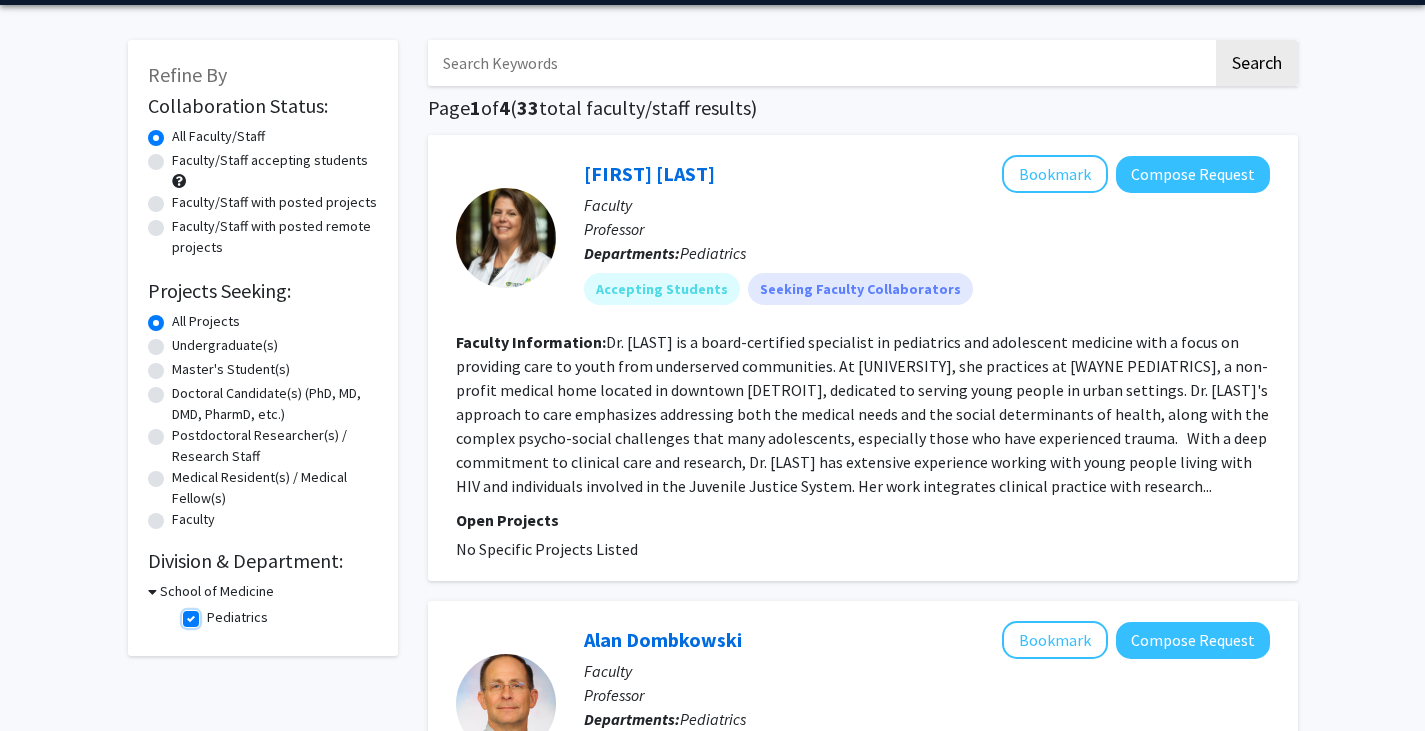 click on "Pediatrics" at bounding box center (213, 613) 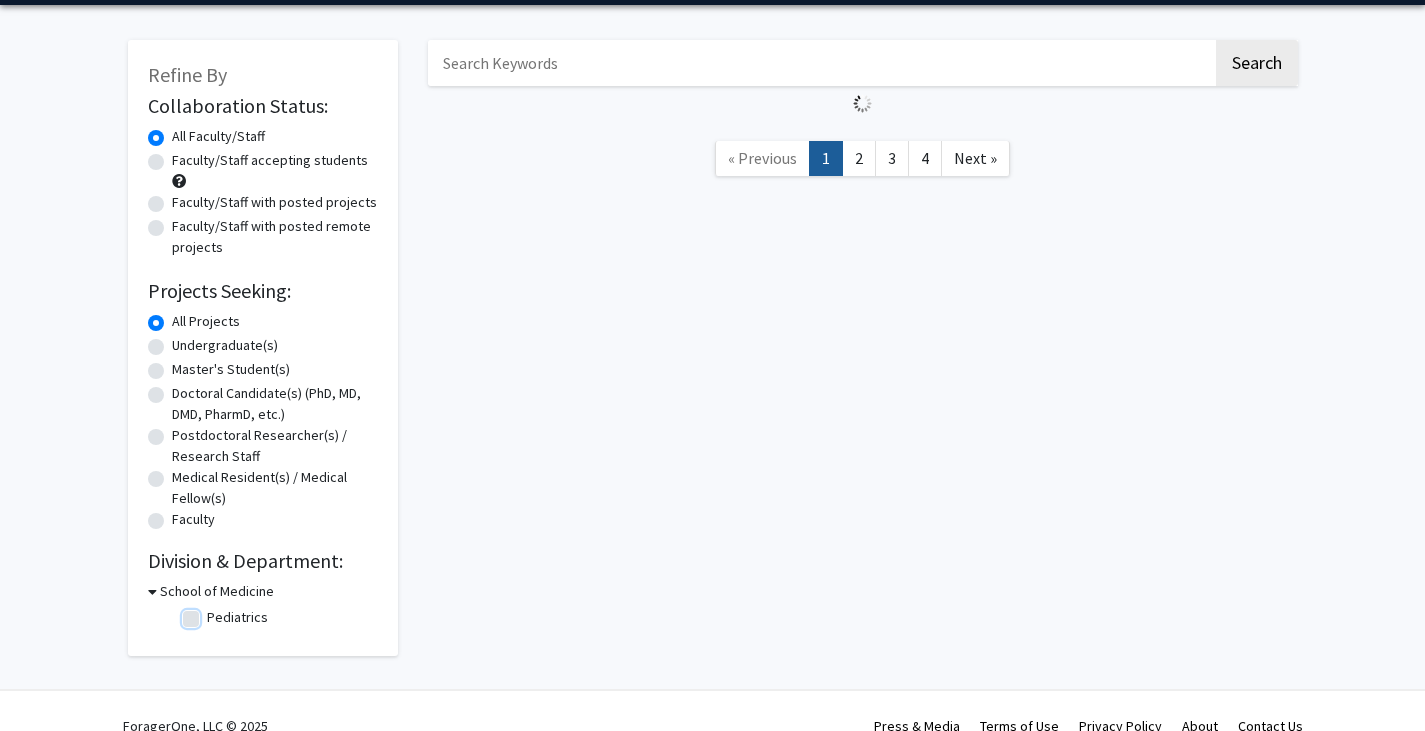 scroll, scrollTop: 0, scrollLeft: 0, axis: both 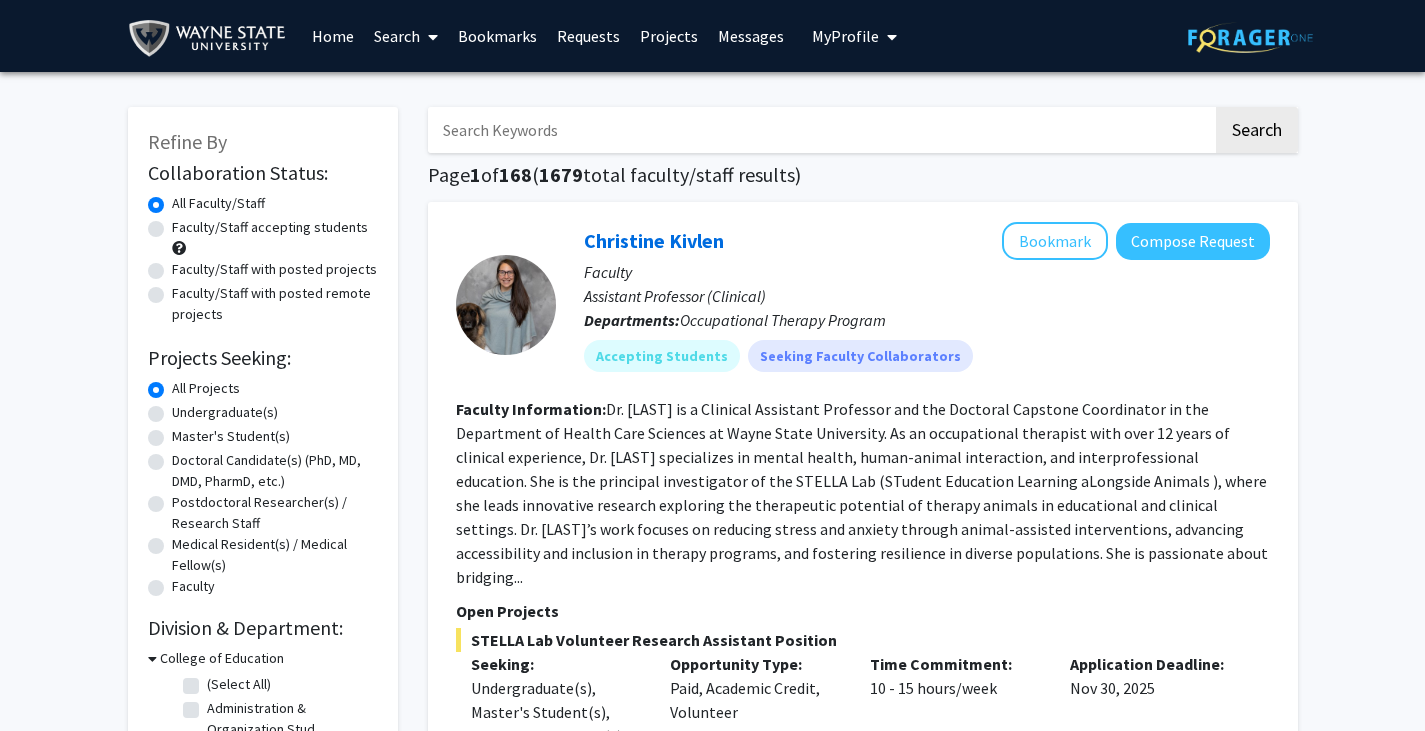 click on "Refine By Collaboration Status: Collaboration Status  All Faculty/Staff    Collaboration Status  Faculty/Staff accepting students    Collaboration Status  Faculty/Staff with posted projects    Collaboration Status  Faculty/Staff with posted remote projects    Projects Seeking: Projects Seeking Level  All Projects    Projects Seeking Level  Undergraduate(s)    Projects Seeking Level  Master's Student(s)    Projects Seeking Level  Doctoral Candidate(s) (PhD, MD, DMD, PharmD, etc.)    Projects Seeking Level  Postdoctoral Researcher(s) / Research Staff    Projects Seeking Level  Medical Resident(s) / Medical Fellow(s)    Projects Seeking Level  Faculty    Division & Department:      College of Education  (Select All)  (Select All)  Administration & Organization Stud  Administration & Organization Stud  Deans Office Education  Deans Office Education  Teacher Education  Teacher Education  Theoretical & Behavior Foundations  Theoretical & Behavior Foundations       College of Engineering" 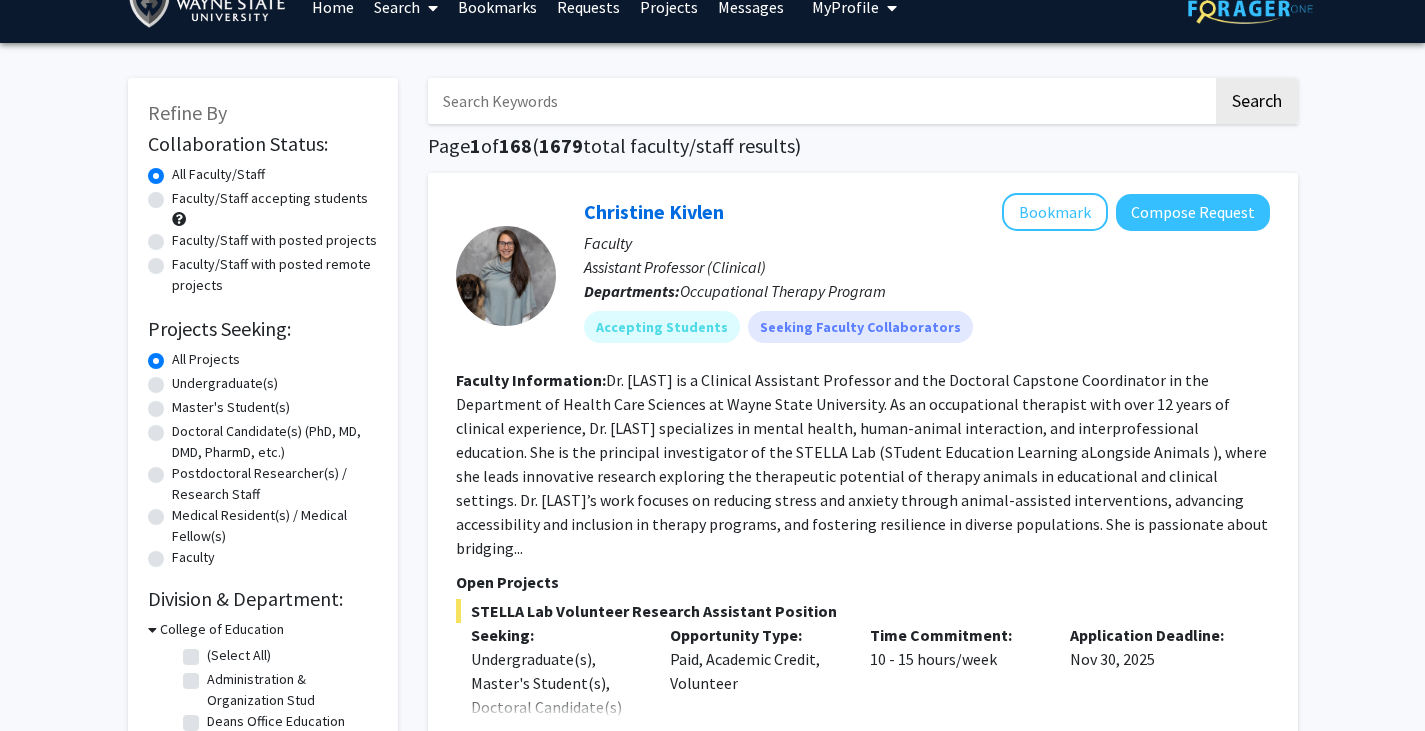 scroll, scrollTop: 30, scrollLeft: 0, axis: vertical 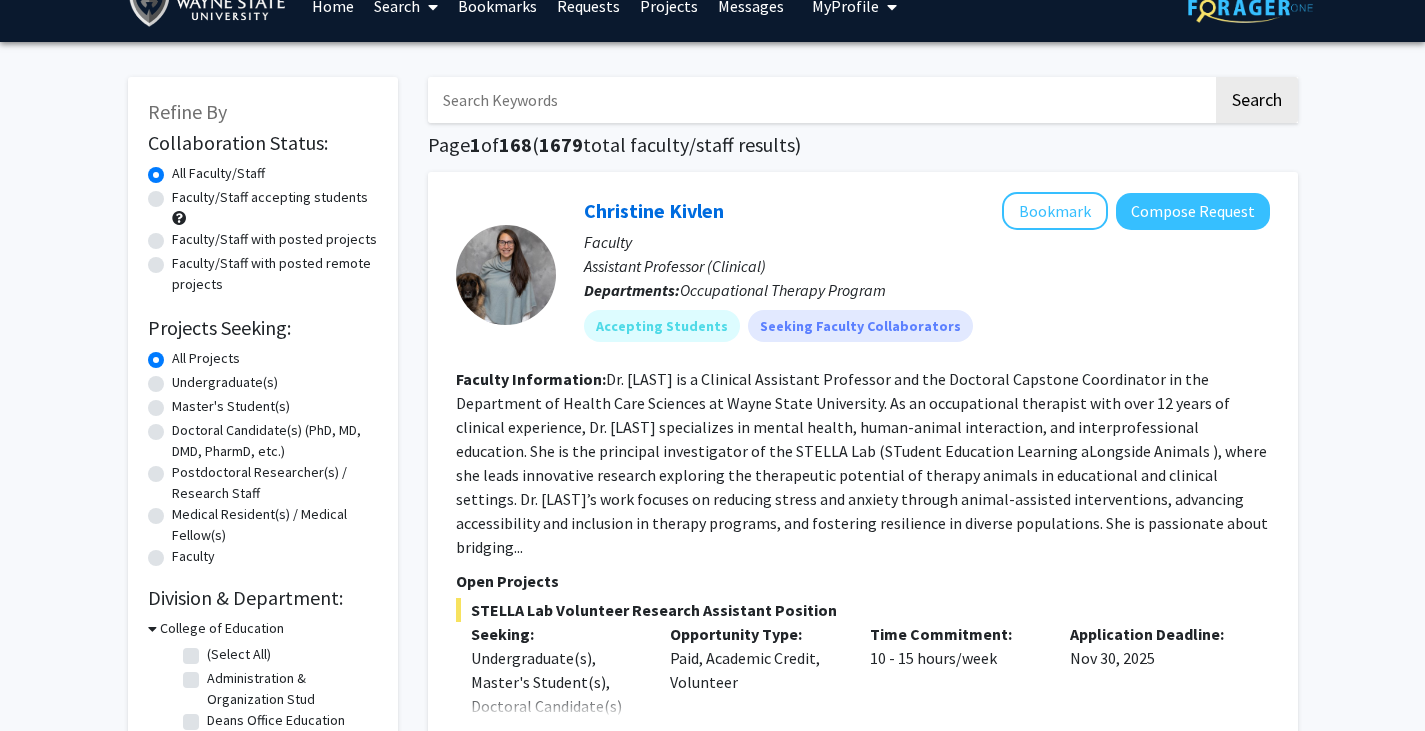 click on "Faculty/Staff with posted remote projects" 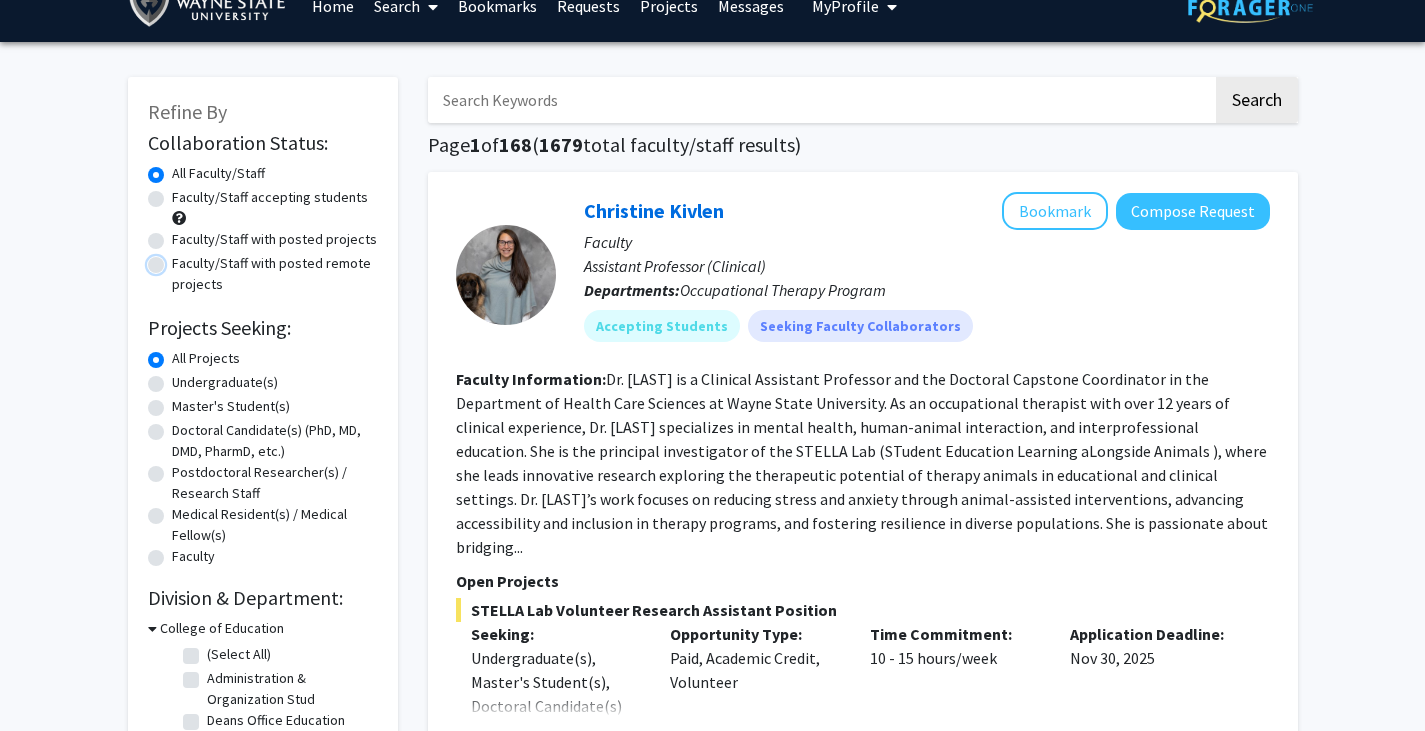 click on "Faculty/Staff with posted remote projects" at bounding box center (178, 259) 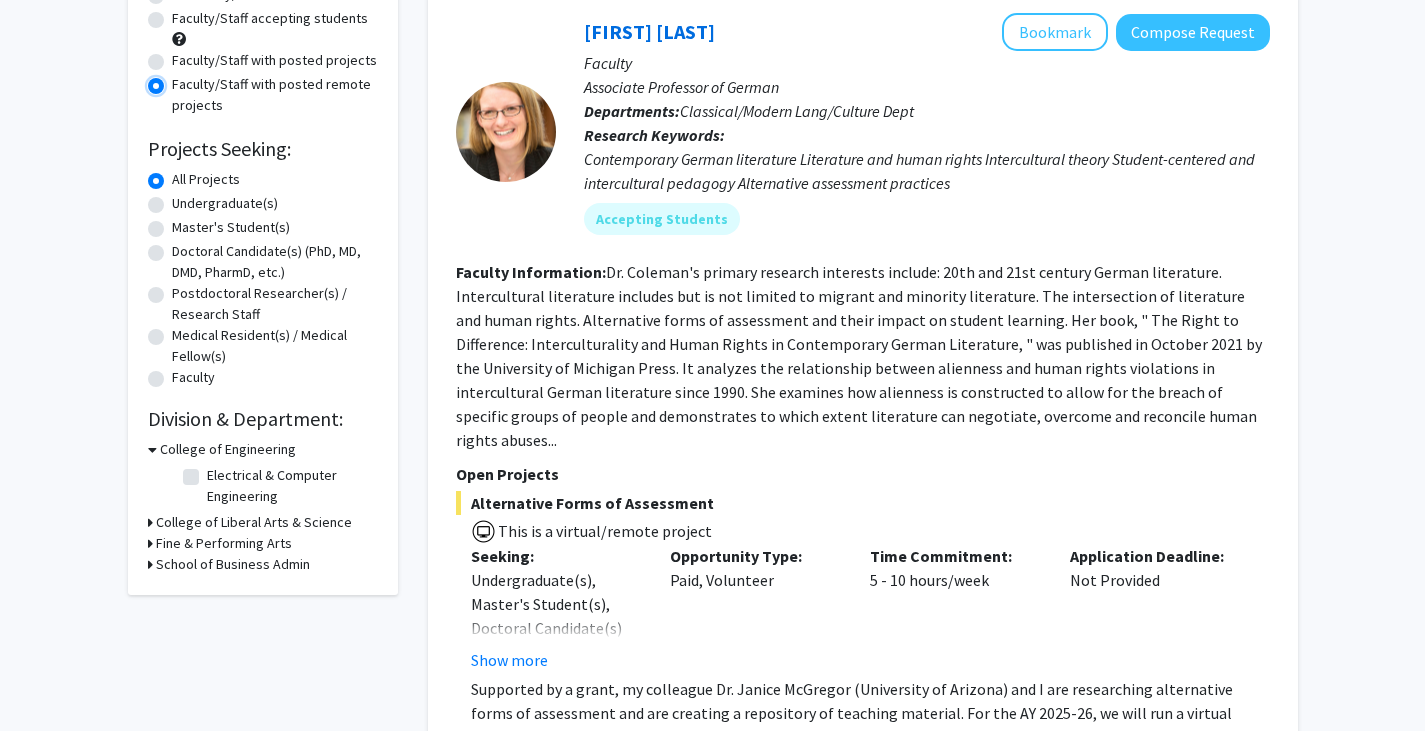 scroll, scrollTop: 210, scrollLeft: 0, axis: vertical 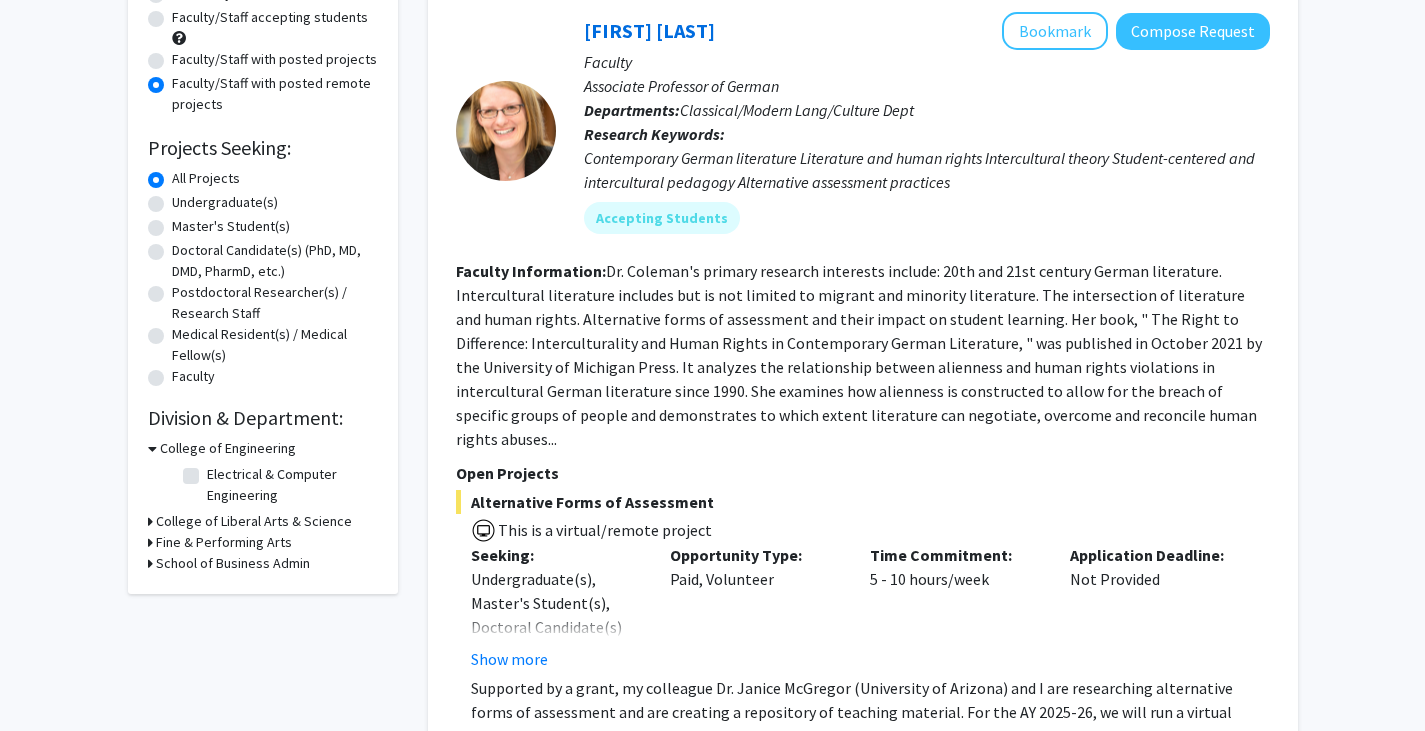 click on "Doctoral Candidate(s) (PhD, MD, DMD, PharmD, etc.)" 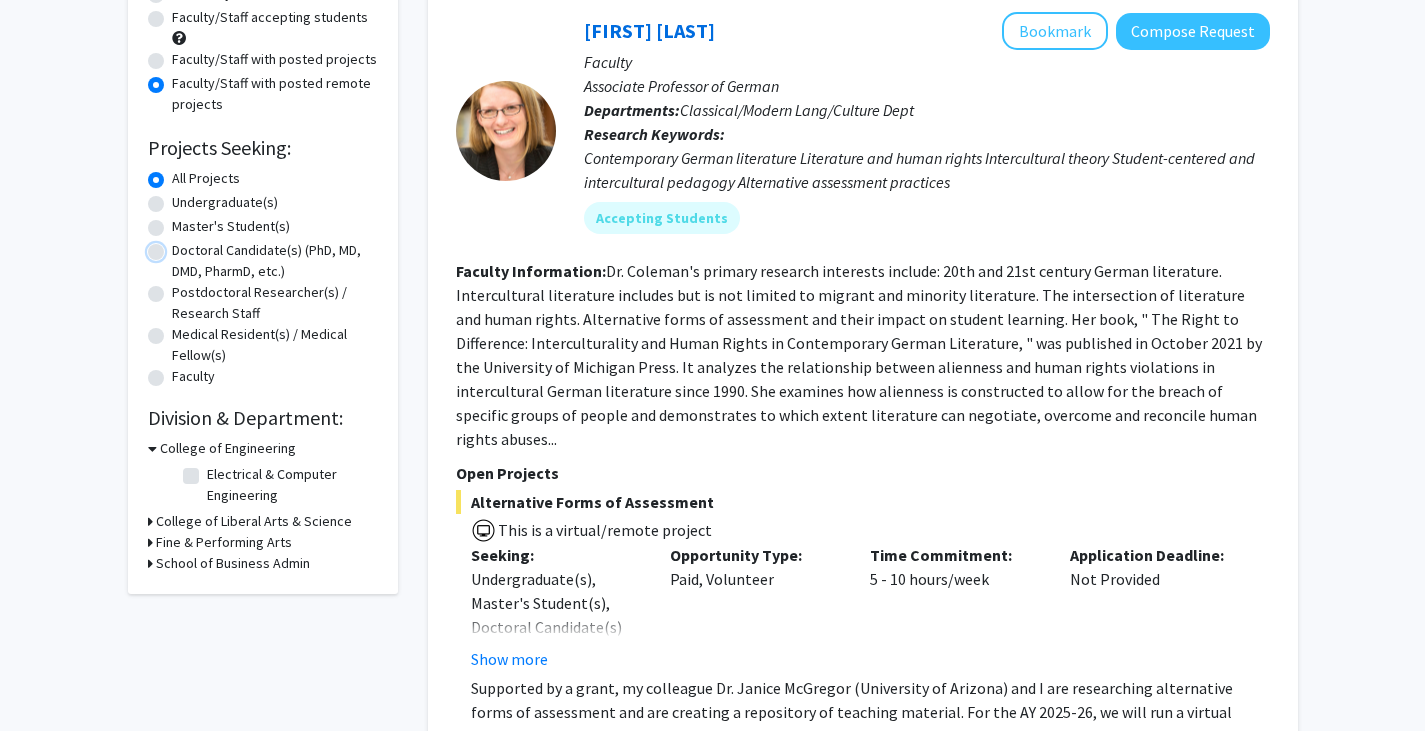 click on "Doctoral Candidate(s) (PhD, MD, DMD, PharmD, etc.)" at bounding box center (178, 246) 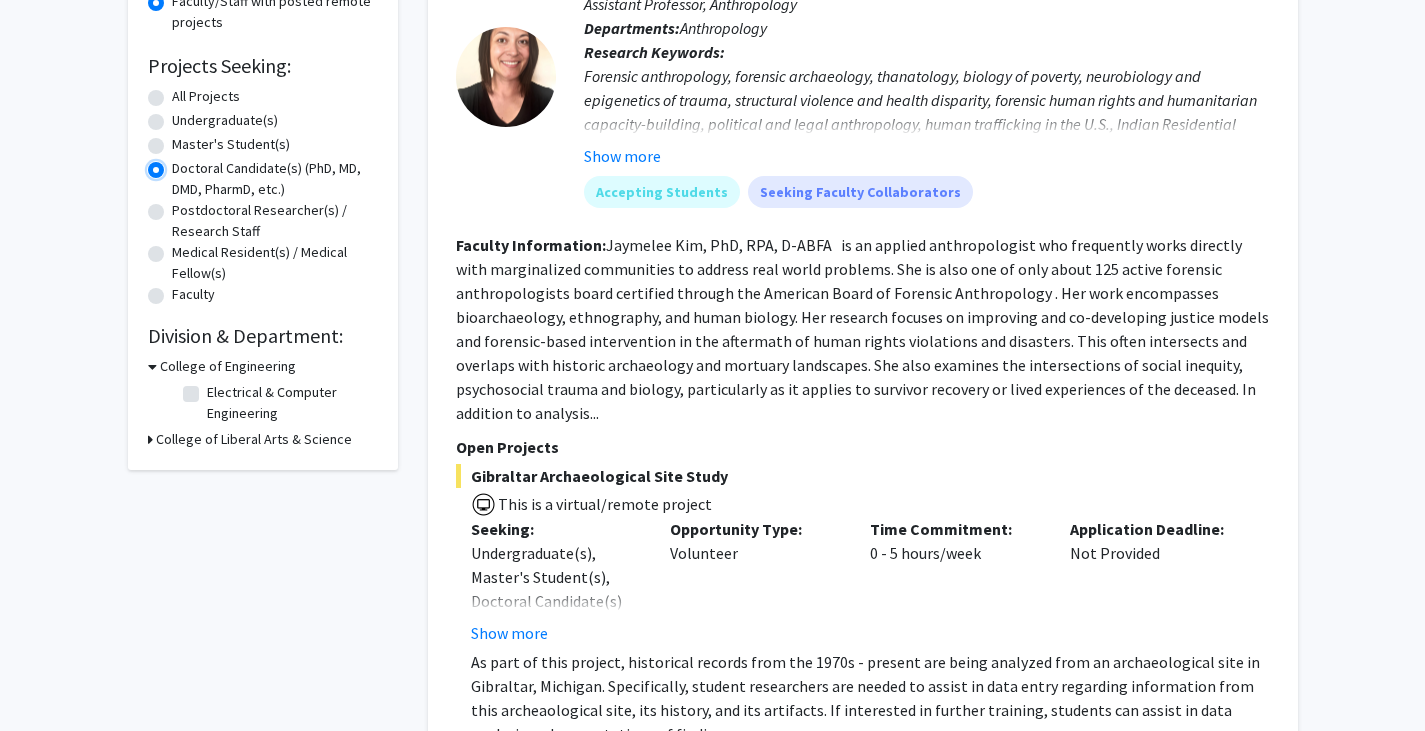 scroll, scrollTop: 0, scrollLeft: 0, axis: both 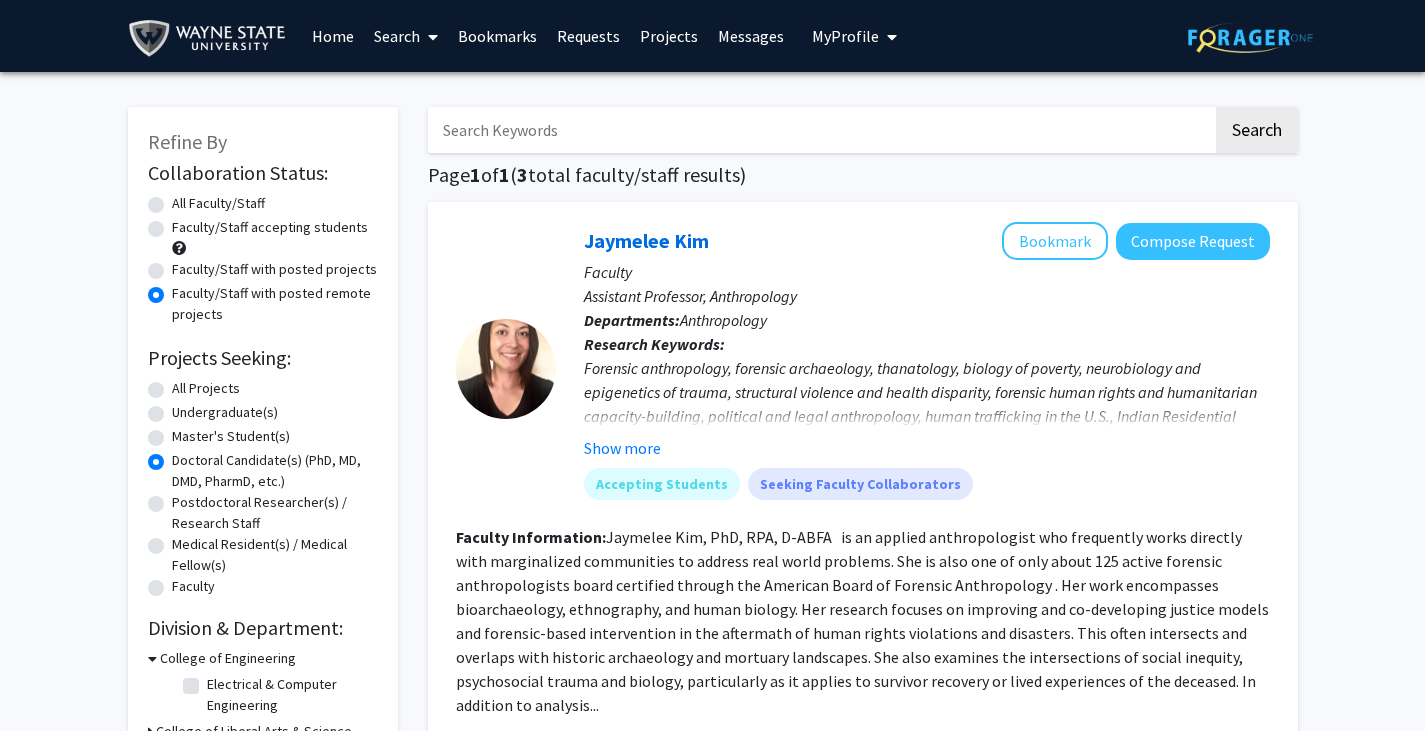 click on "Home" at bounding box center [333, 36] 